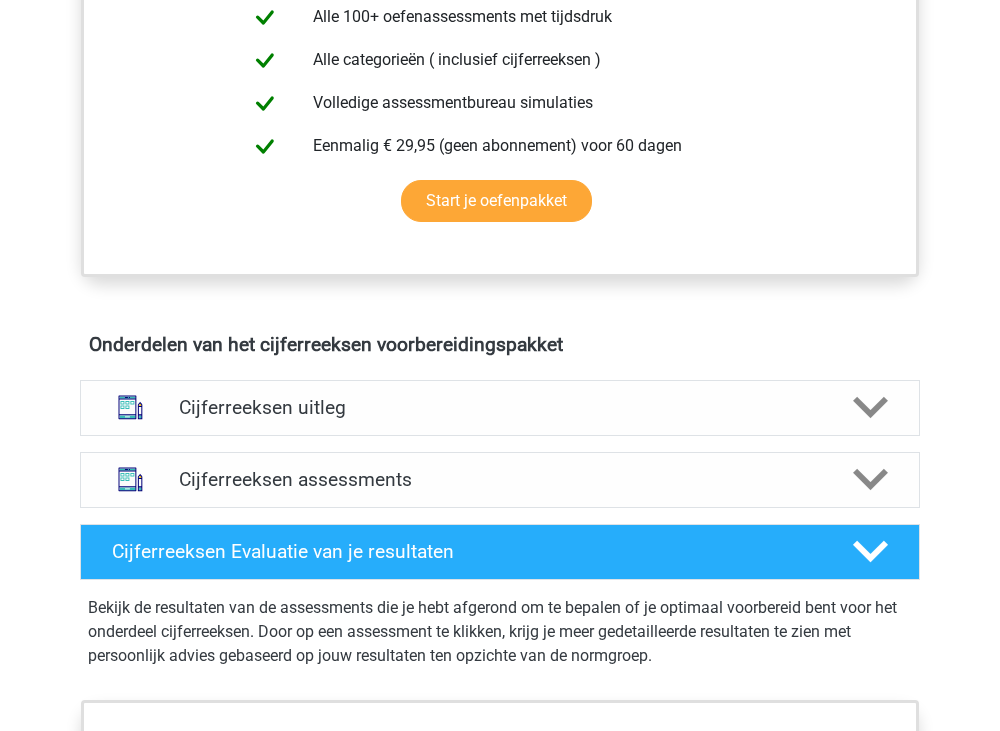 scroll, scrollTop: 900, scrollLeft: 0, axis: vertical 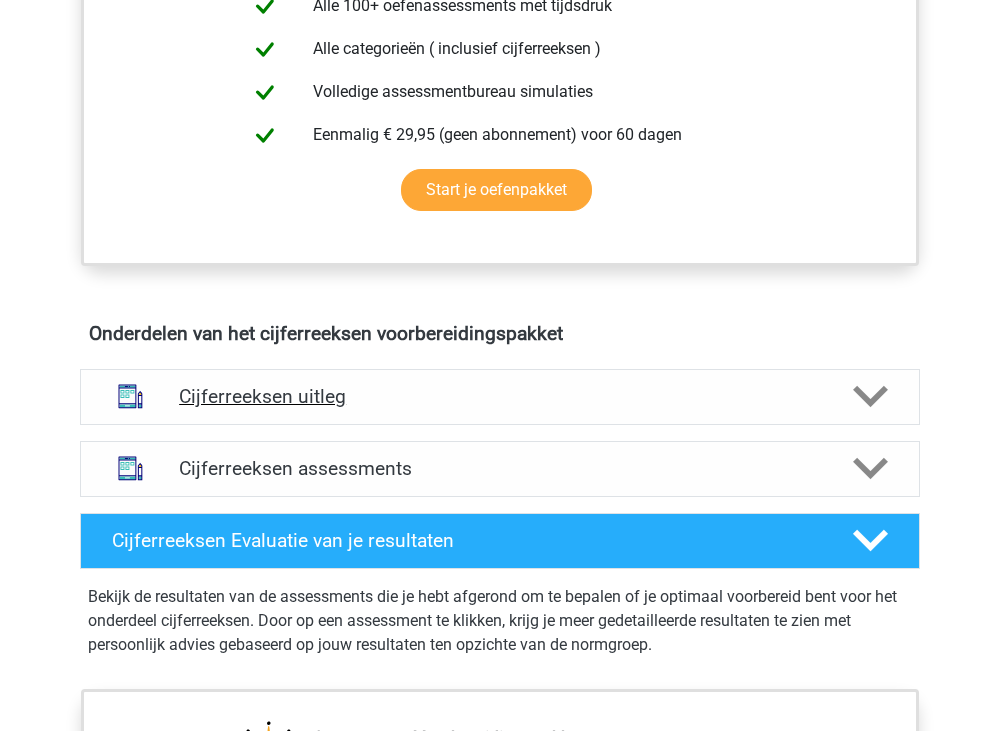 click 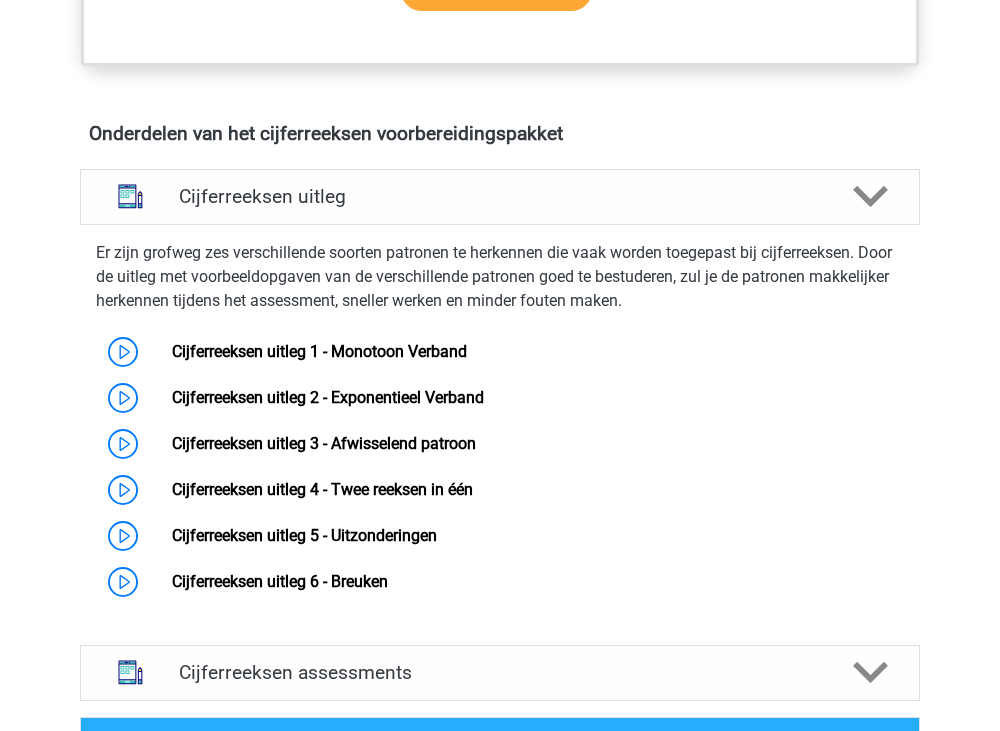 scroll, scrollTop: 1200, scrollLeft: 0, axis: vertical 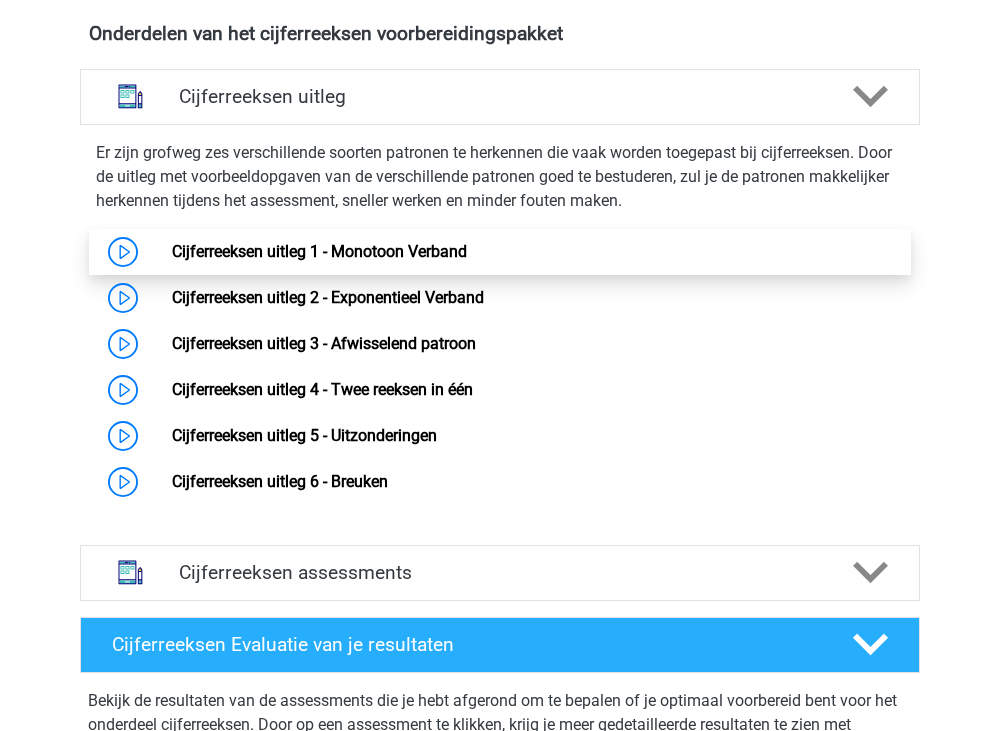 click on "Cijferreeksen uitleg 1 - Monotoon Verband" at bounding box center (319, 251) 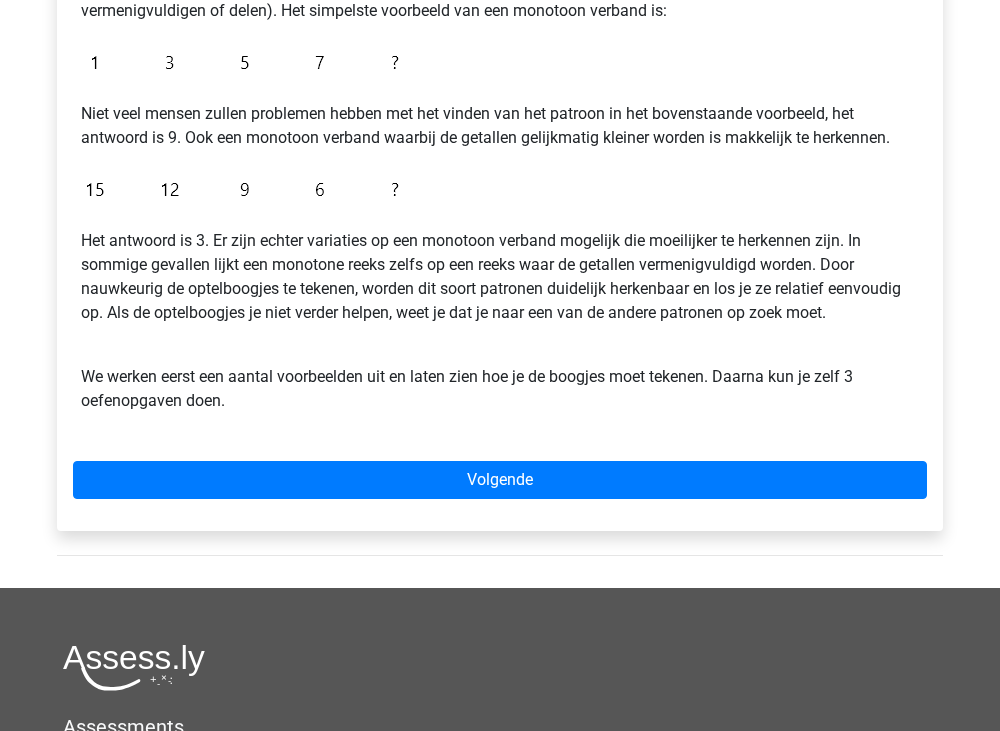 scroll, scrollTop: 500, scrollLeft: 0, axis: vertical 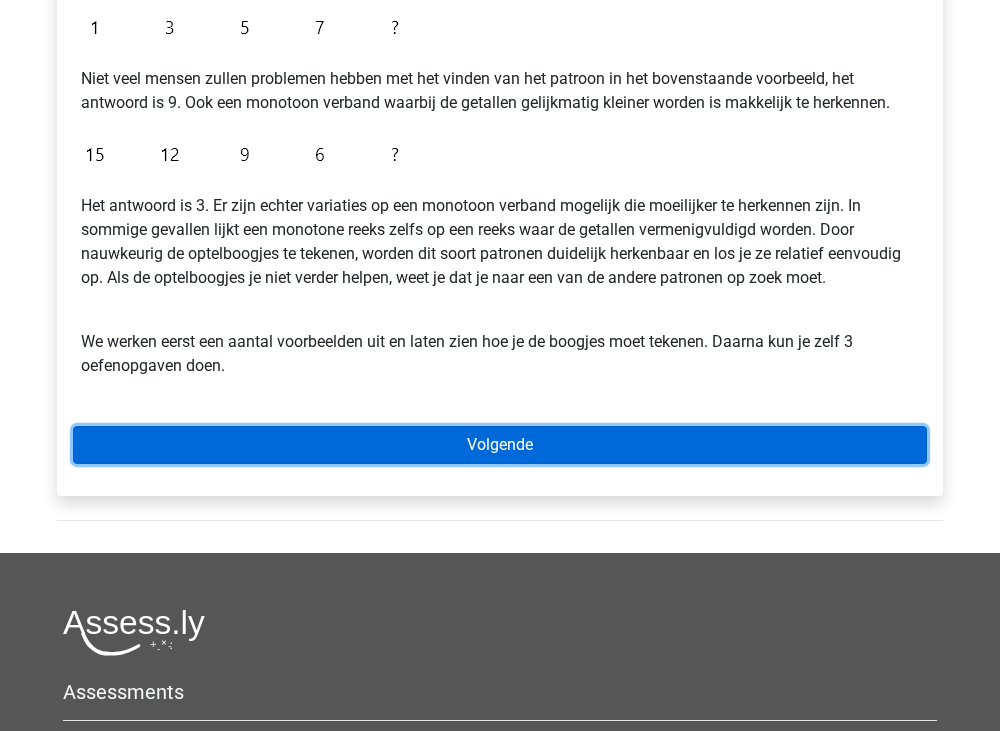 click on "Volgende" at bounding box center [500, 445] 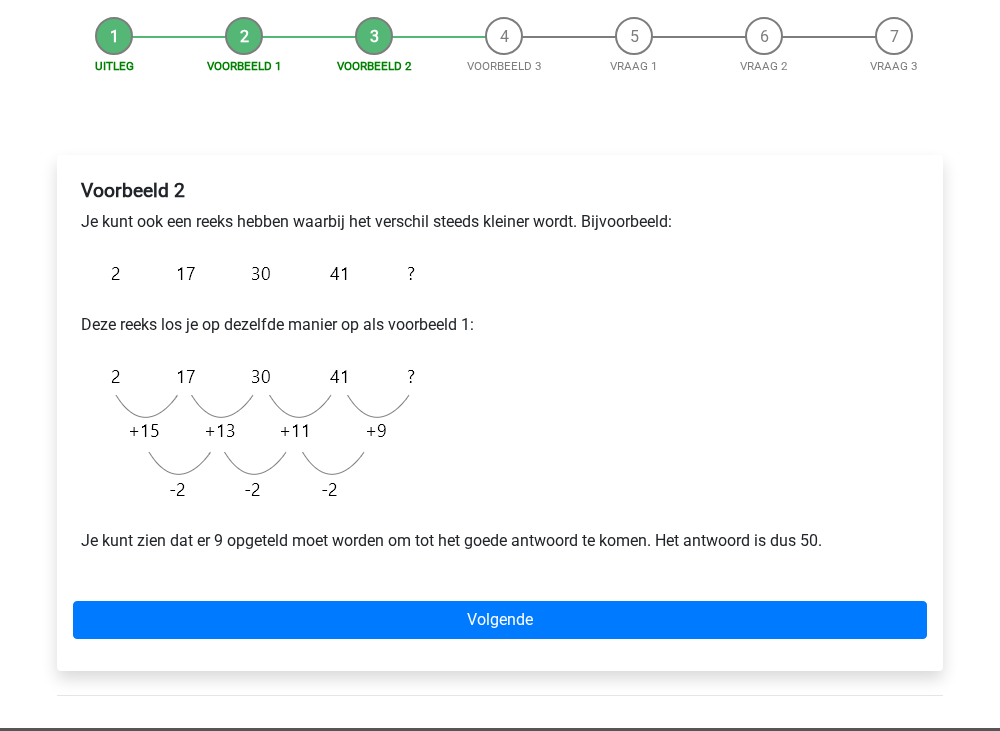 scroll, scrollTop: 200, scrollLeft: 0, axis: vertical 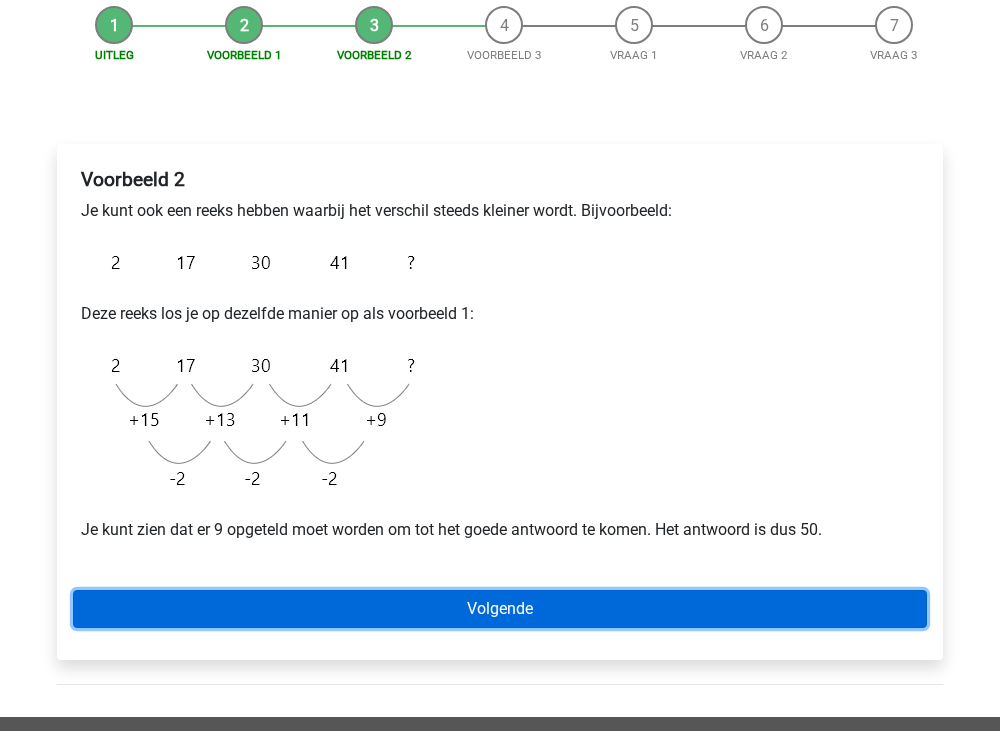 click on "Volgende" at bounding box center (500, 609) 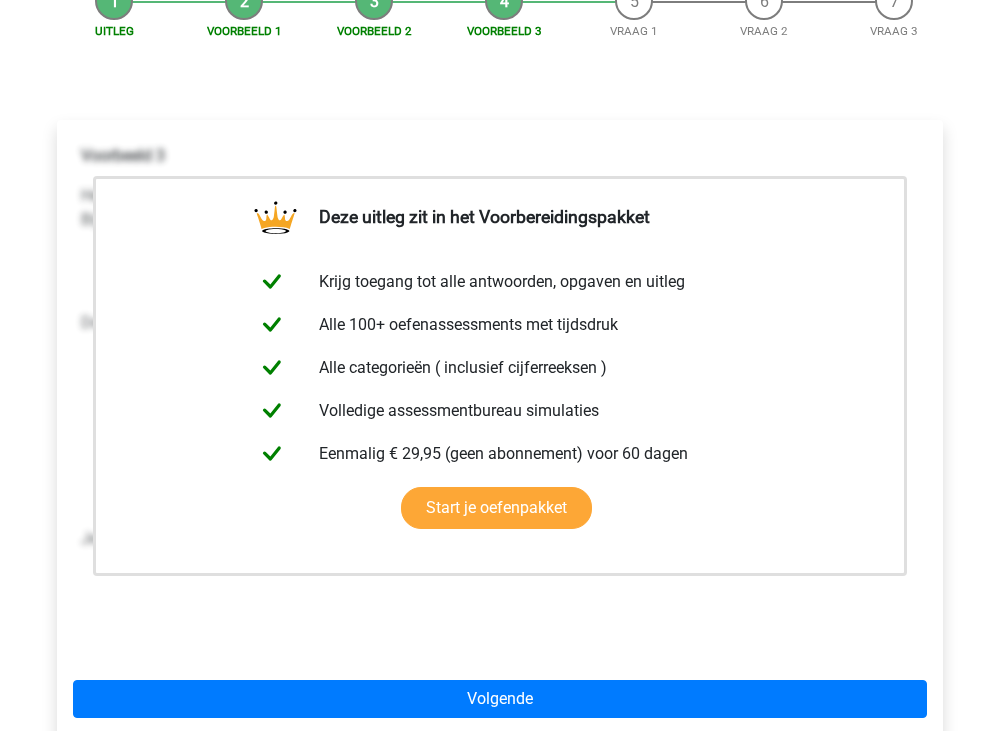 scroll, scrollTop: 500, scrollLeft: 0, axis: vertical 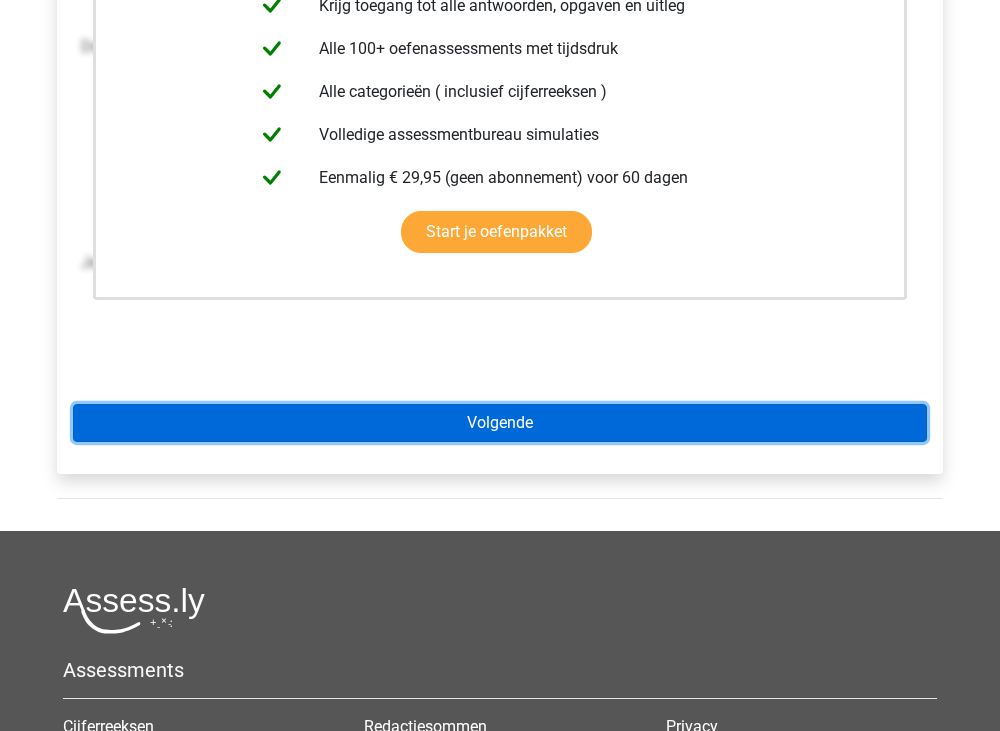 click on "Volgende" at bounding box center [500, 423] 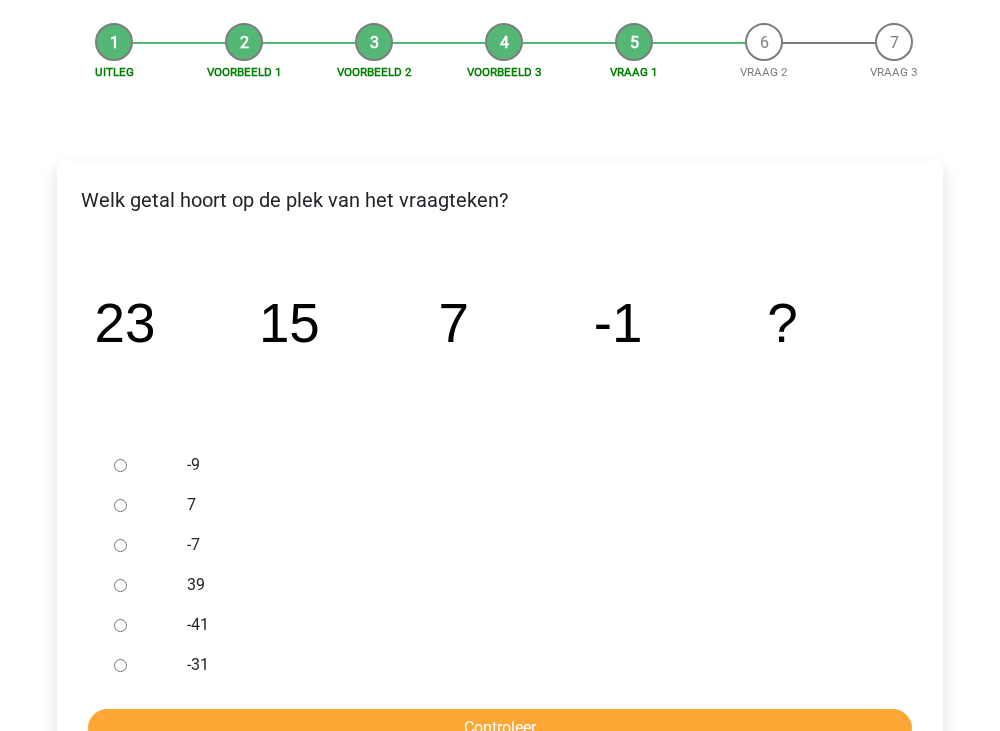 scroll, scrollTop: 200, scrollLeft: 0, axis: vertical 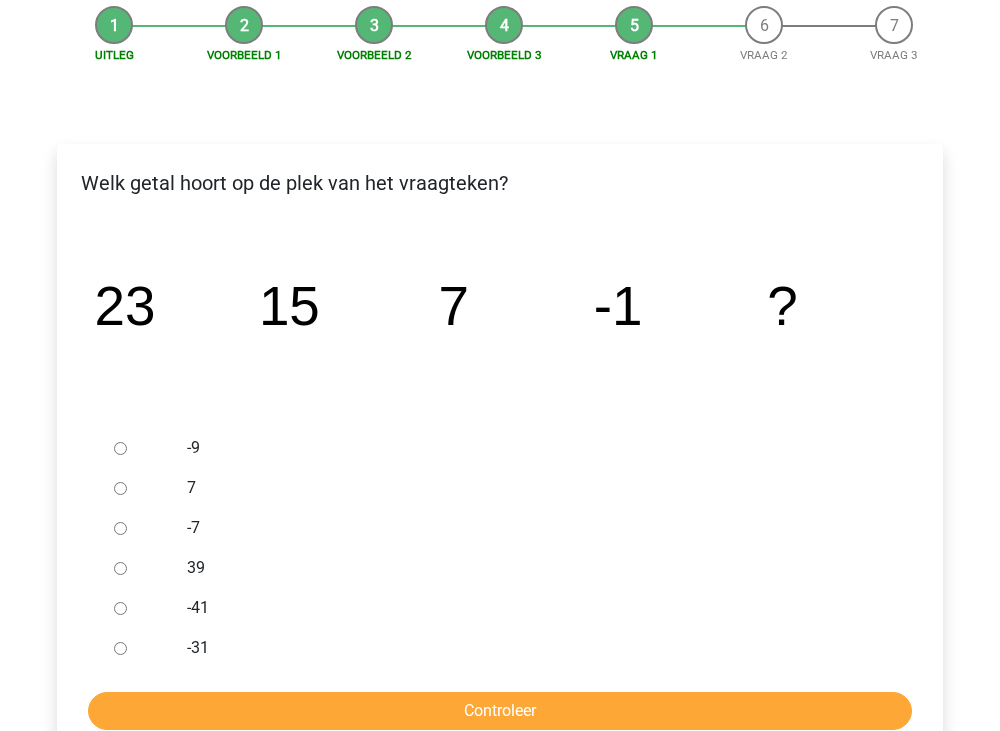 click on "-9" at bounding box center (120, 448) 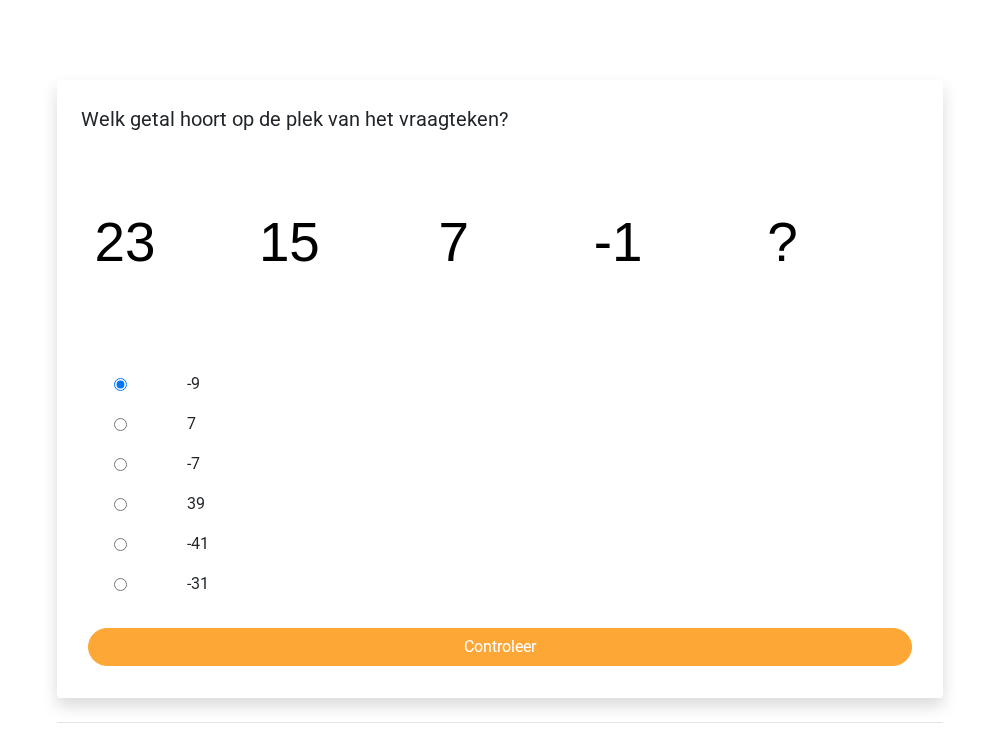 scroll, scrollTop: 300, scrollLeft: 0, axis: vertical 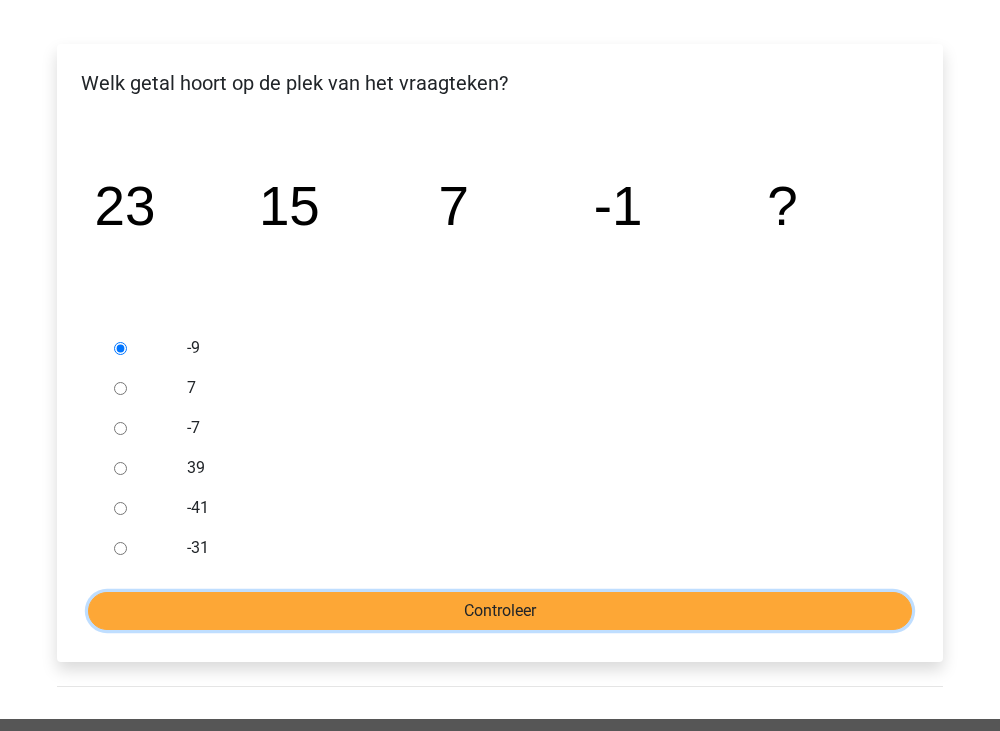 click on "Controleer" at bounding box center [500, 611] 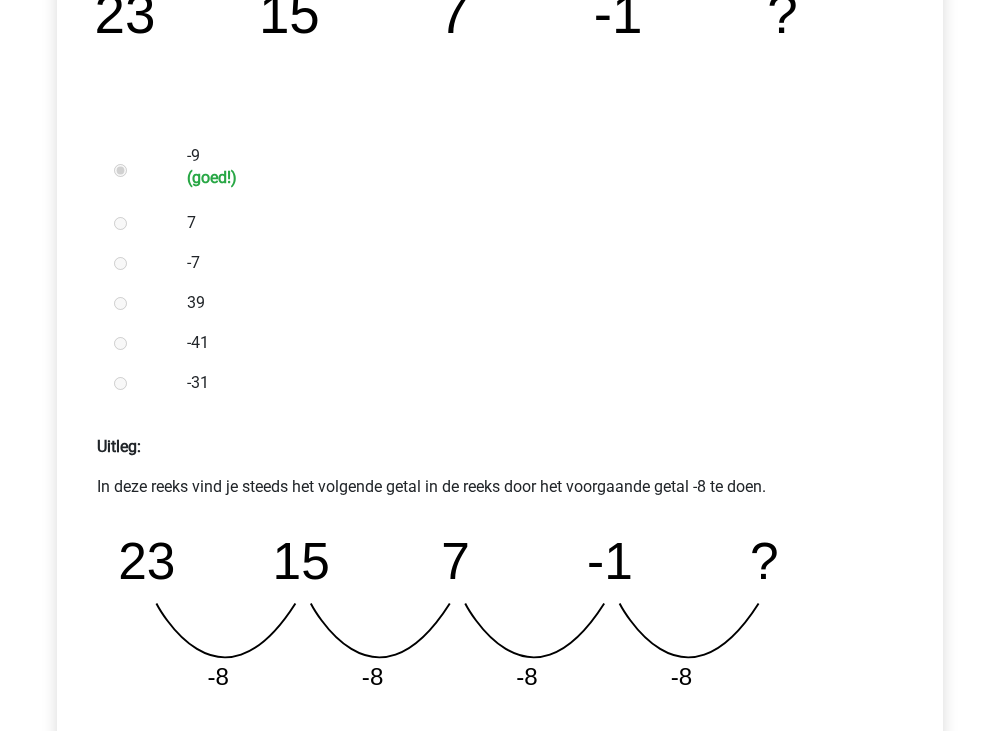 scroll, scrollTop: 600, scrollLeft: 0, axis: vertical 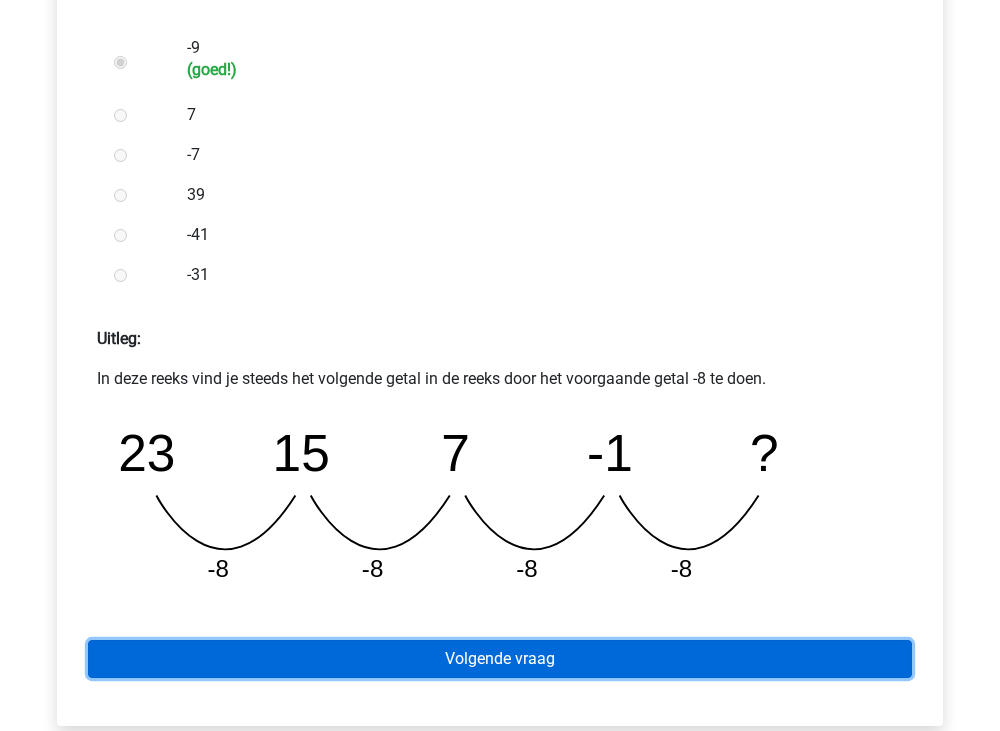 click on "Volgende vraag" at bounding box center [500, 659] 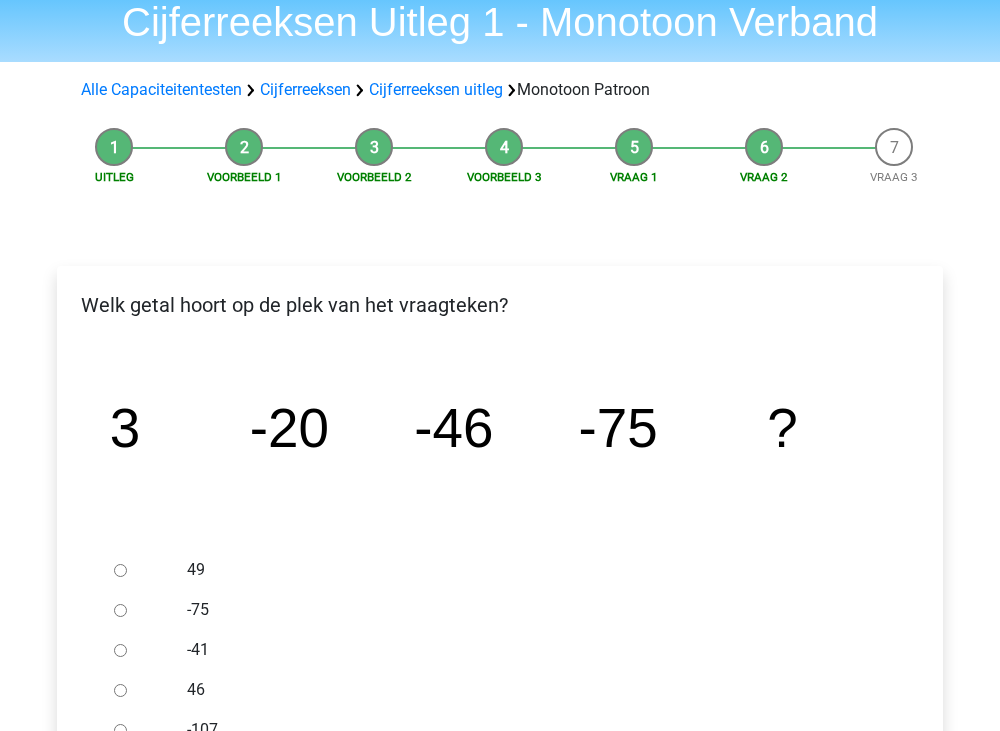 scroll, scrollTop: 100, scrollLeft: 0, axis: vertical 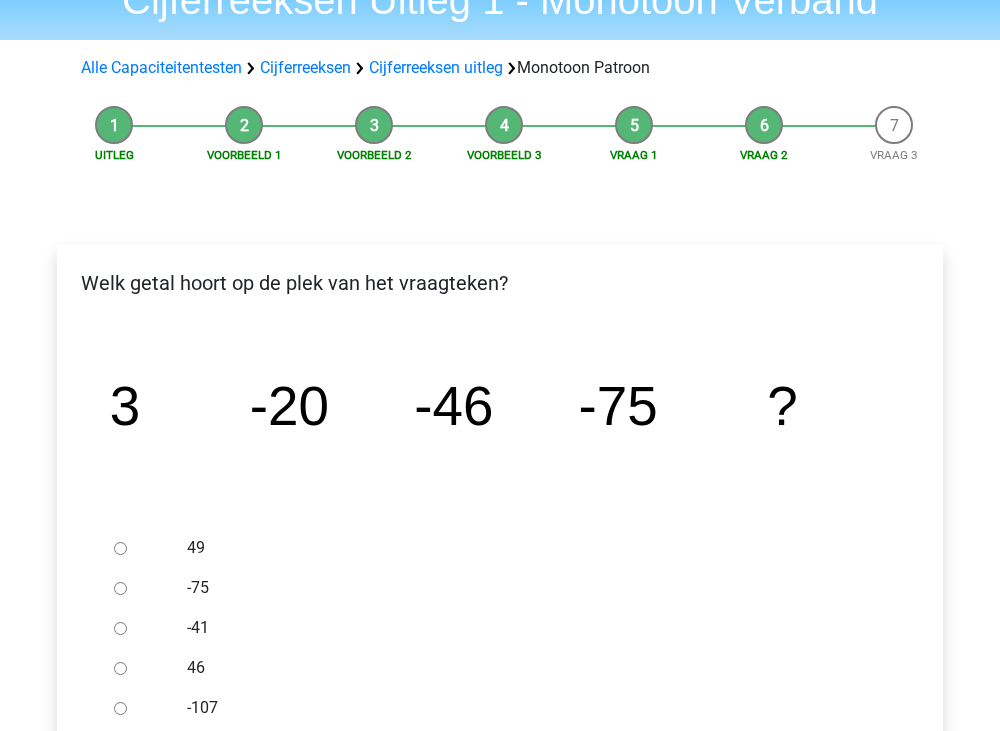 click on "-107" at bounding box center [120, 708] 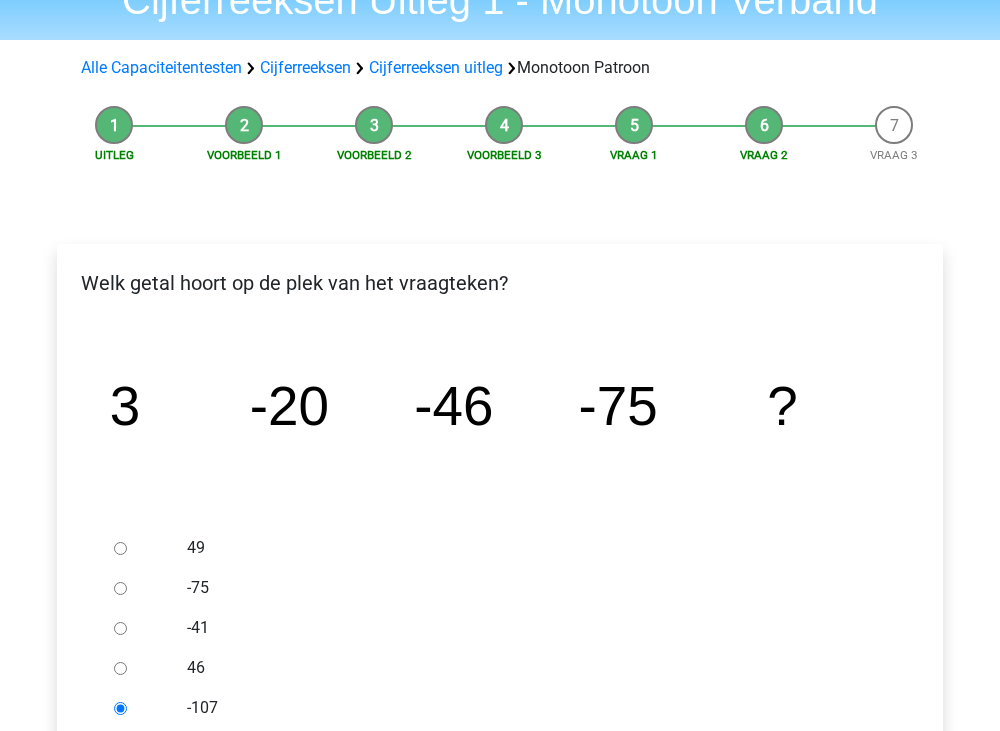 scroll, scrollTop: 200, scrollLeft: 0, axis: vertical 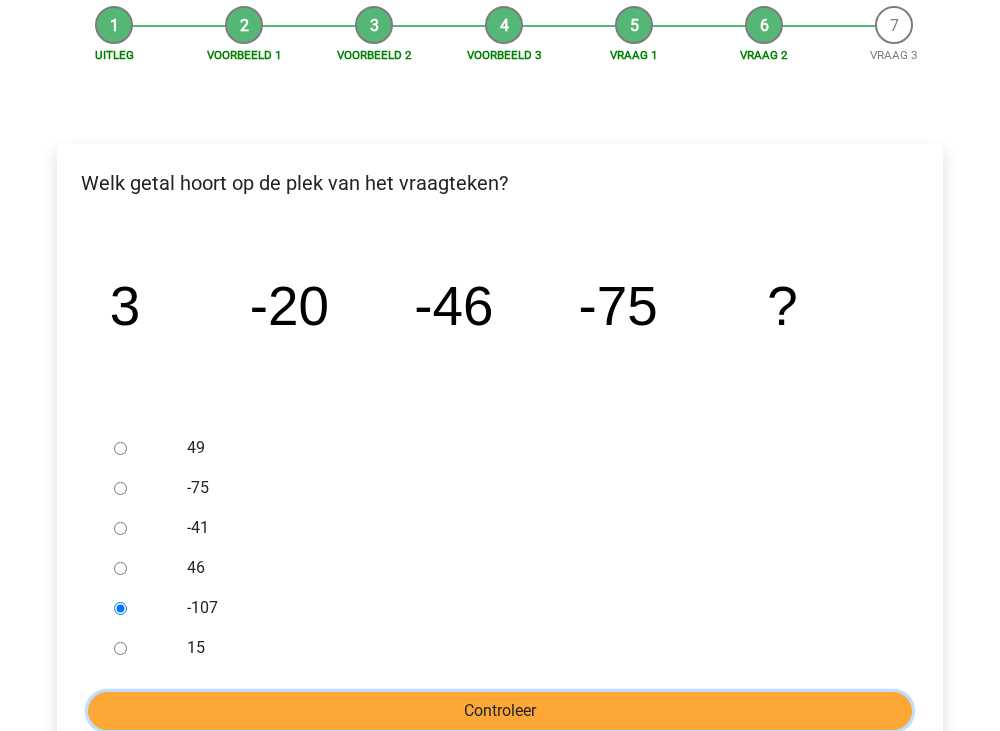 click on "Controleer" at bounding box center (500, 711) 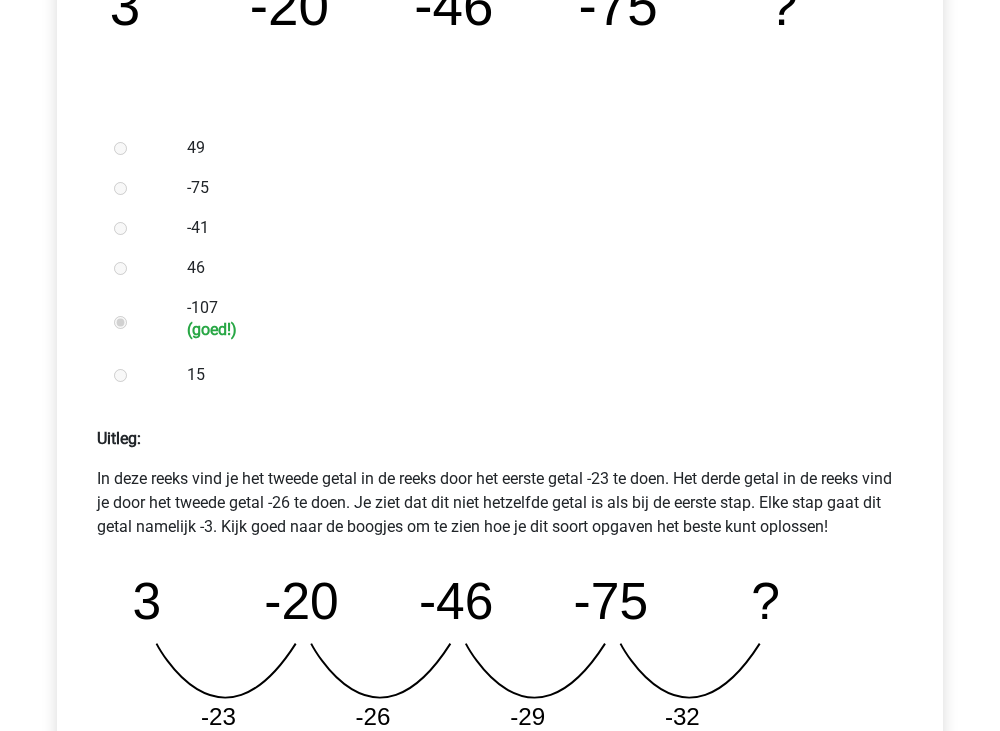 scroll, scrollTop: 700, scrollLeft: 0, axis: vertical 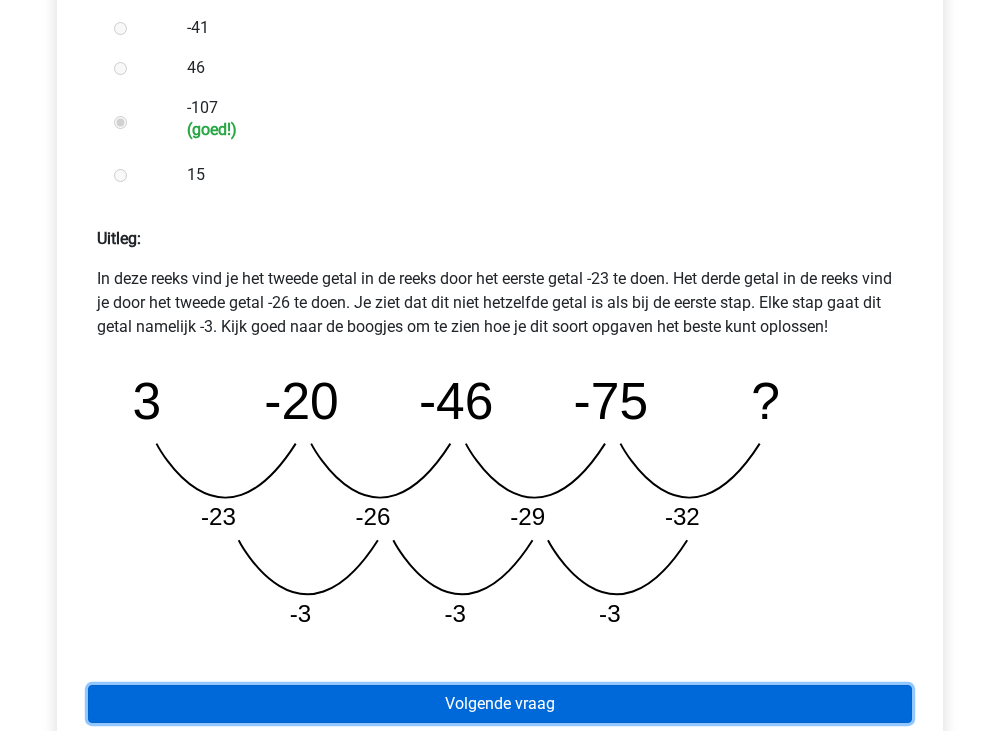 click on "Volgende vraag" at bounding box center [500, 704] 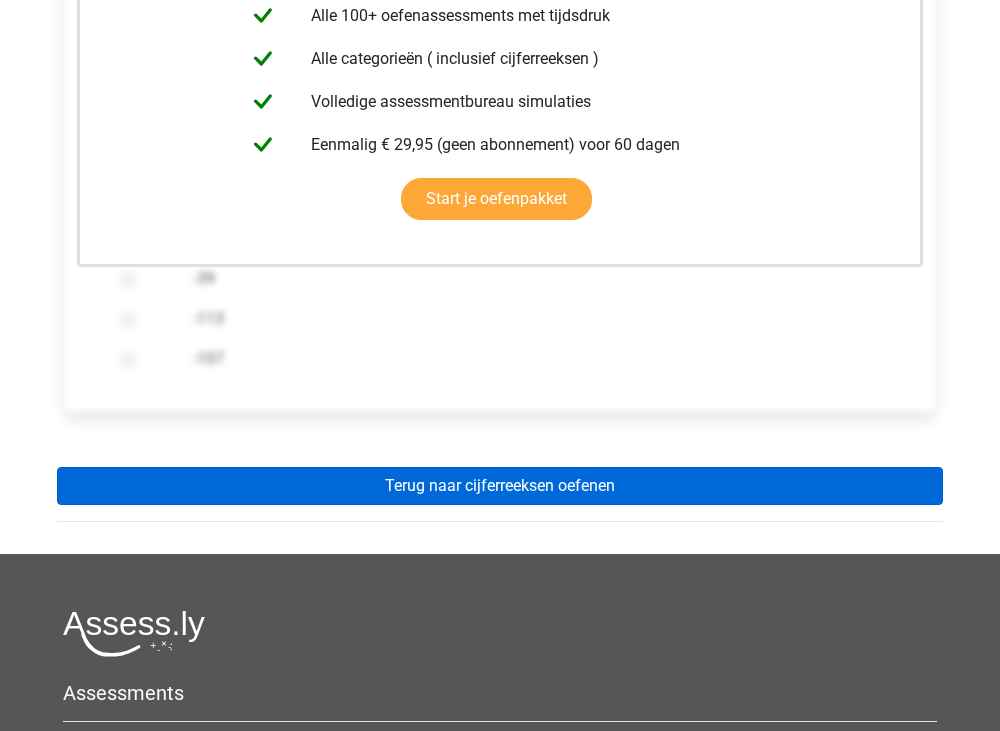 scroll, scrollTop: 500, scrollLeft: 0, axis: vertical 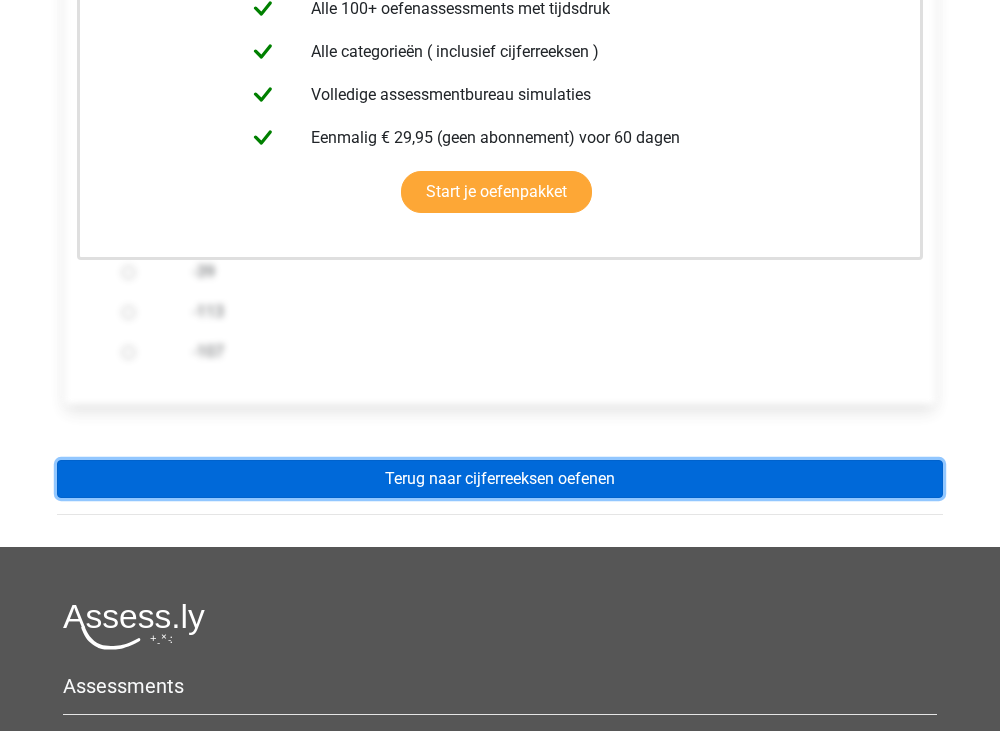 drag, startPoint x: 485, startPoint y: 480, endPoint x: 488, endPoint y: 492, distance: 12.369317 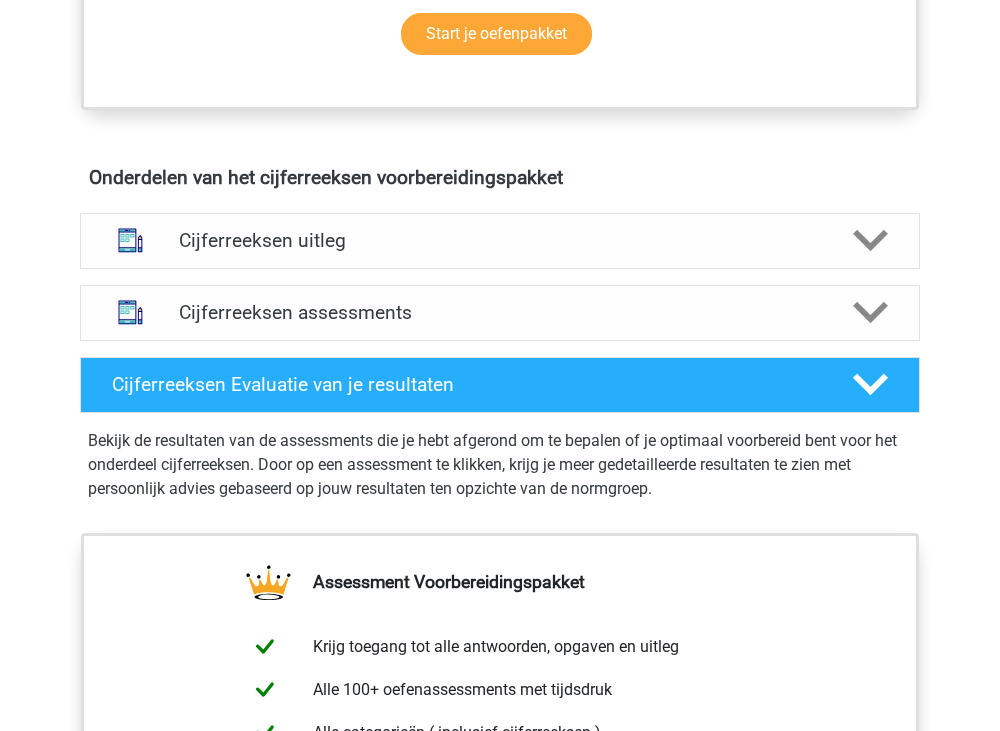scroll, scrollTop: 1100, scrollLeft: 0, axis: vertical 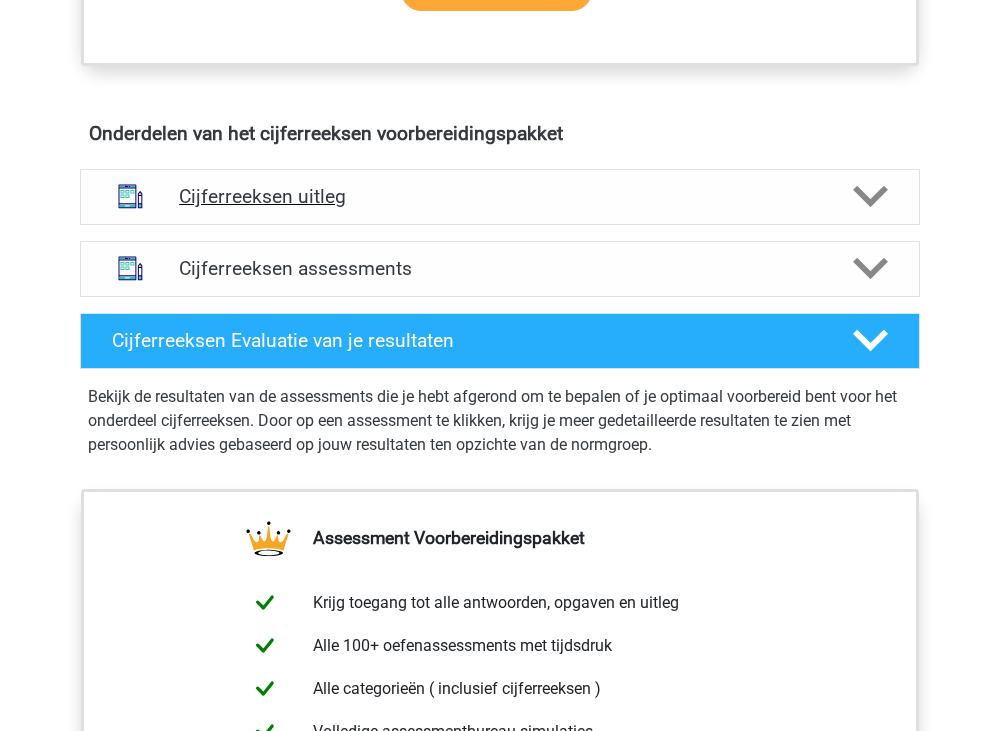 click 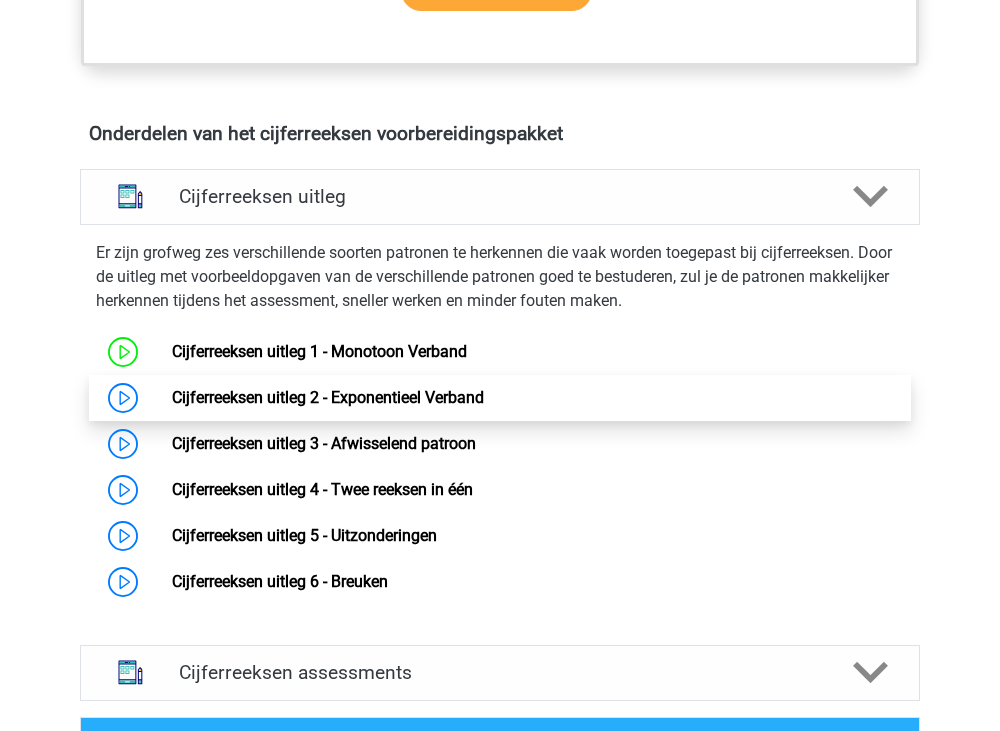 scroll, scrollTop: 1200, scrollLeft: 0, axis: vertical 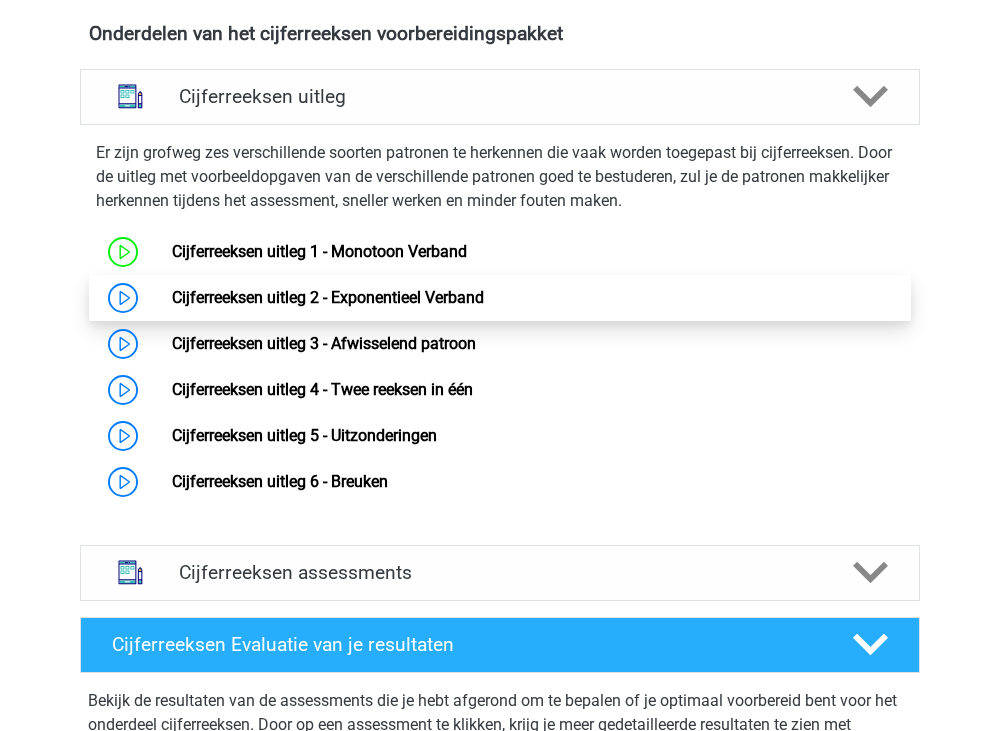 click on "Cijferreeksen uitleg 2 - Exponentieel Verband" at bounding box center (328, 297) 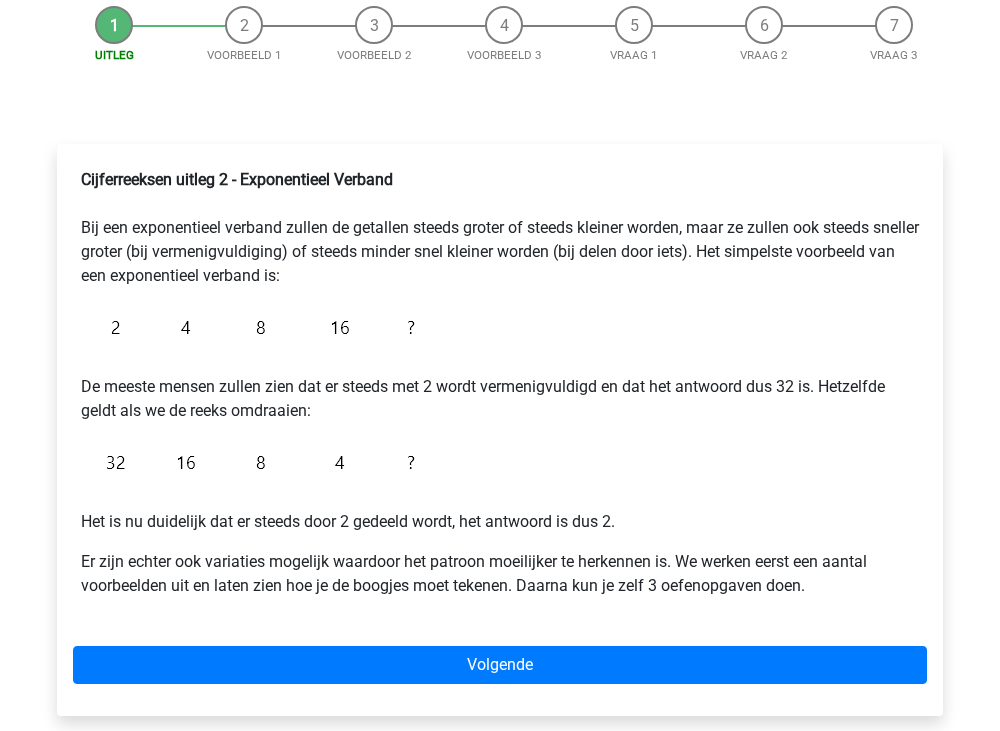 scroll, scrollTop: 300, scrollLeft: 0, axis: vertical 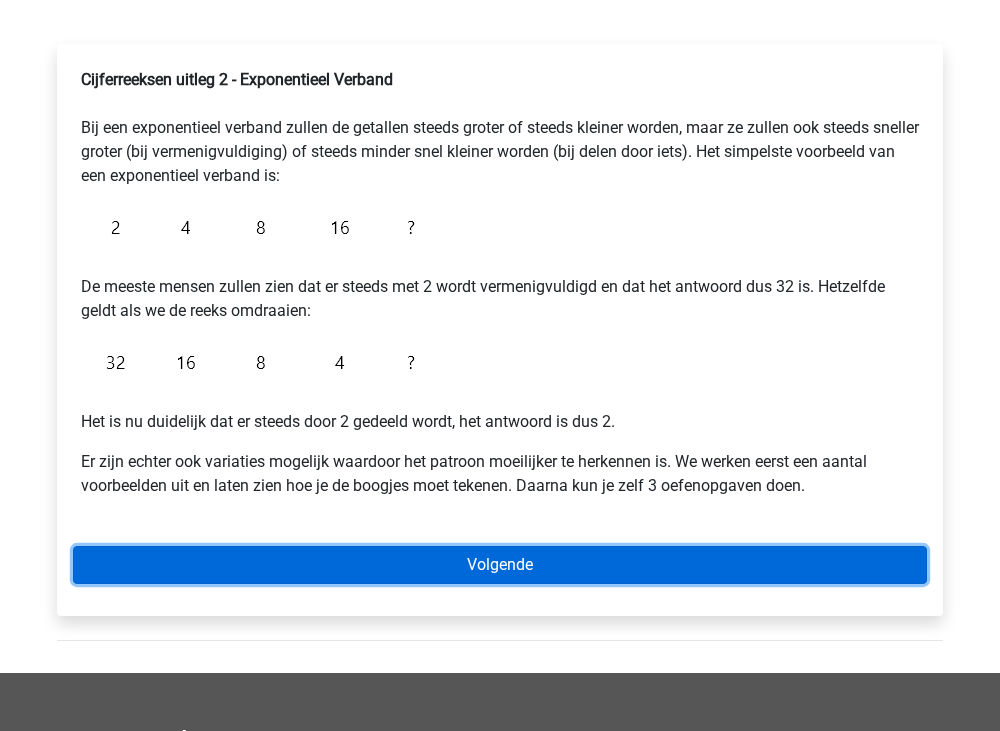 click on "Volgende" at bounding box center [500, 565] 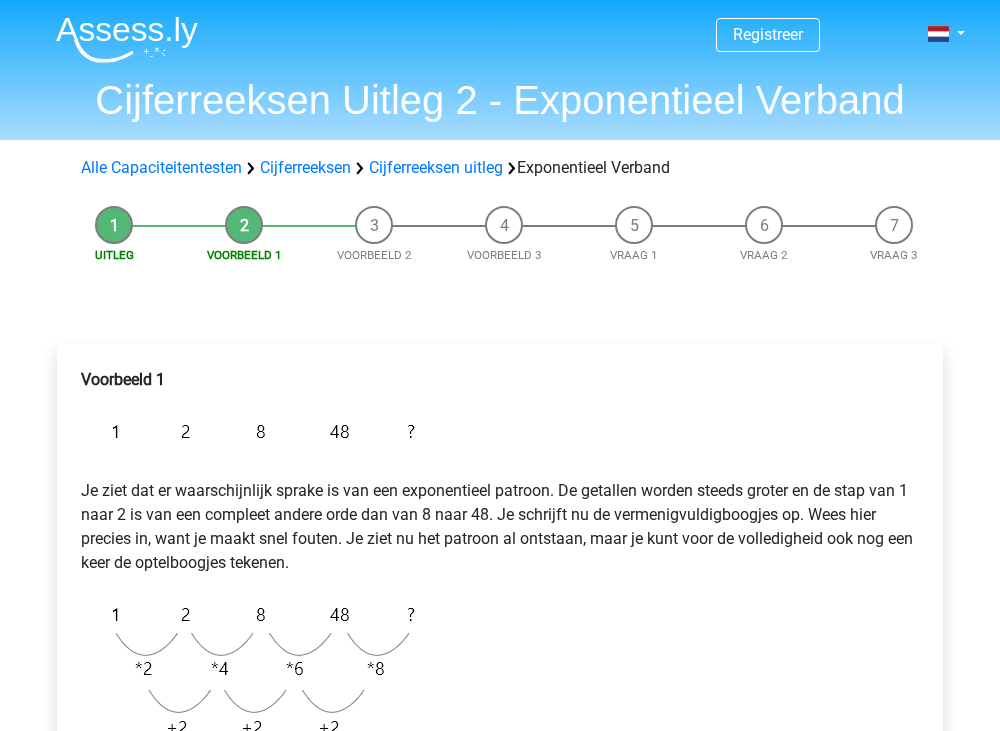 scroll, scrollTop: 0, scrollLeft: 0, axis: both 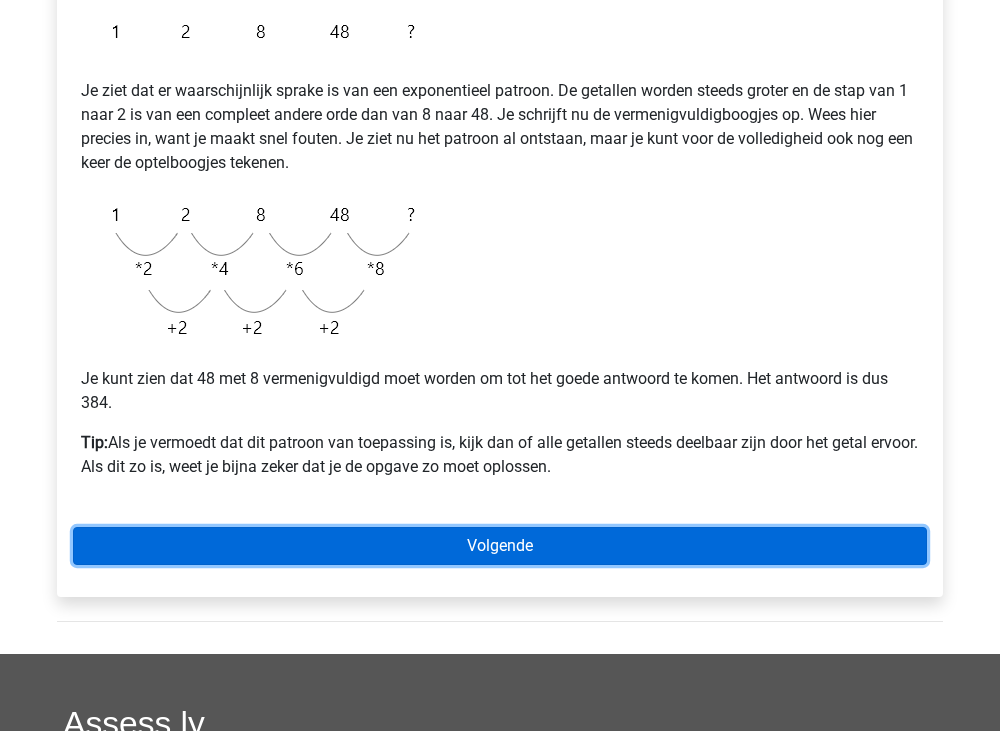 click on "Volgende" at bounding box center [500, 546] 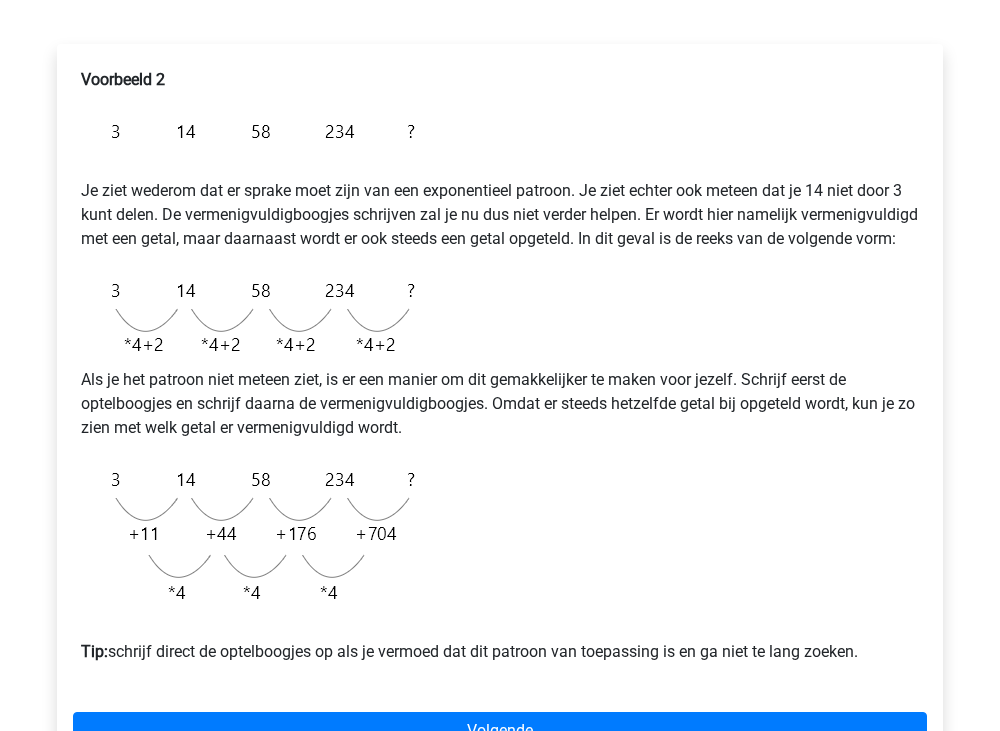 scroll, scrollTop: 400, scrollLeft: 0, axis: vertical 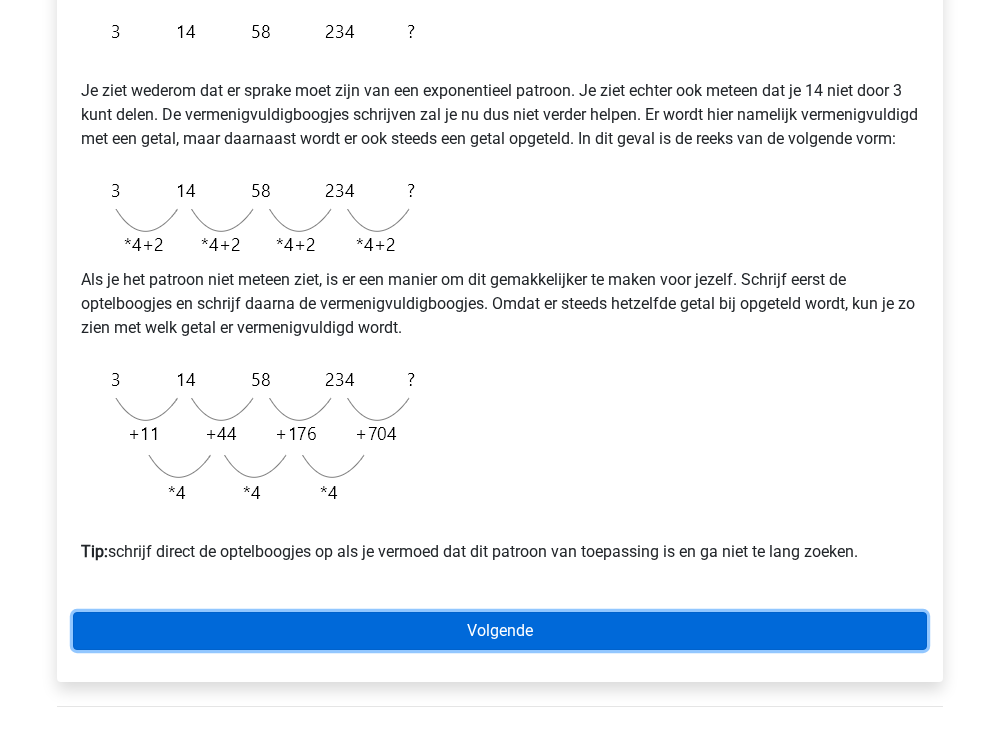 drag, startPoint x: 504, startPoint y: 649, endPoint x: 502, endPoint y: 635, distance: 14.142136 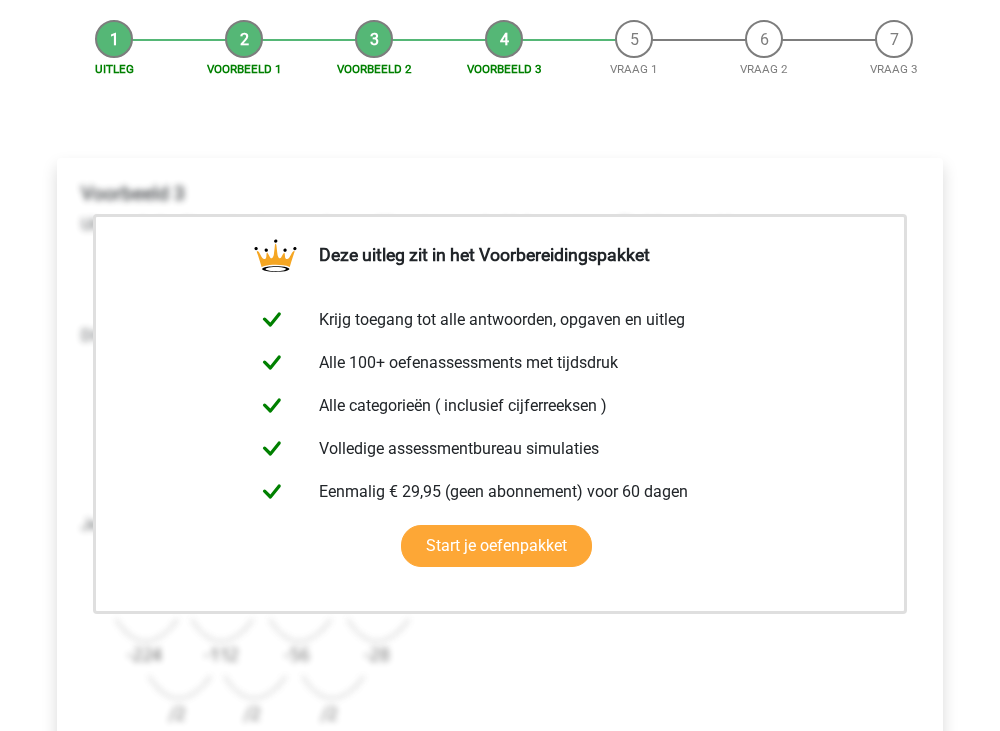 scroll, scrollTop: 300, scrollLeft: 0, axis: vertical 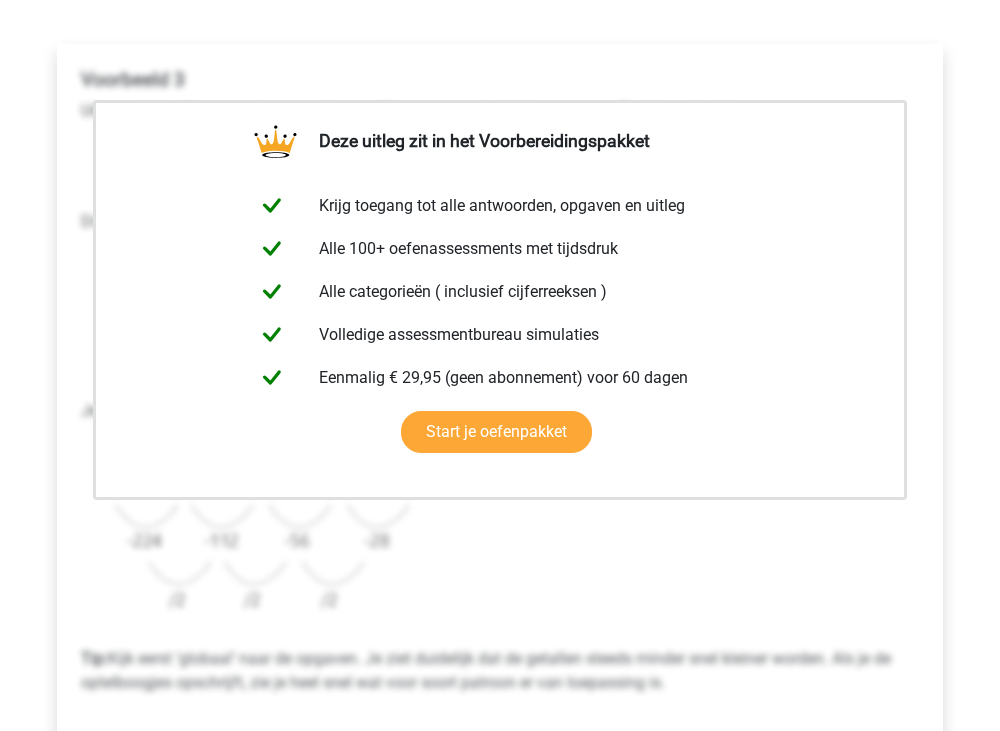 click on "Uitleg
Voorbeeld 1
Voorbeeld 2
Voorbeeld 3
Vraag 1
Vraag 2
Vraag 3
Deze uitleg zit in het Voorbereidingspakket
Krijg toegang tot alle antwoorden, opgaven en uitleg
Alle 100+ oefenassessments met tijdsdruk
Alle categorieën ( inclusief cijferreeksen )" at bounding box center (500, 383) 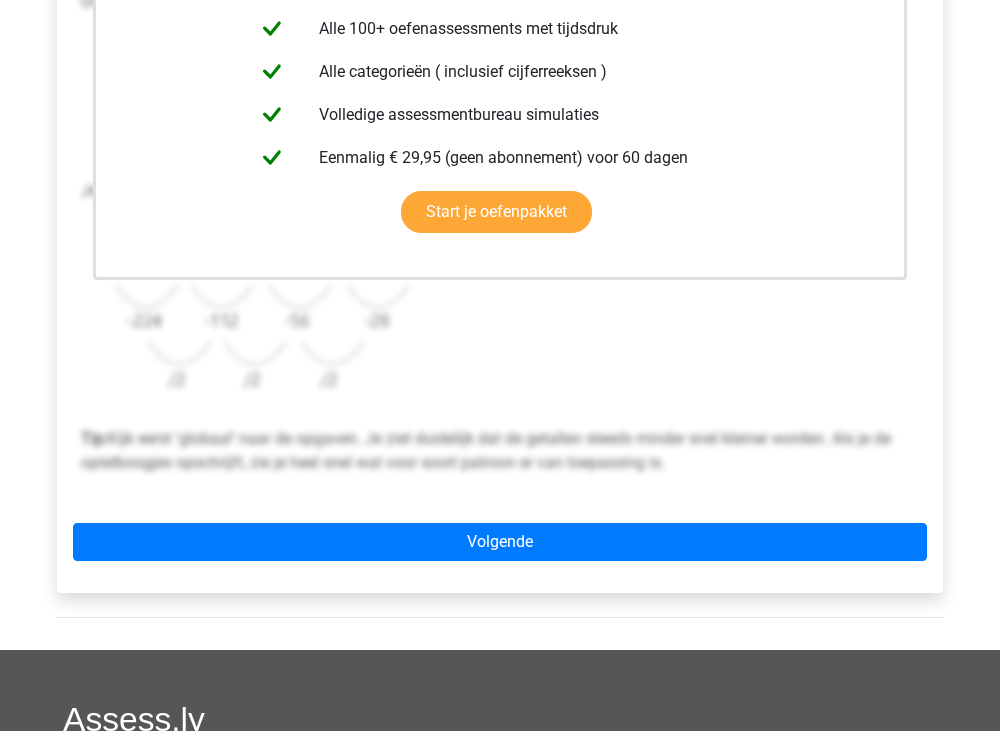 scroll, scrollTop: 600, scrollLeft: 0, axis: vertical 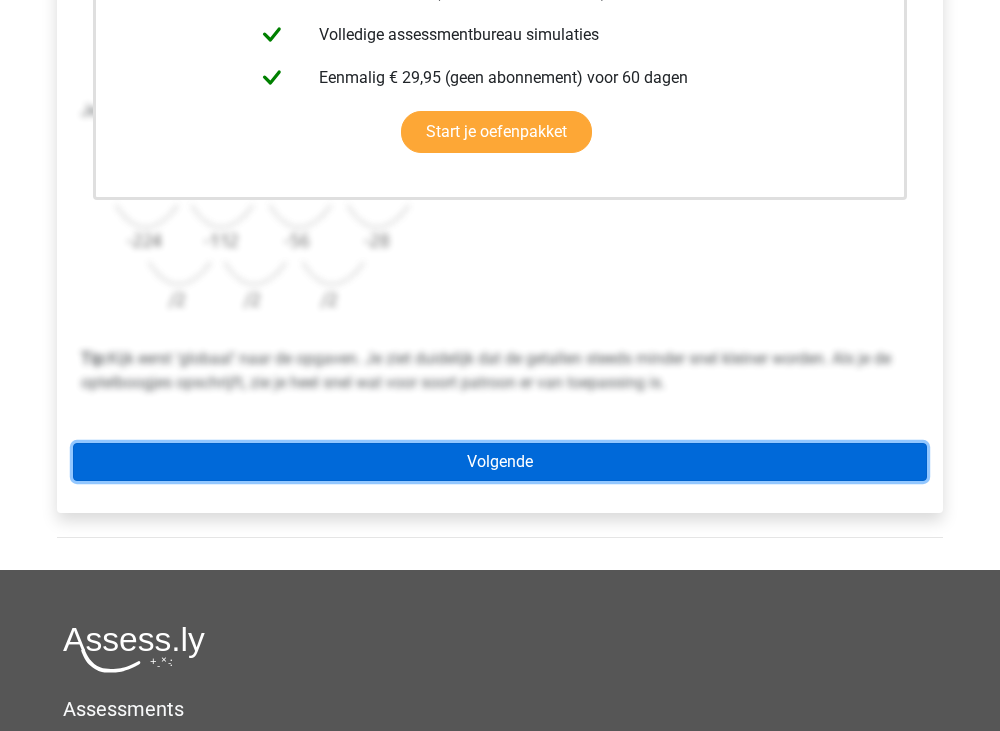 click on "Volgende" at bounding box center [500, 462] 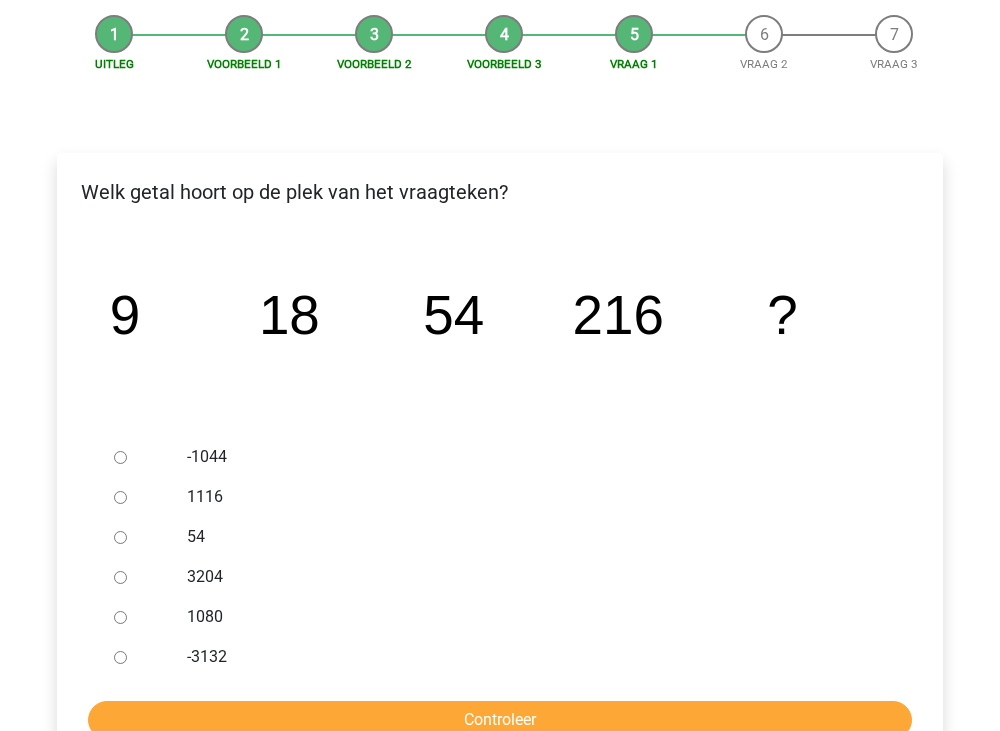 scroll, scrollTop: 200, scrollLeft: 0, axis: vertical 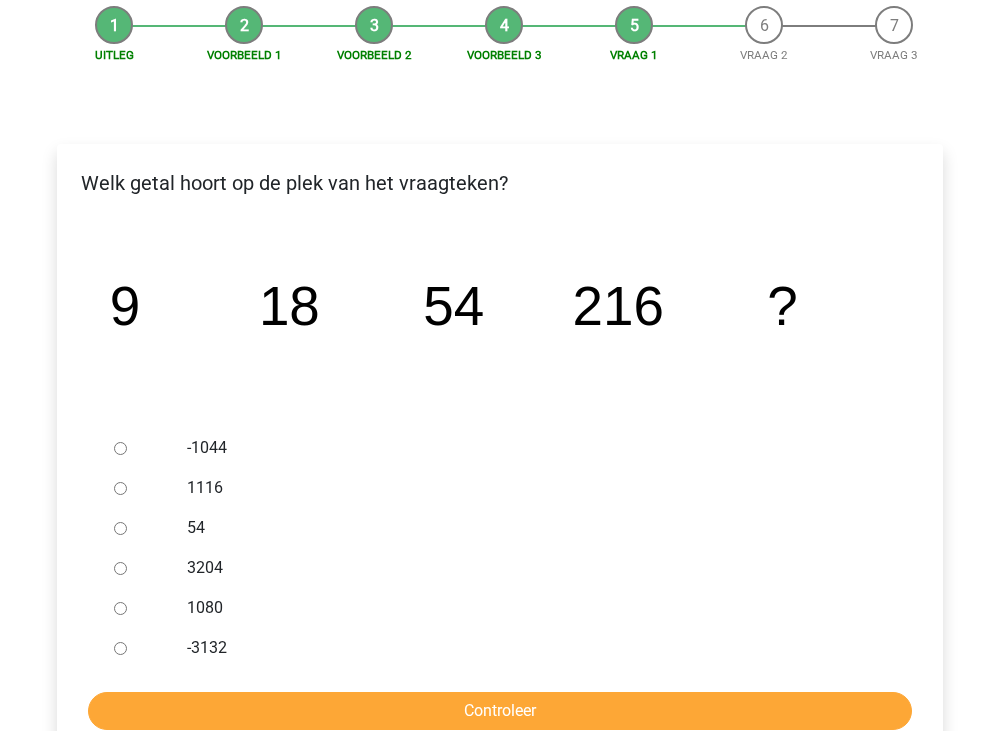 click on "1080" at bounding box center [120, 608] 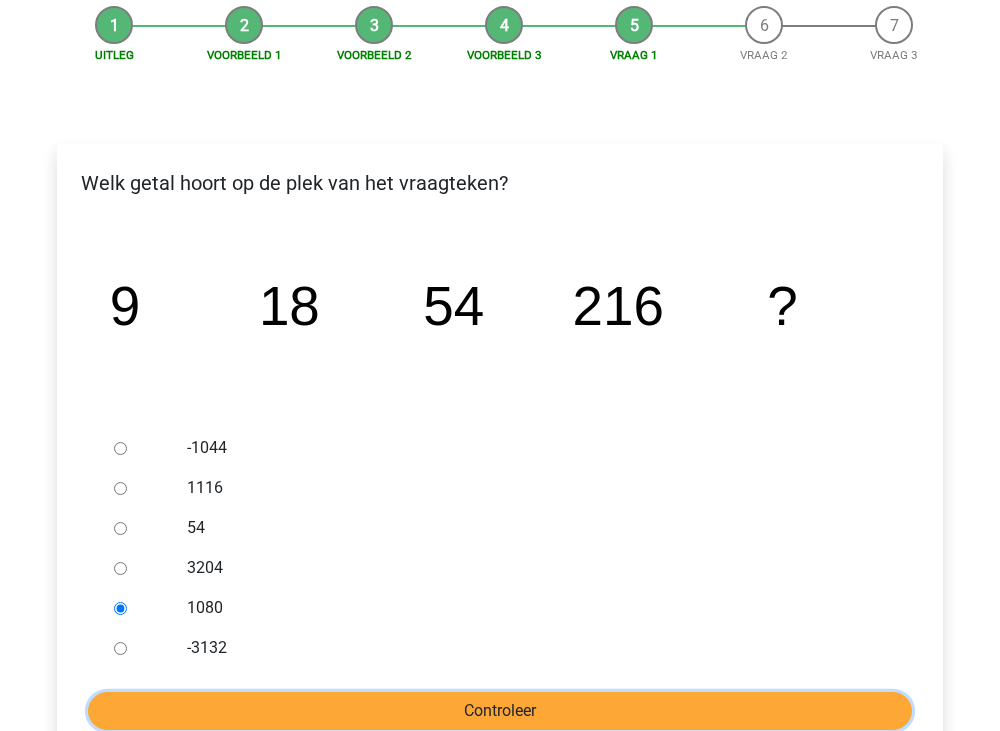 click on "Controleer" at bounding box center (500, 711) 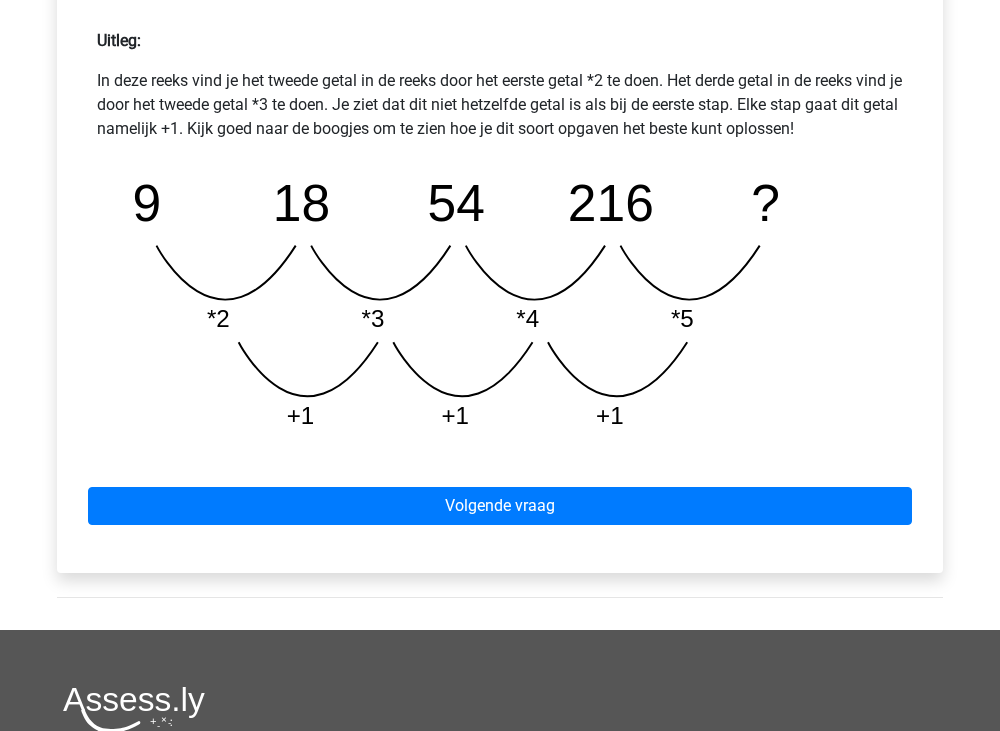 scroll, scrollTop: 900, scrollLeft: 0, axis: vertical 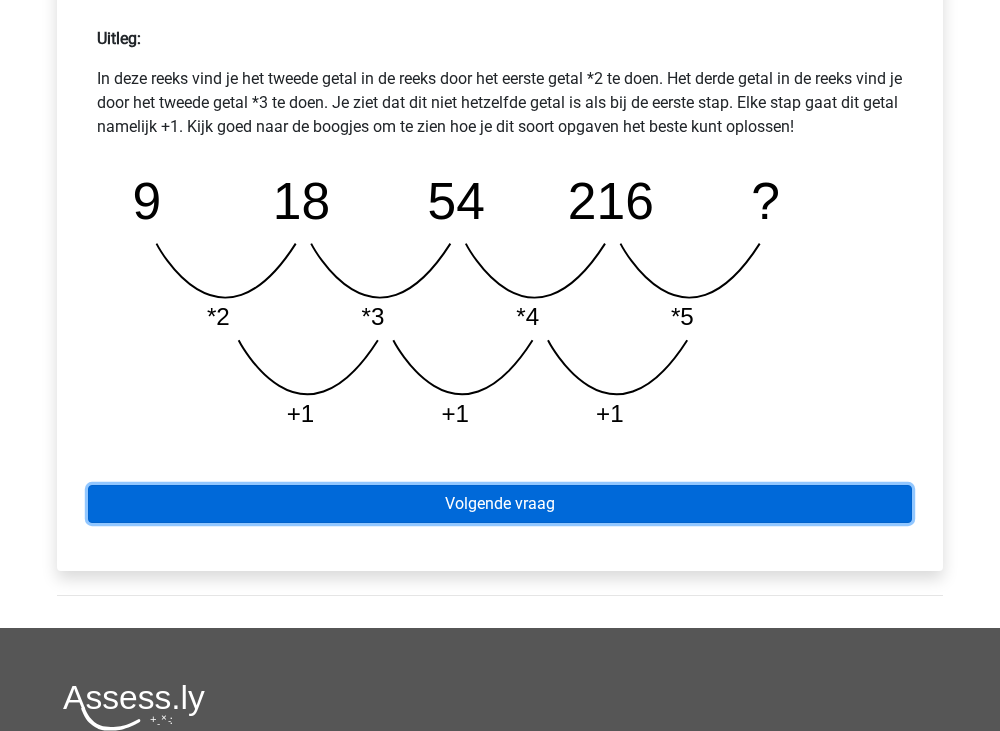 click on "Volgende vraag" at bounding box center [500, 504] 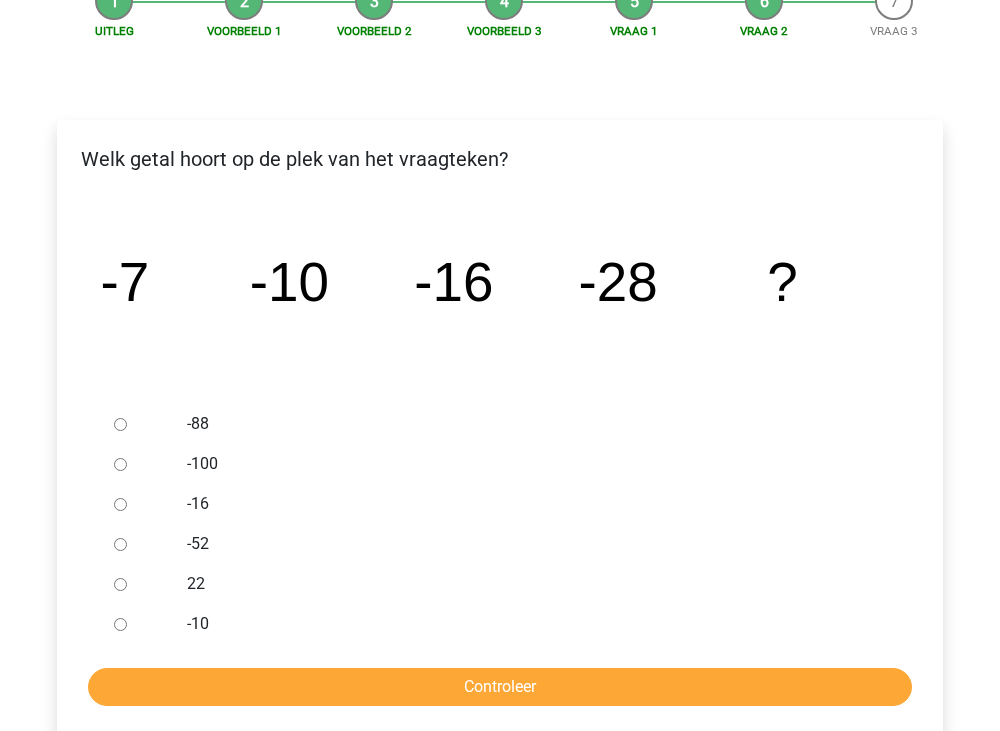 scroll, scrollTop: 300, scrollLeft: 0, axis: vertical 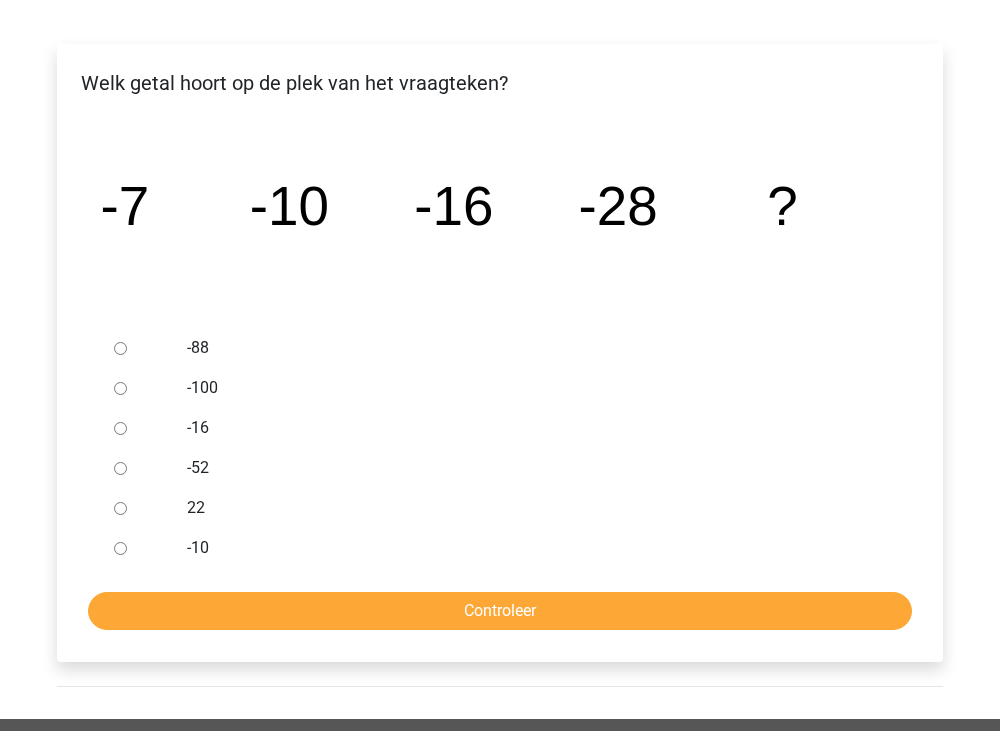 click on "-52" at bounding box center (120, 468) 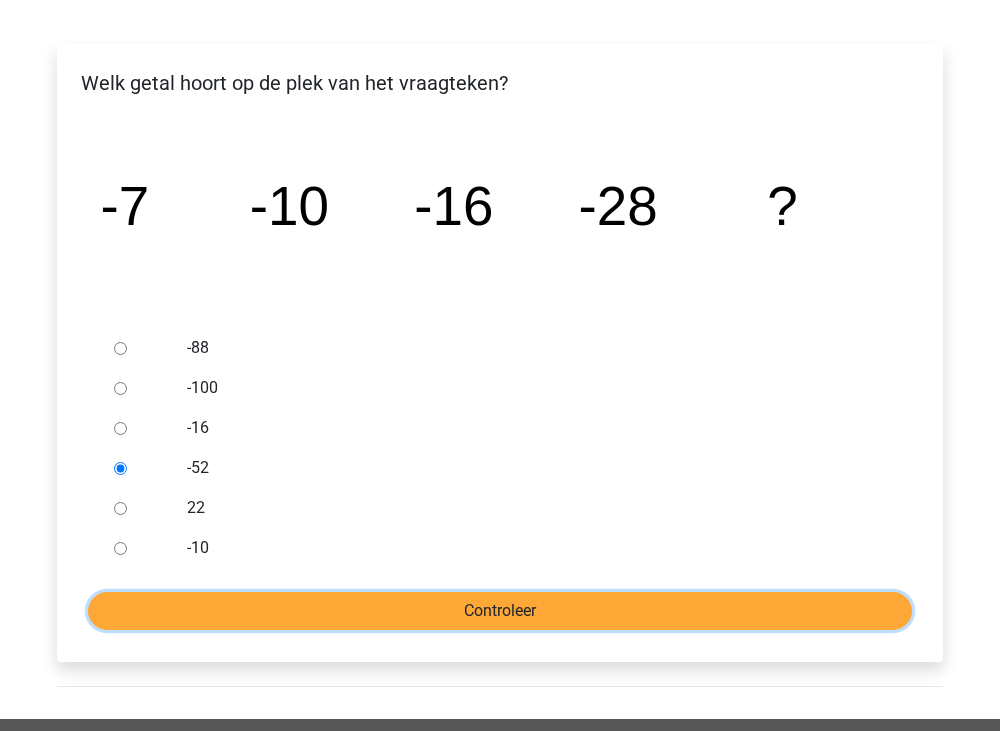 click on "Controleer" at bounding box center [500, 611] 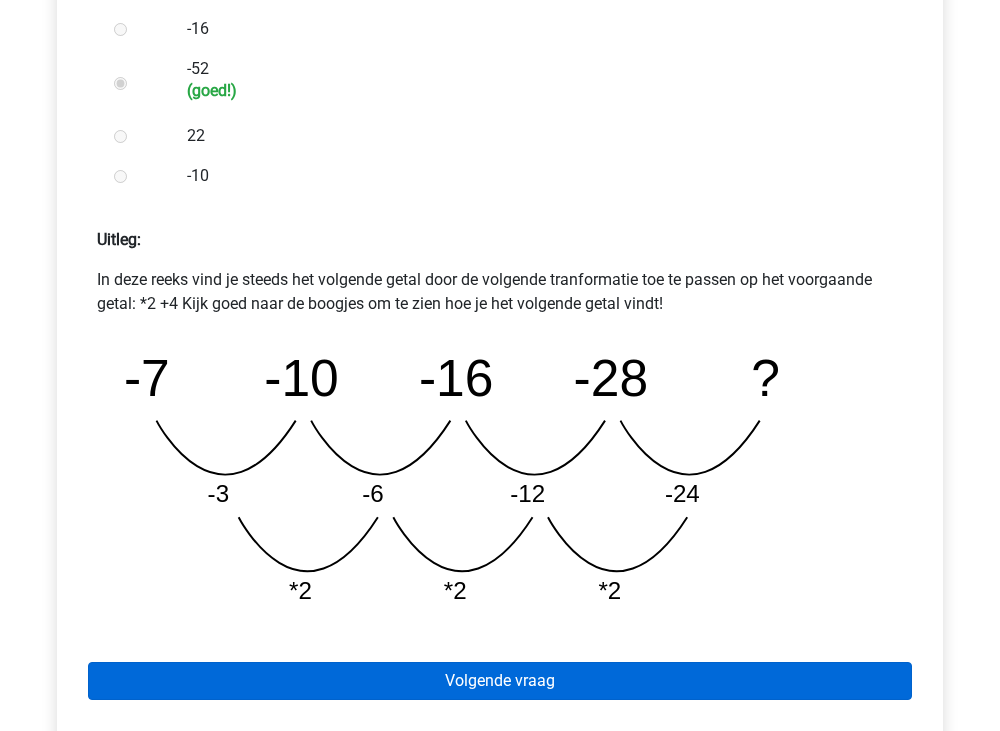 scroll, scrollTop: 700, scrollLeft: 0, axis: vertical 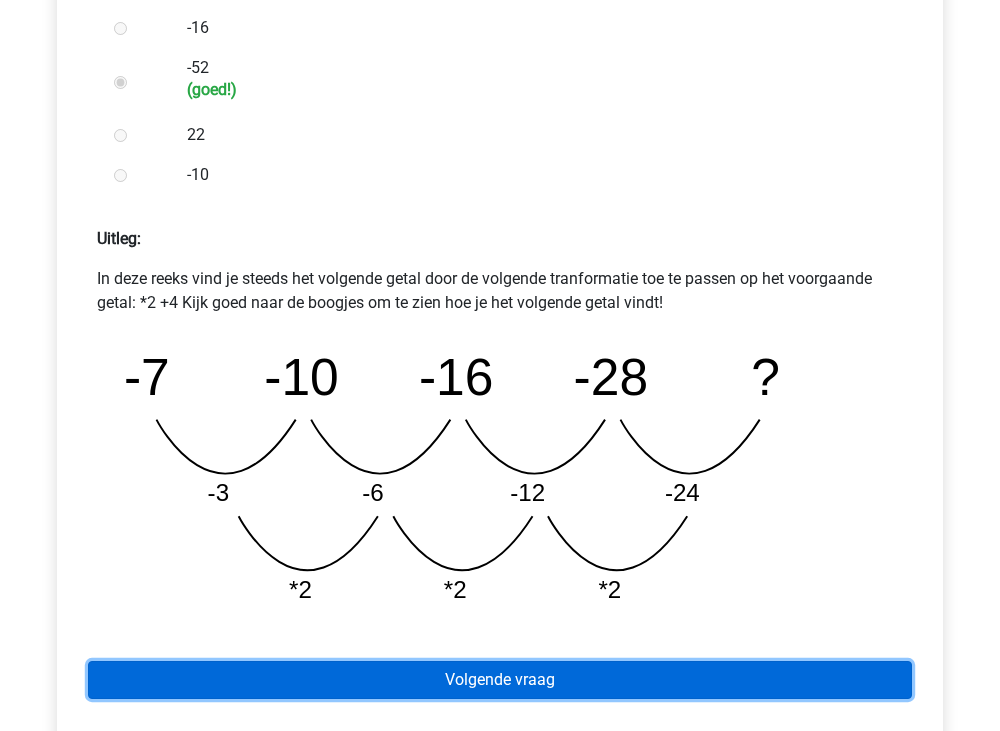click on "Volgende vraag" at bounding box center (500, 680) 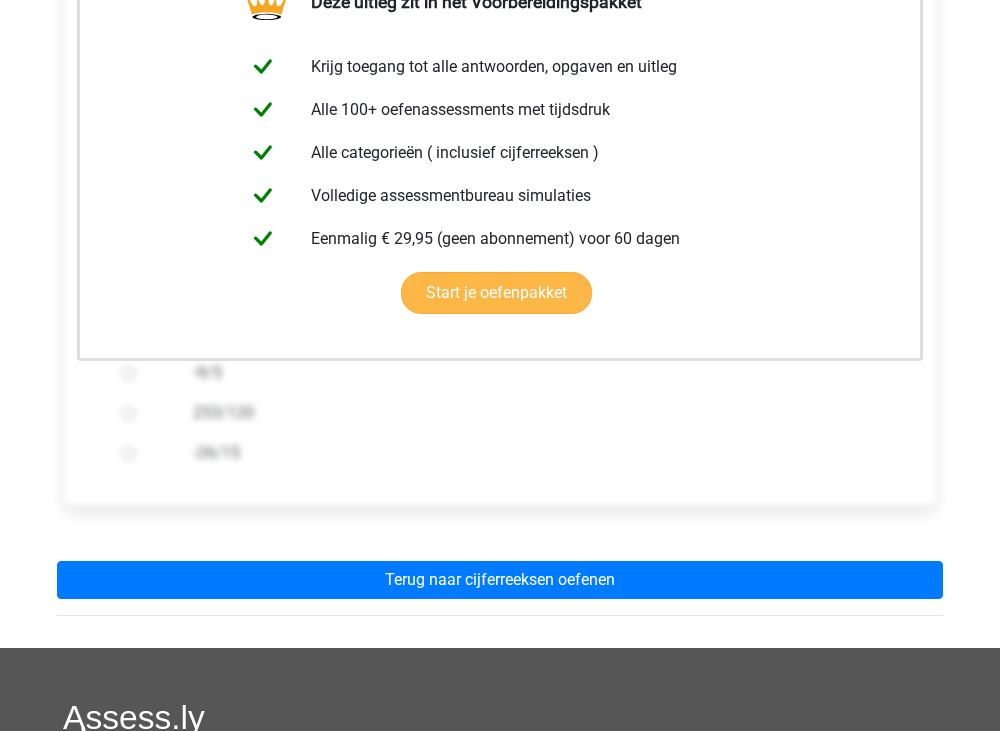 scroll, scrollTop: 400, scrollLeft: 0, axis: vertical 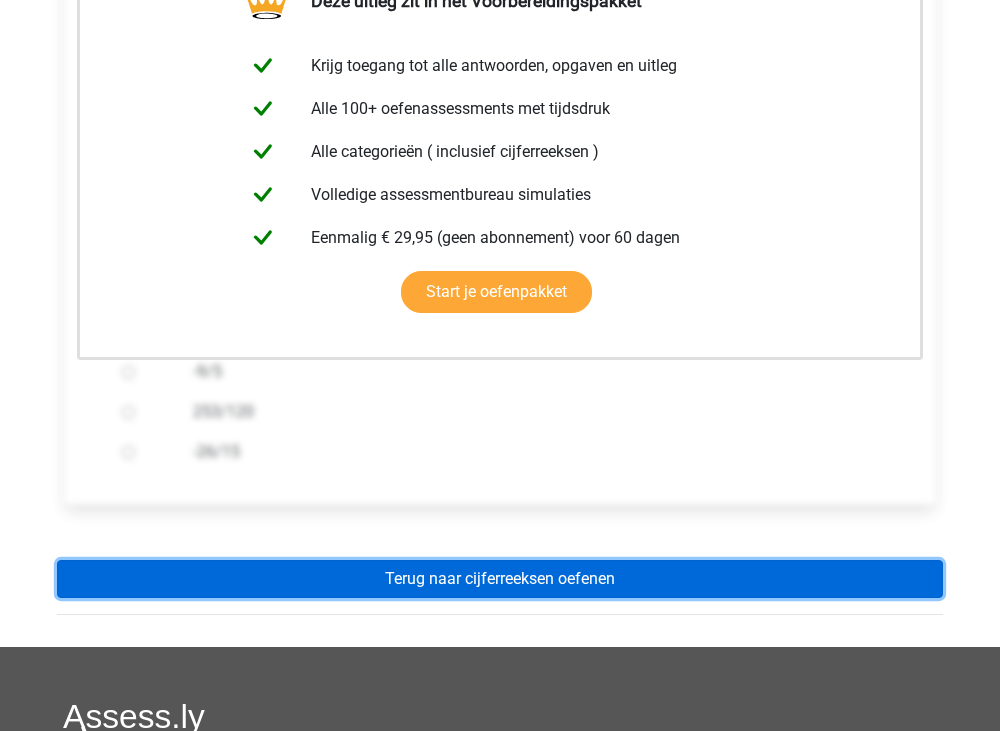 click on "Terug naar cijferreeksen oefenen" at bounding box center (500, 579) 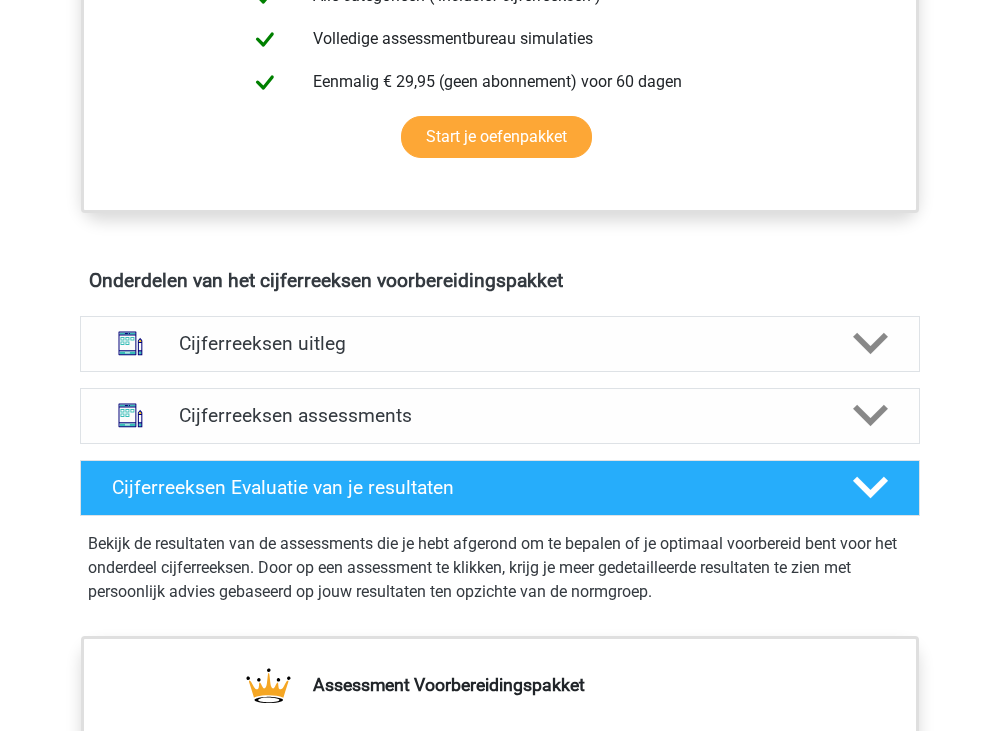 scroll, scrollTop: 1000, scrollLeft: 0, axis: vertical 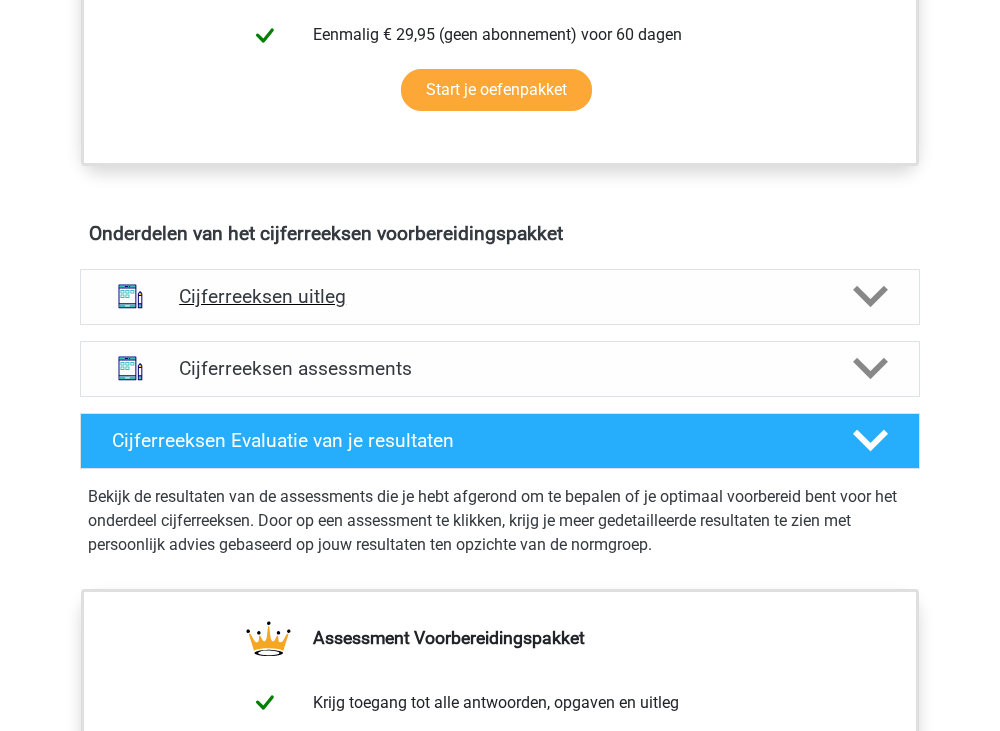 click 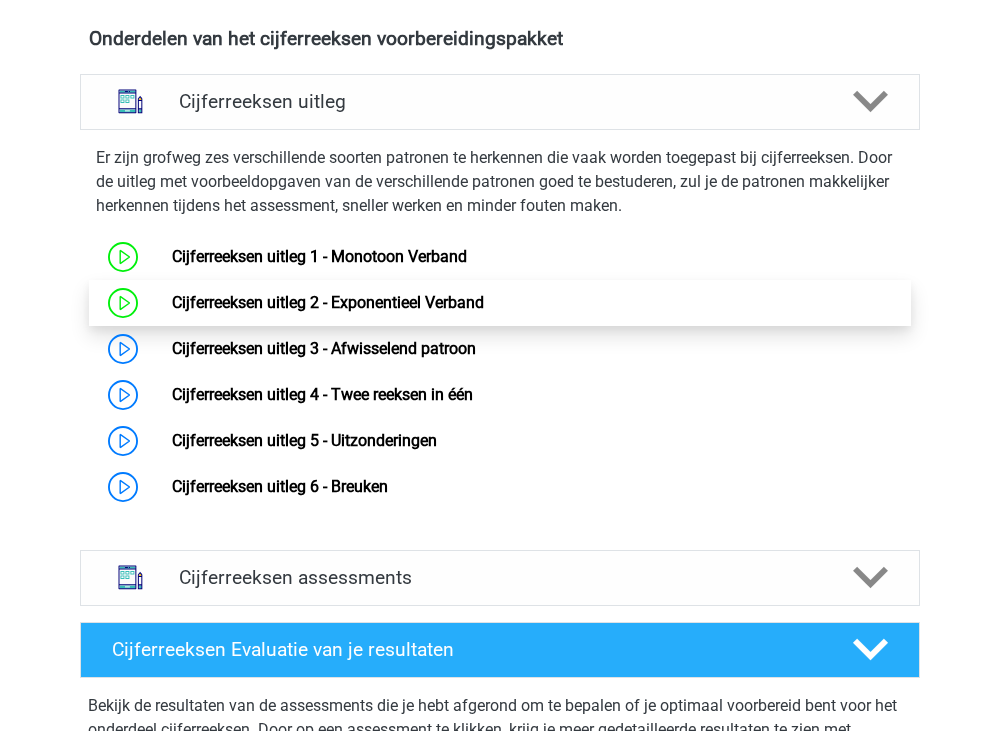 scroll, scrollTop: 1200, scrollLeft: 0, axis: vertical 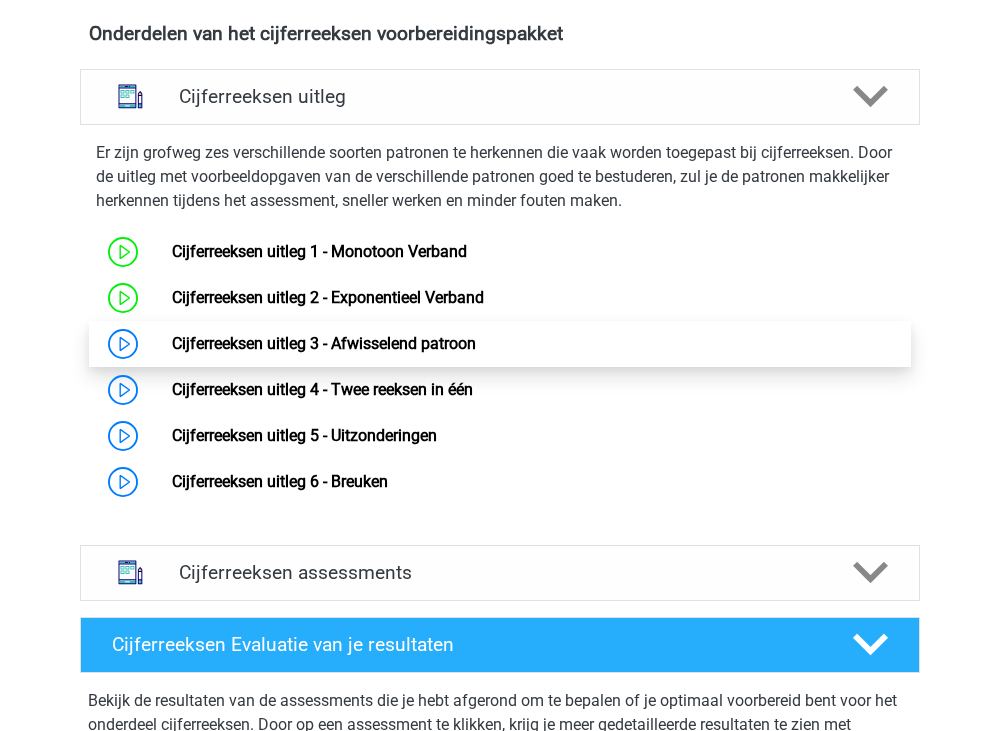 click on "Cijferreeksen uitleg 3 - Afwisselend patroon" at bounding box center (324, 343) 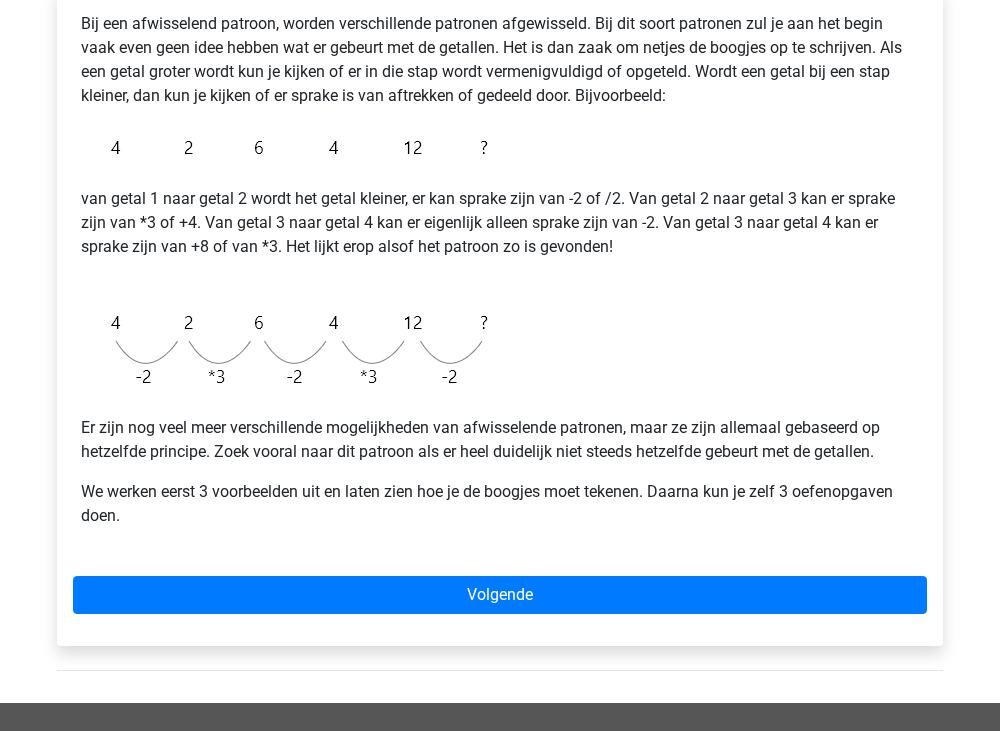 scroll, scrollTop: 355, scrollLeft: 0, axis: vertical 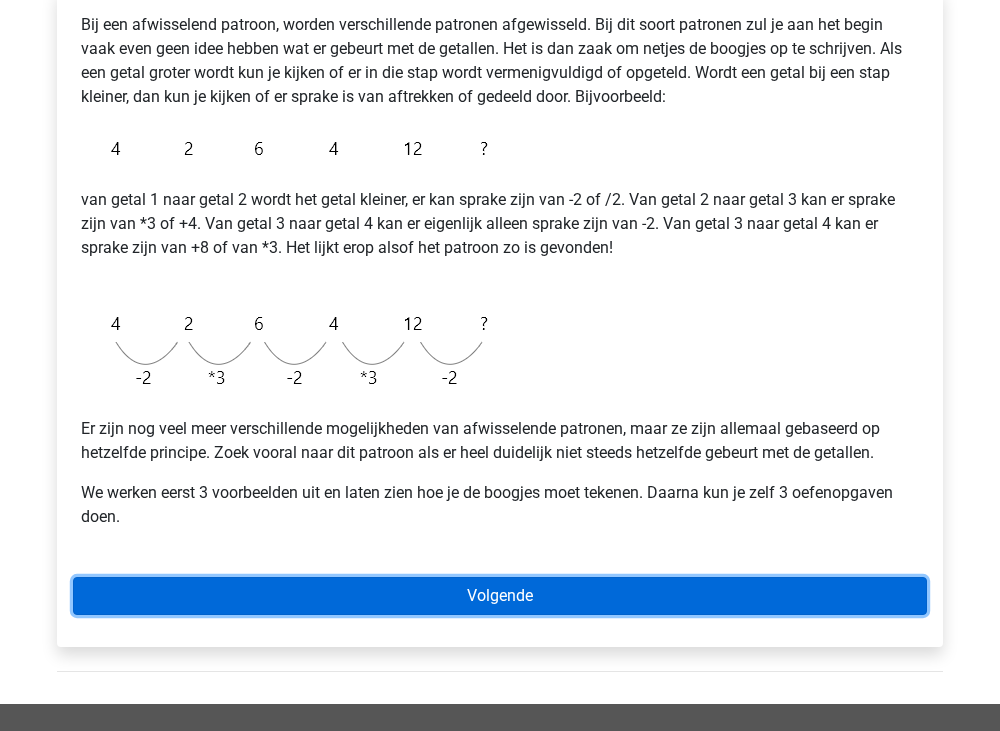 click on "Volgende" at bounding box center [500, 596] 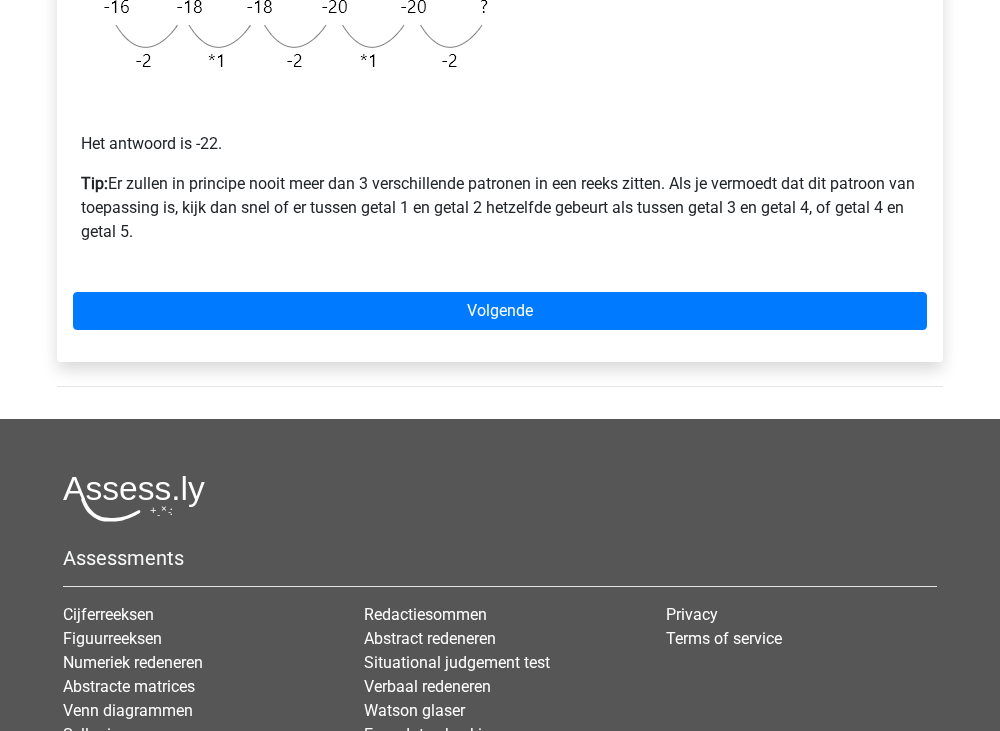 scroll, scrollTop: 400, scrollLeft: 0, axis: vertical 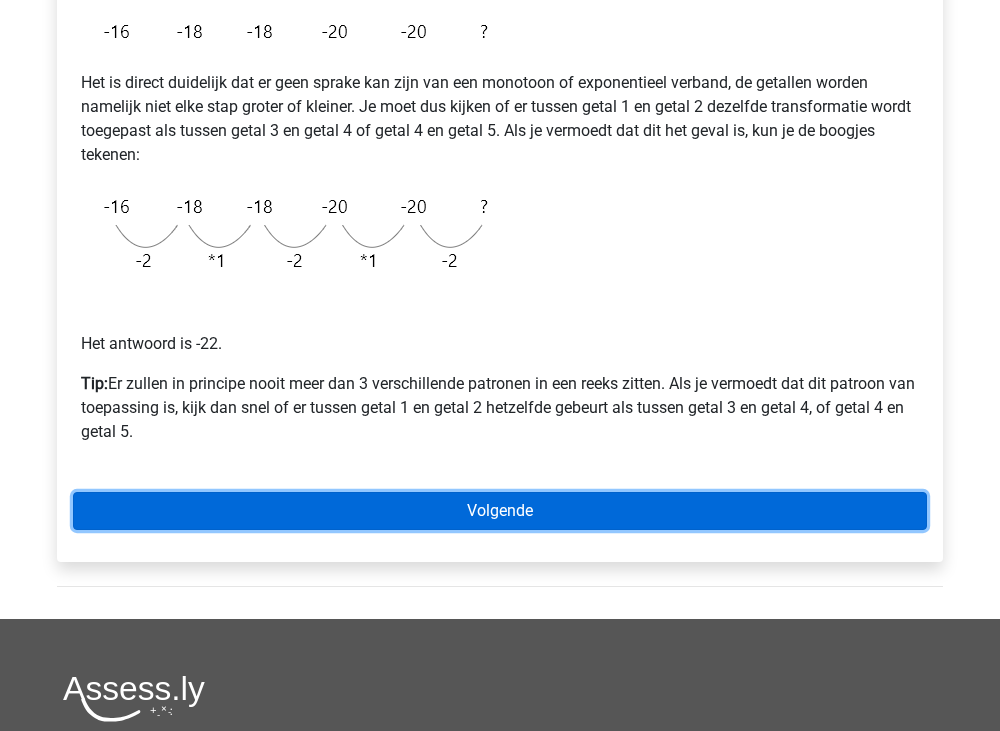 click on "Volgende" at bounding box center (500, 511) 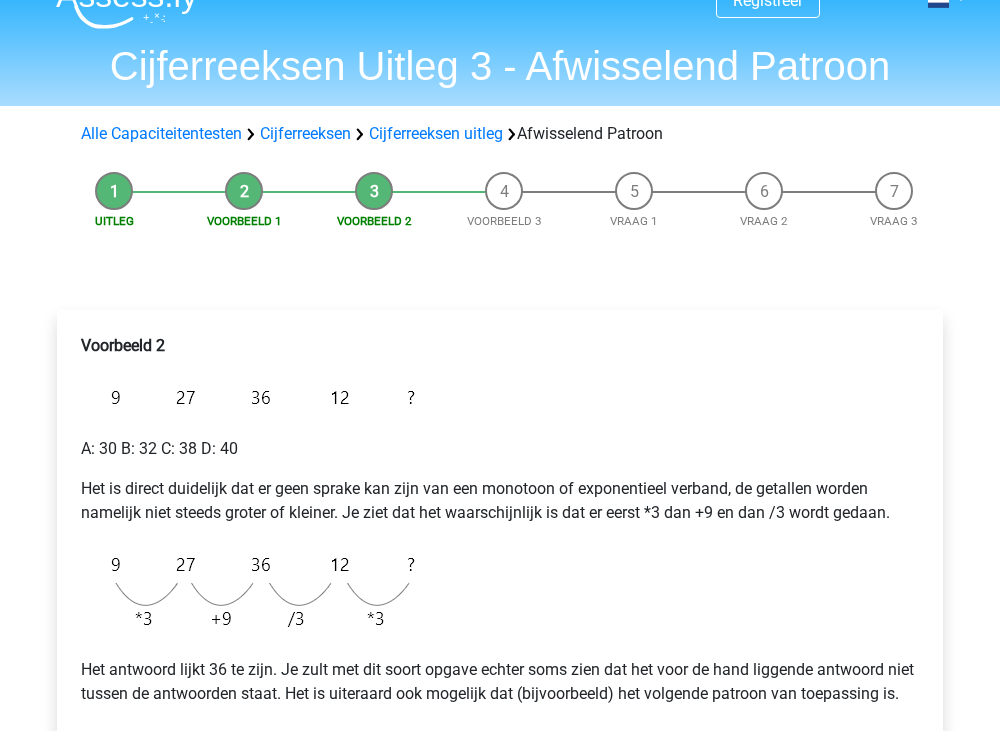 scroll, scrollTop: 0, scrollLeft: 0, axis: both 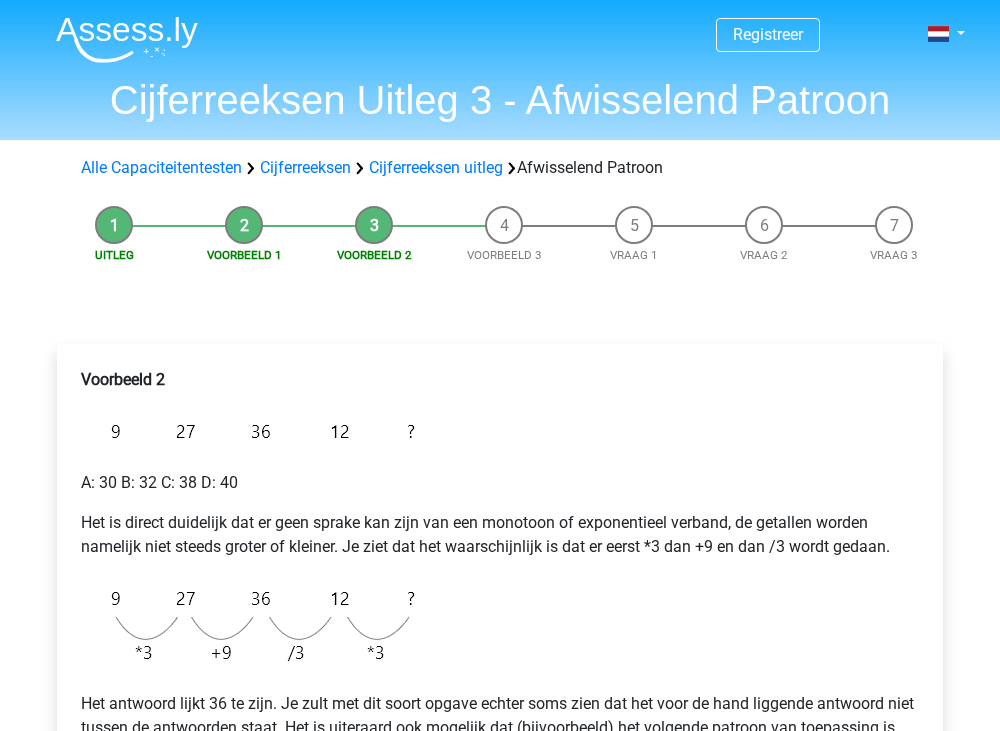 click on "Voorbeeld 2 A: 30 B: 32 C: 38 D: 40 Het is direct duidelijk dat er geen sprake kan zijn van een monotoon of exponentieel verband, de getallen worden namelijk niet steeds groter of kleiner. Je ziet dat het waarschijnlijk is dat er eerst *3 dan +9 en dan /3 wordt gedaan. Het antwoord lijkt 36 te zijn. Je zult met dit soort opgave echter soms zien dat het voor de hand liggende antwoord niet tussen de antwoorden staat. Het is uiteraard ook mogelijk dat (bijvoorbeeld) het volgende patroon van toepassing is. In dit geval is het antwoord 40. Het is dan ook zaak om goed naar de mogelijke antwoorden te kijken en je niet in de war te laten brengen." at bounding box center [500, 652] 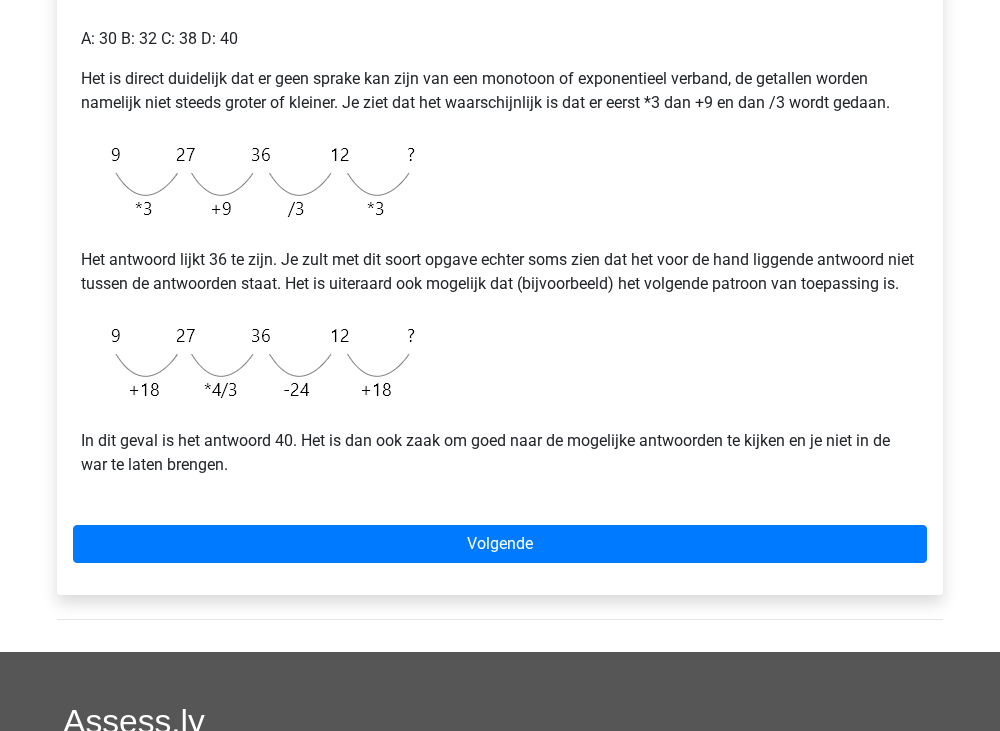 scroll, scrollTop: 400, scrollLeft: 0, axis: vertical 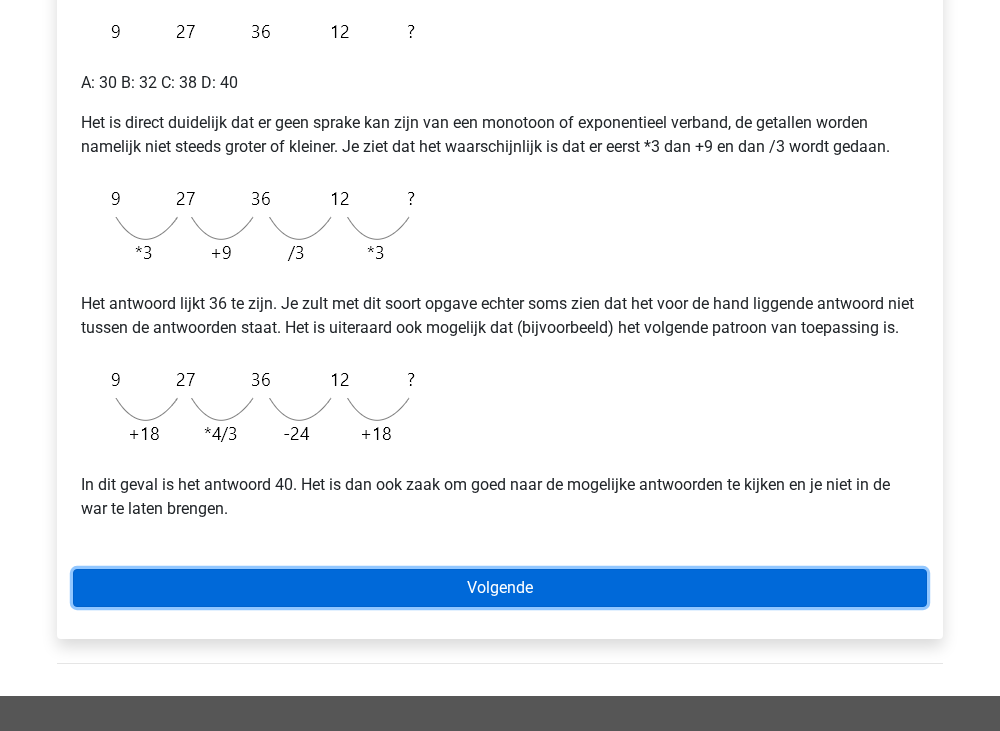 click on "Volgende" at bounding box center [500, 588] 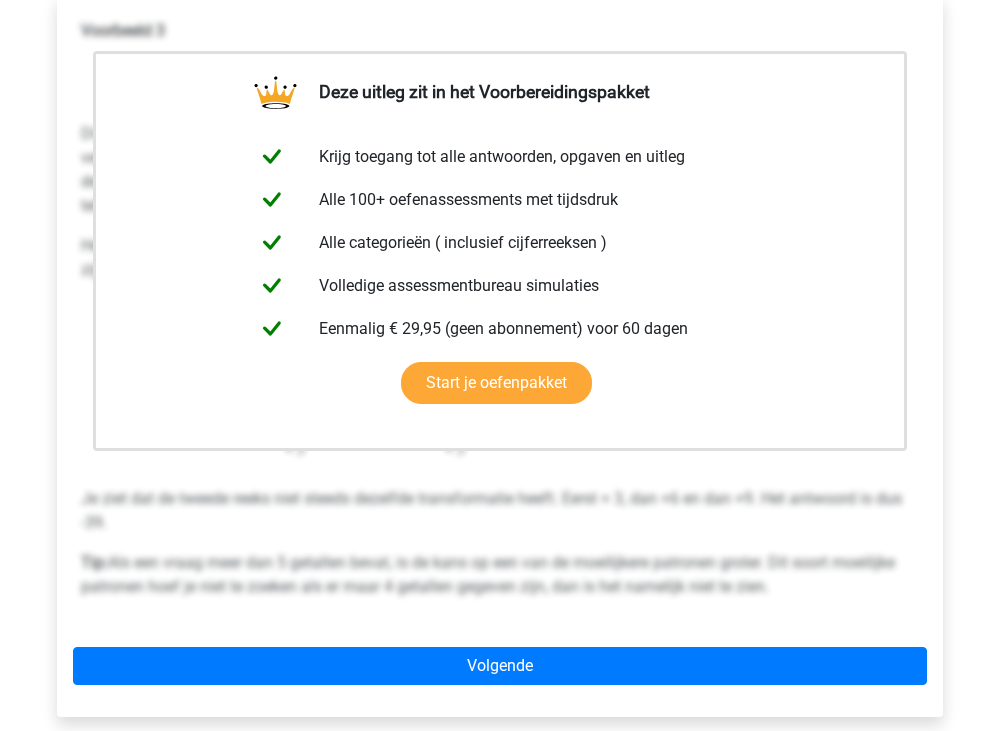 scroll, scrollTop: 300, scrollLeft: 0, axis: vertical 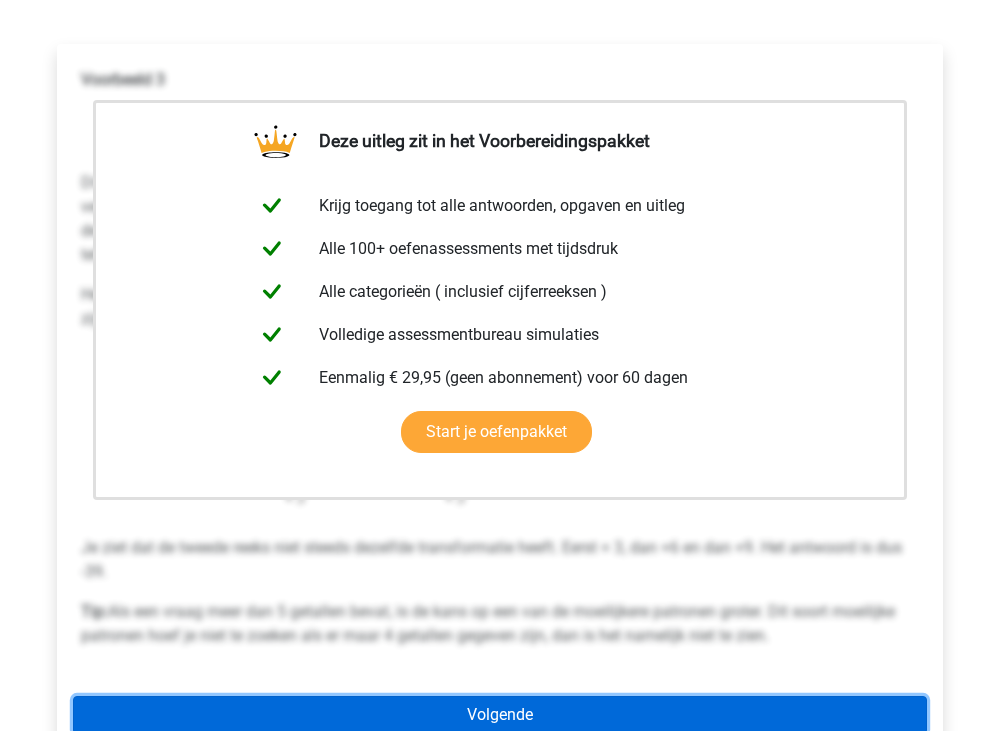click on "Volgende" at bounding box center [500, 715] 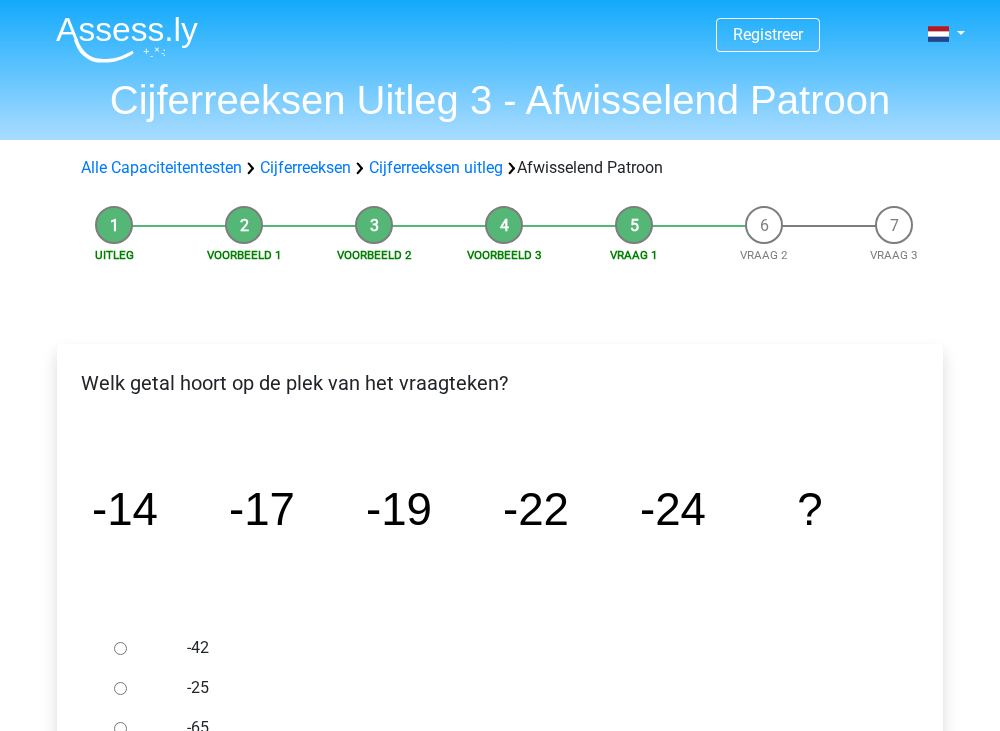 scroll, scrollTop: 100, scrollLeft: 0, axis: vertical 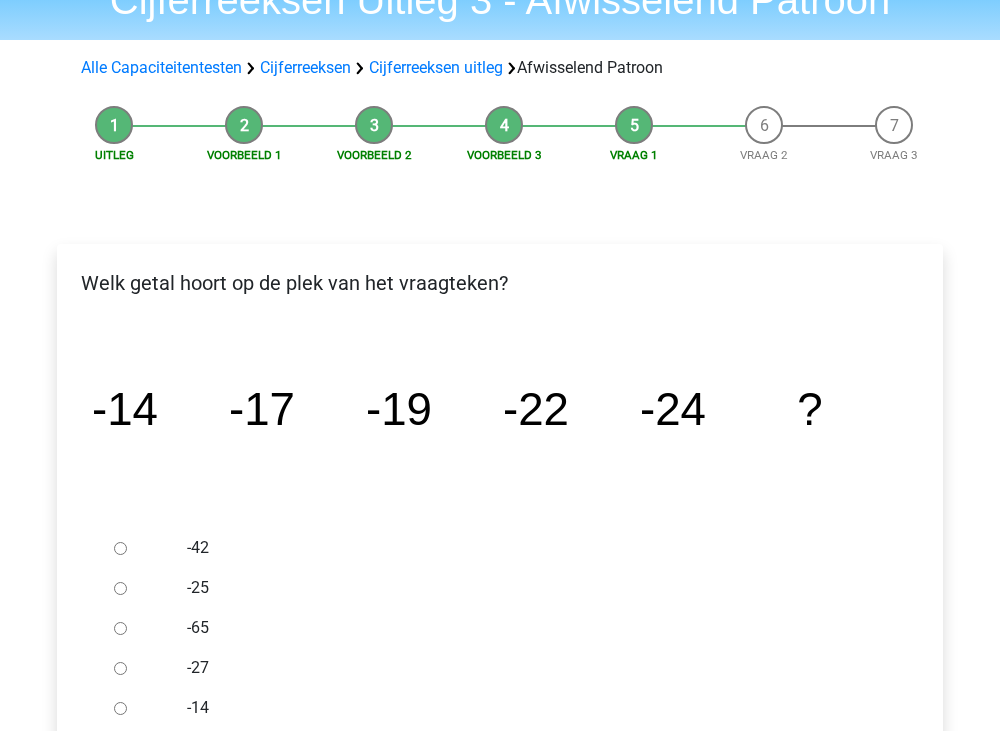 click on "-27" at bounding box center (120, 668) 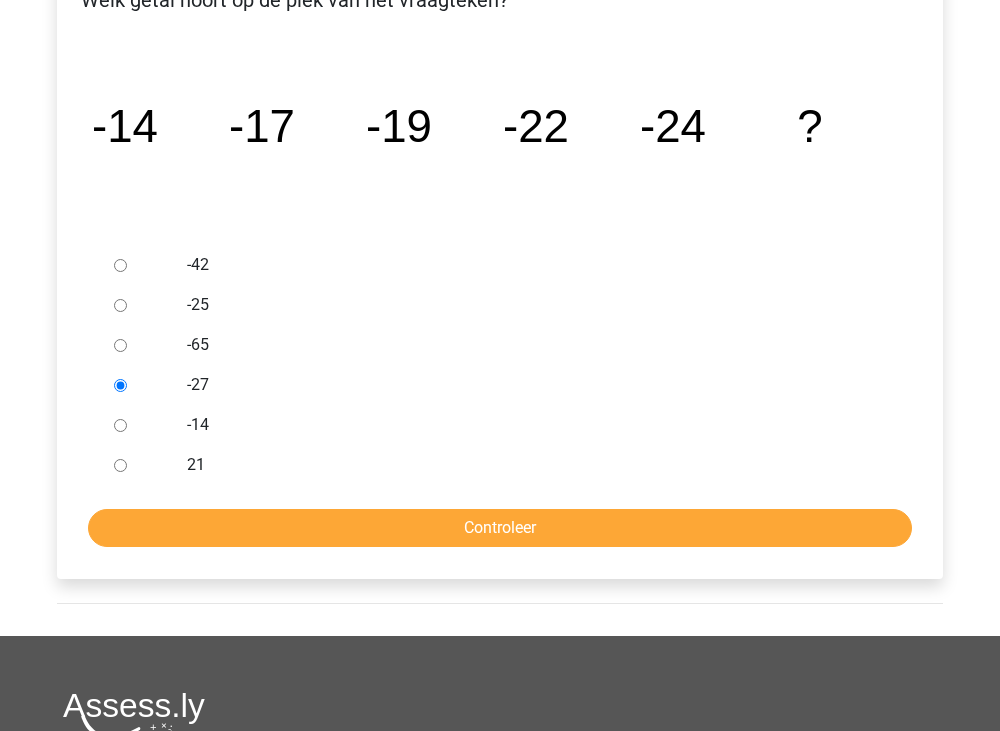 scroll, scrollTop: 400, scrollLeft: 0, axis: vertical 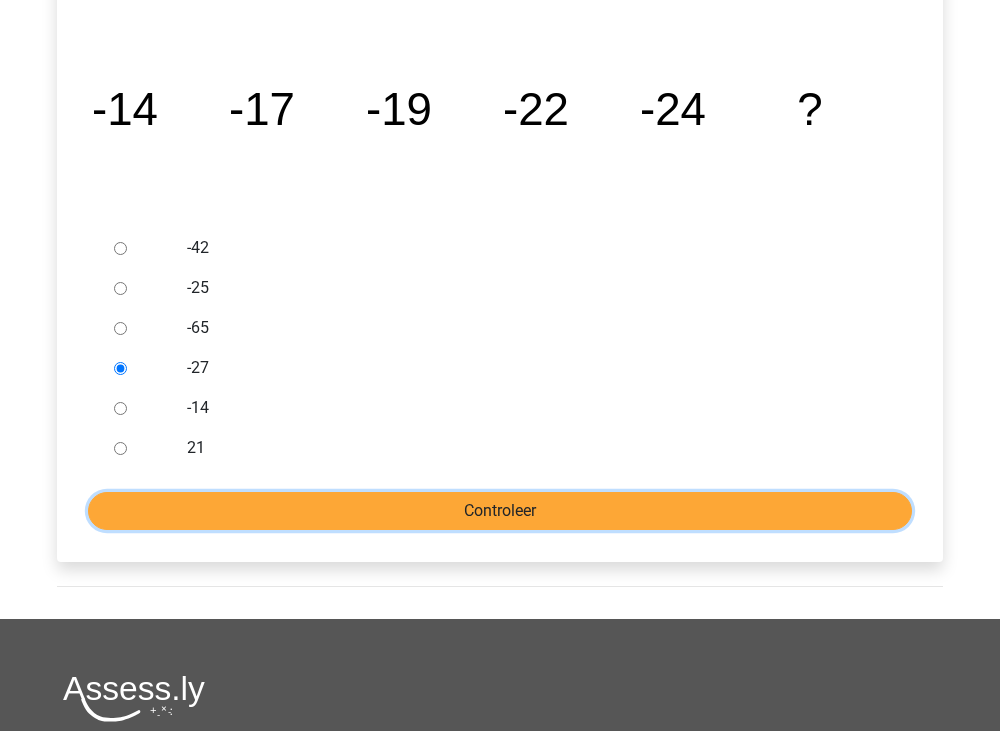 click on "Controleer" at bounding box center (500, 511) 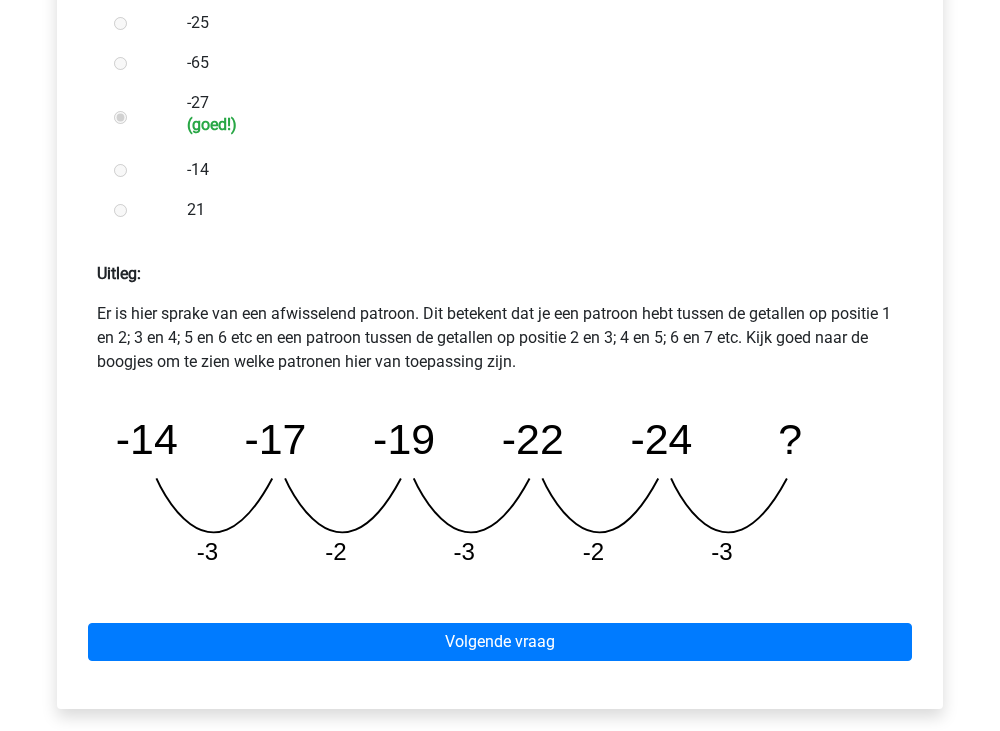 scroll, scrollTop: 700, scrollLeft: 0, axis: vertical 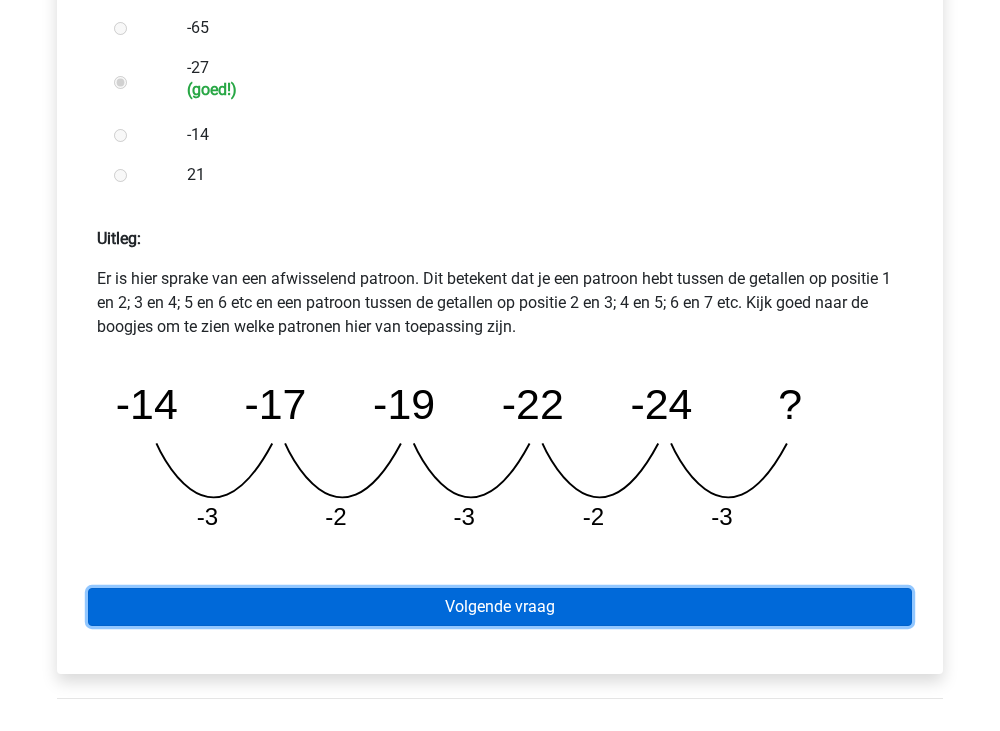 click on "Volgende vraag" at bounding box center (500, 607) 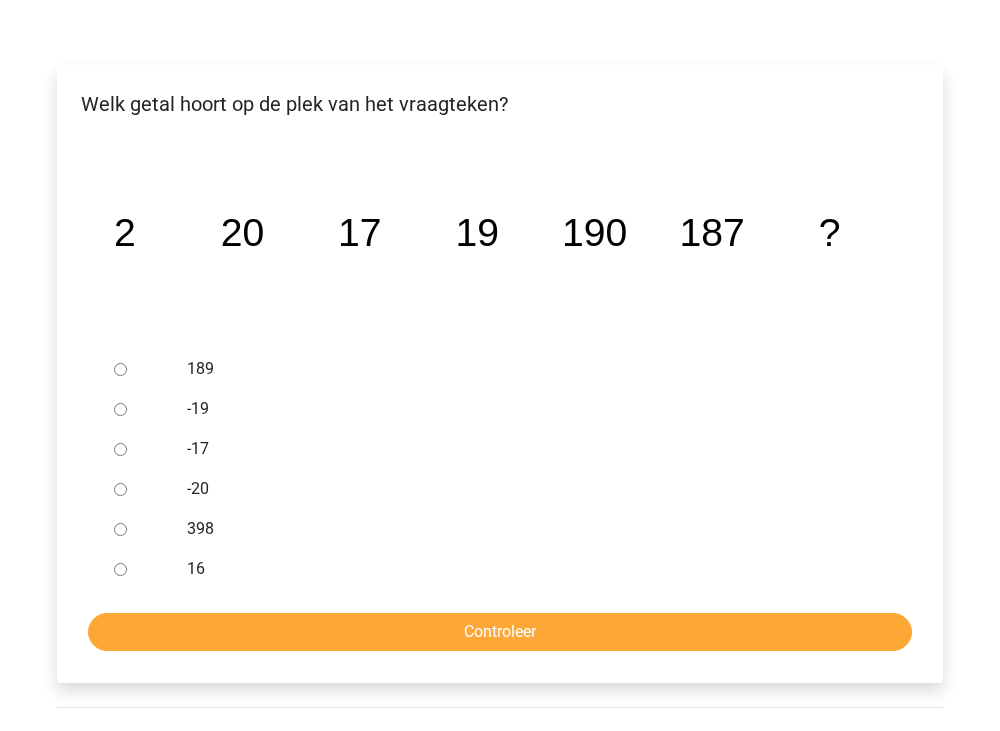 scroll, scrollTop: 300, scrollLeft: 0, axis: vertical 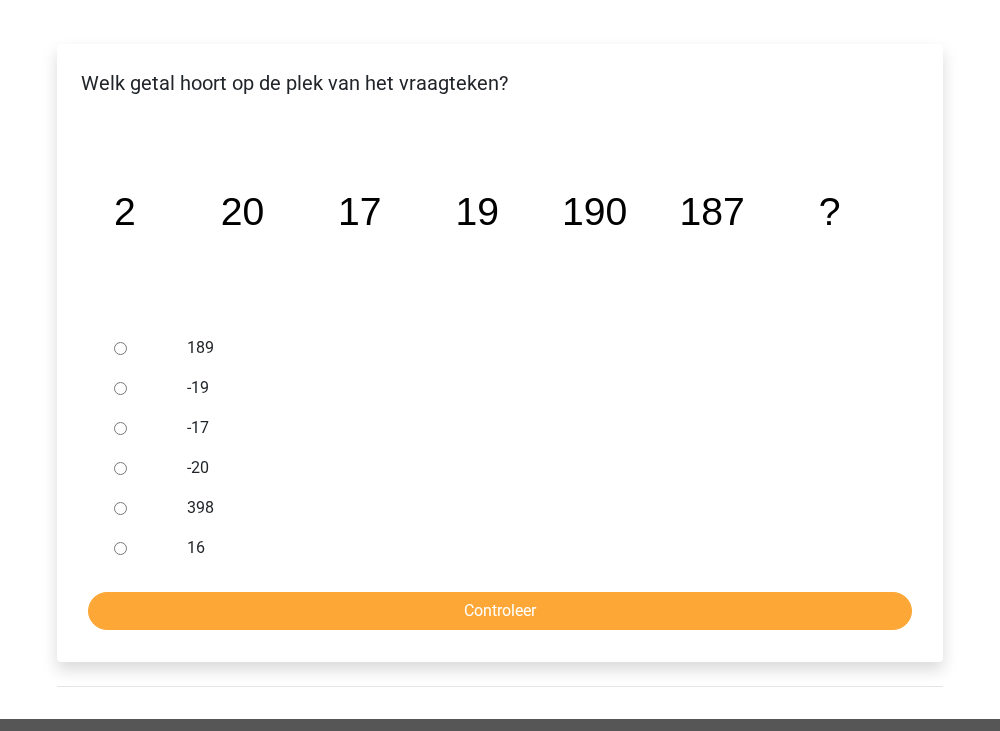 click on "189" at bounding box center [120, 348] 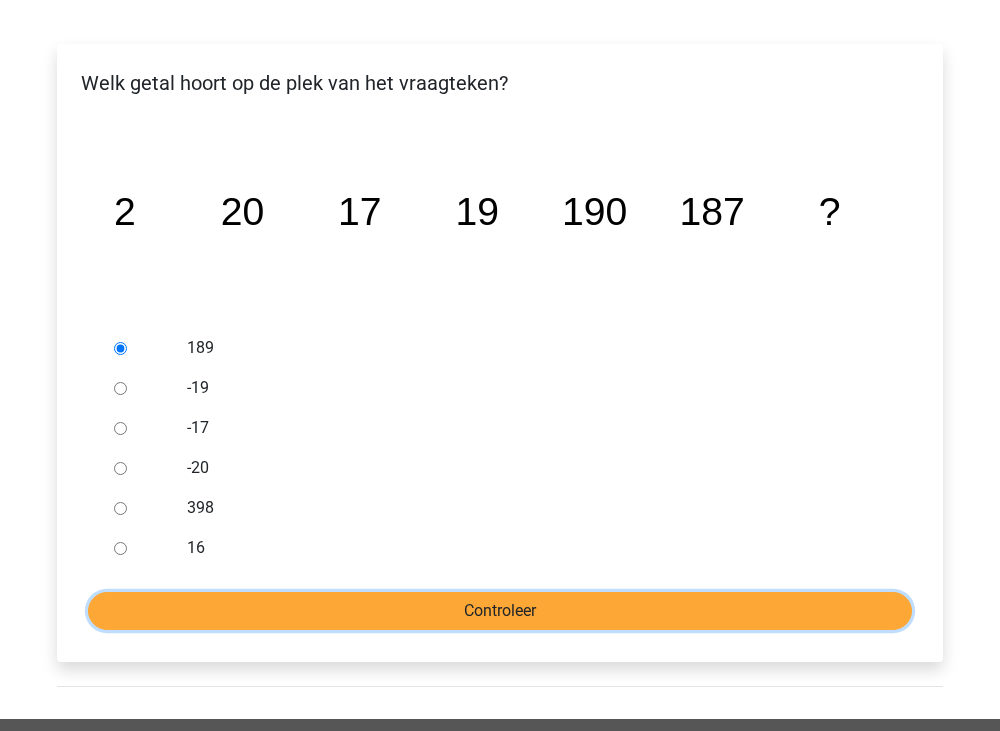 click on "Controleer" at bounding box center [500, 611] 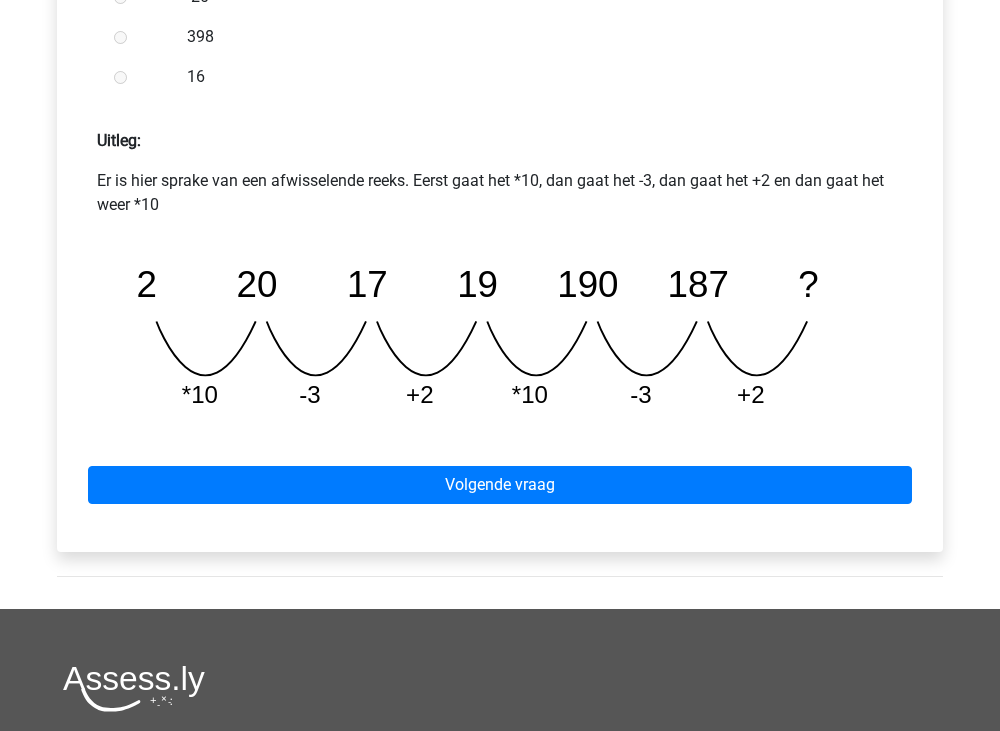 scroll, scrollTop: 800, scrollLeft: 0, axis: vertical 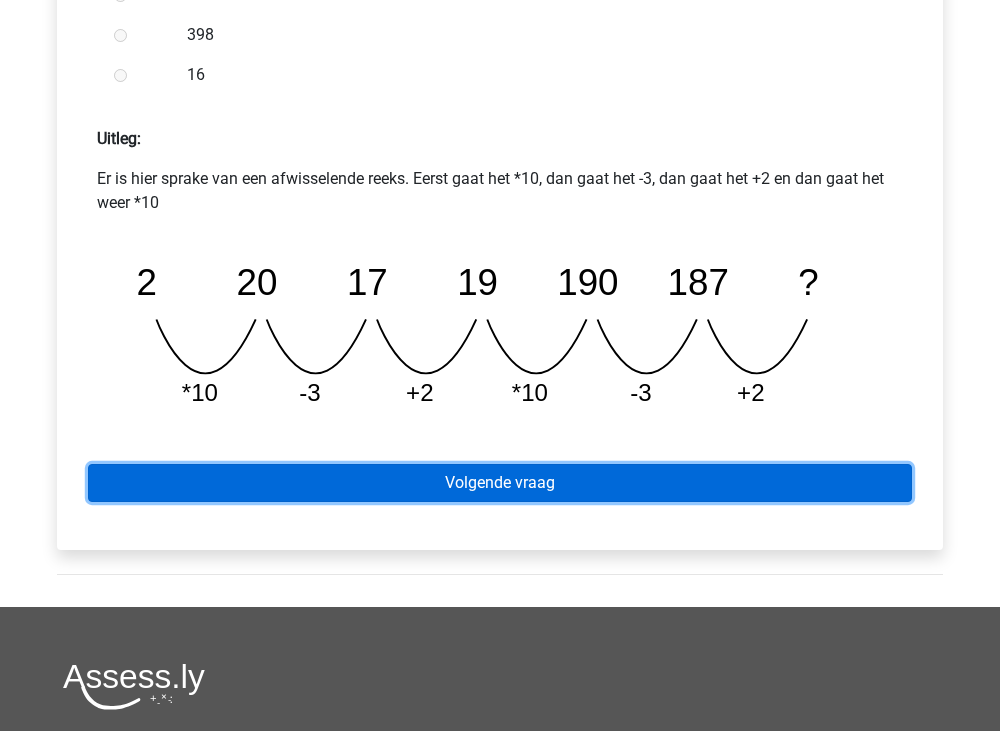 click on "Volgende vraag" at bounding box center [500, 483] 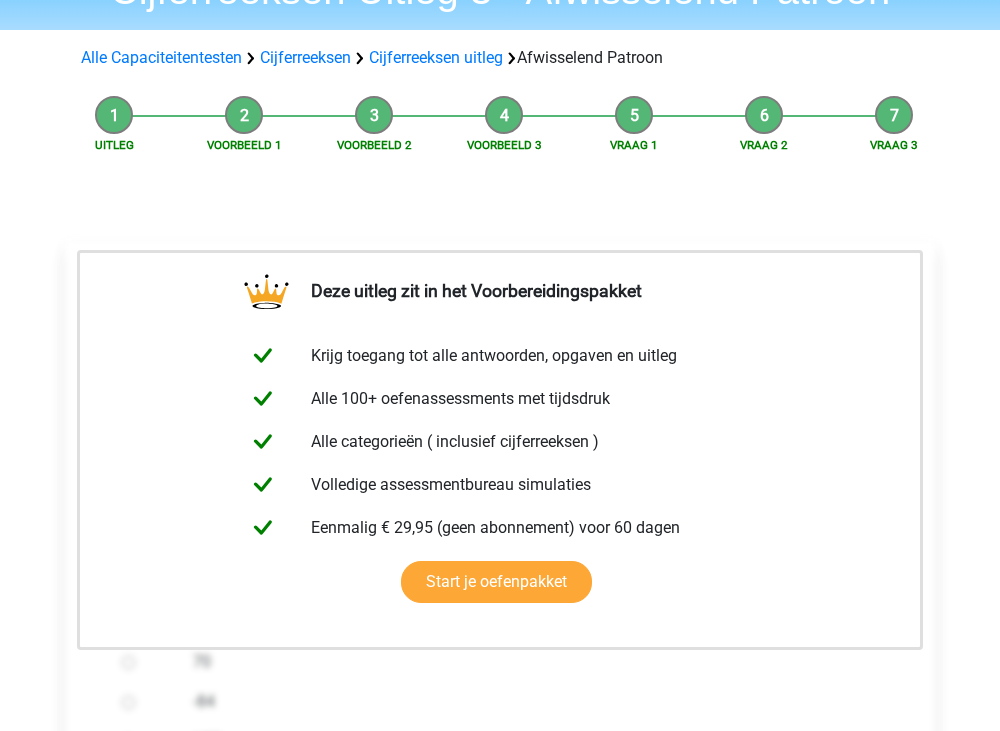 scroll, scrollTop: 400, scrollLeft: 0, axis: vertical 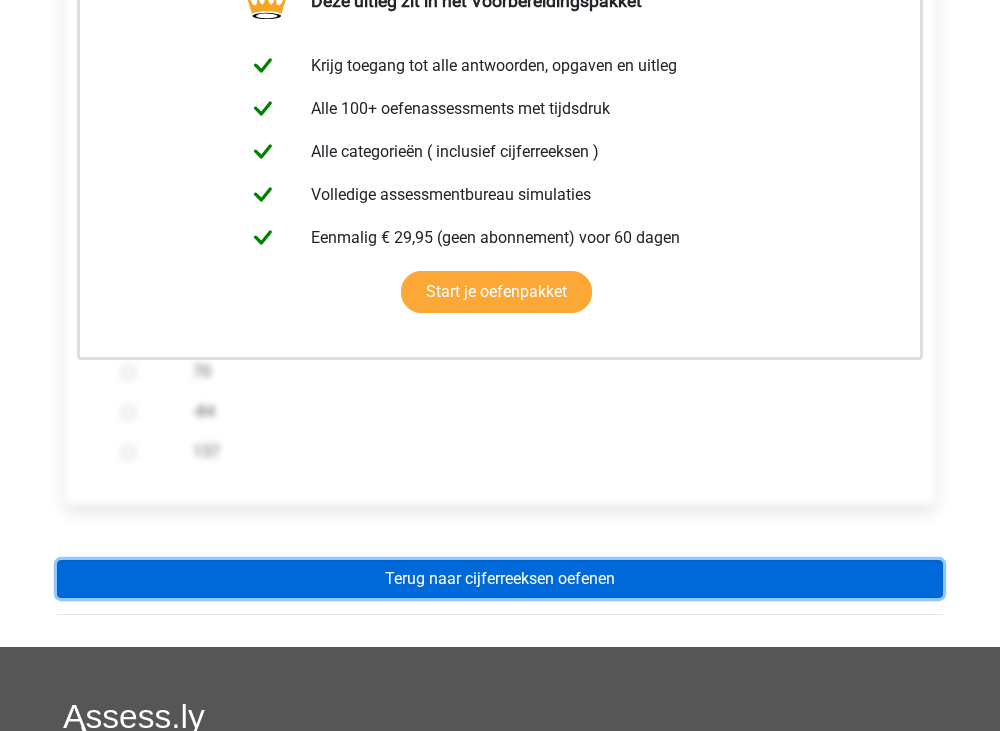 click on "Terug naar cijferreeksen oefenen" at bounding box center (500, 579) 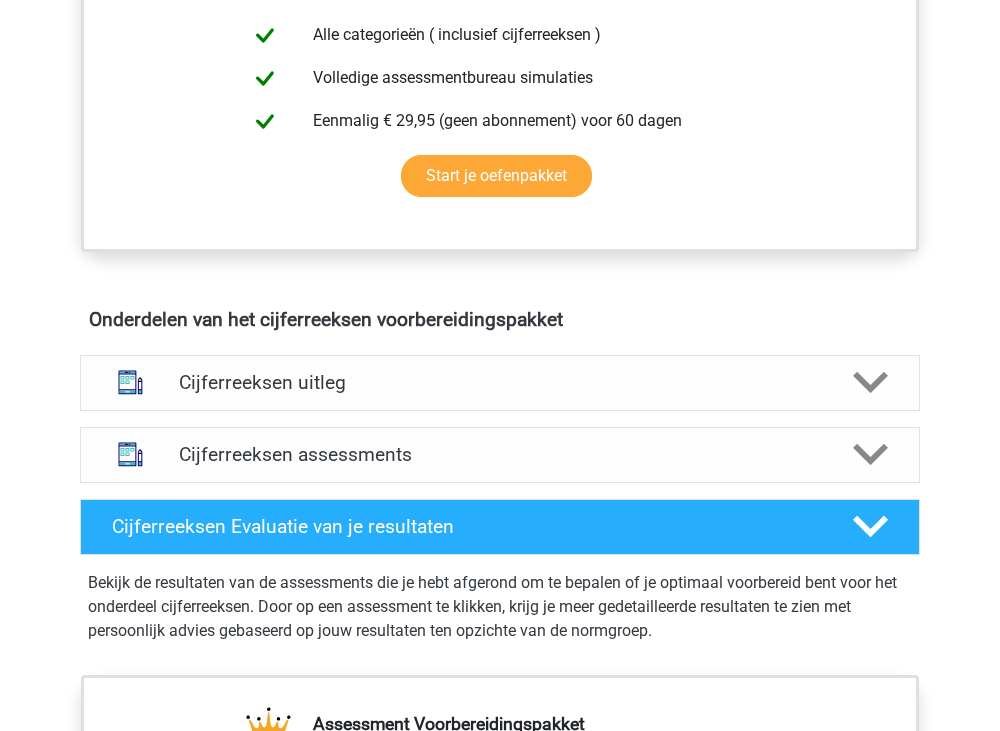 scroll, scrollTop: 1000, scrollLeft: 0, axis: vertical 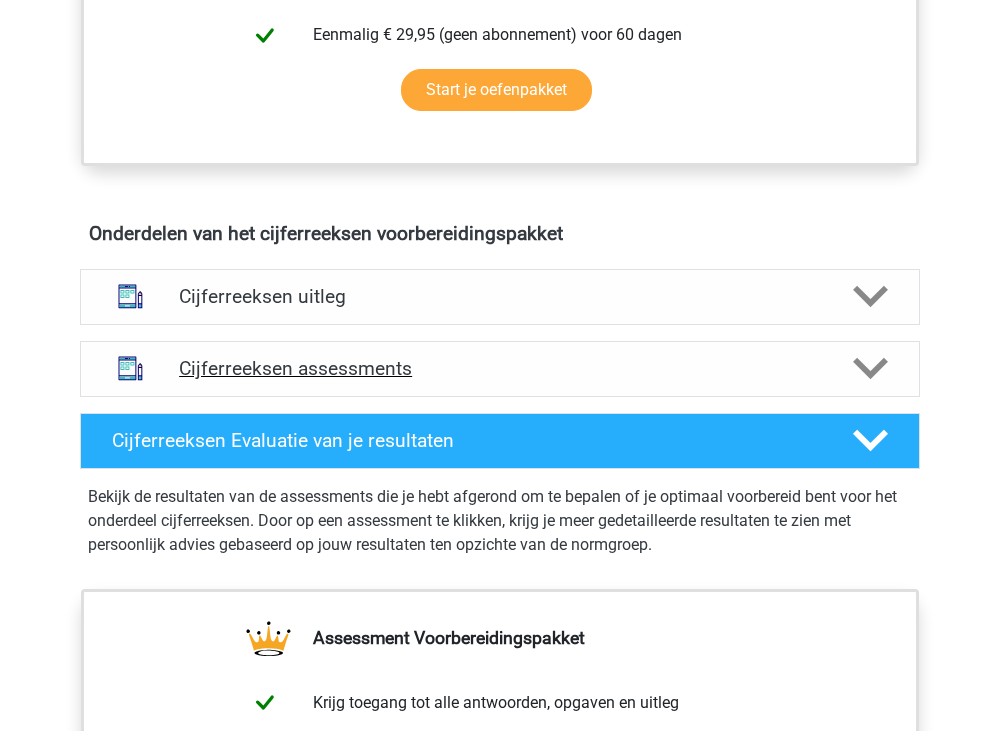 click 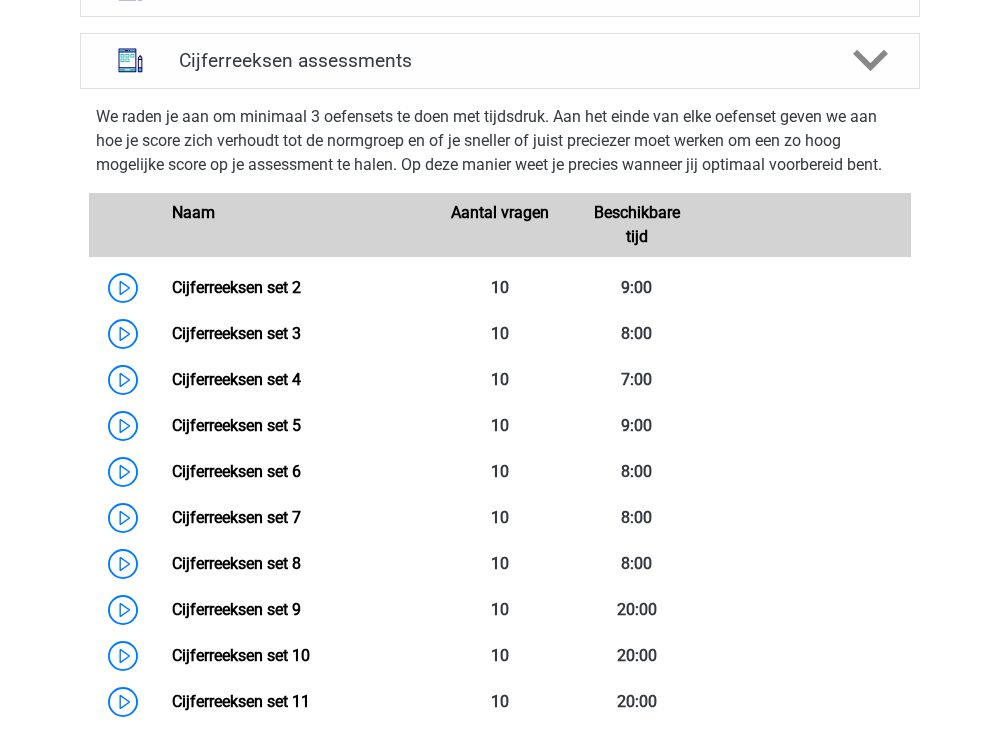 scroll, scrollTop: 1200, scrollLeft: 0, axis: vertical 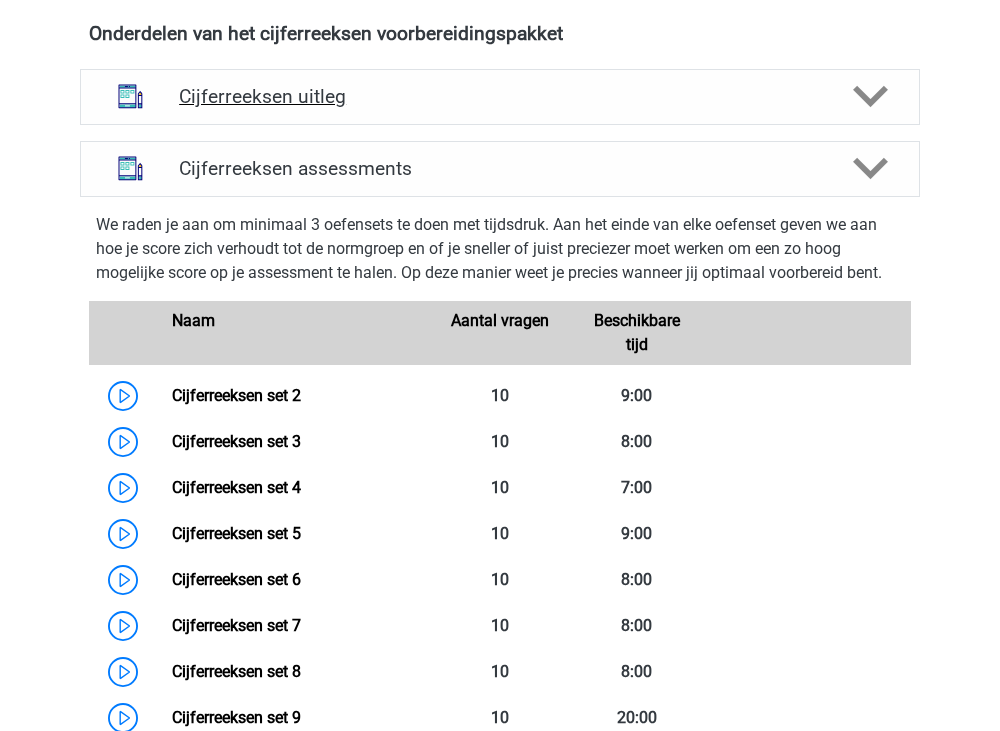 click 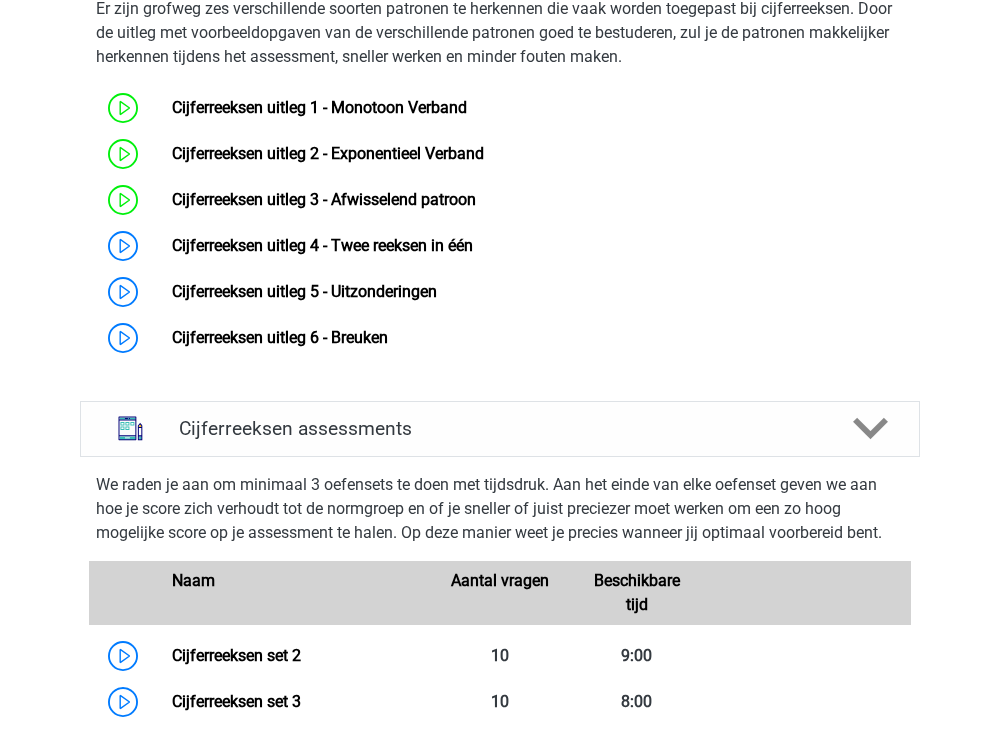 scroll, scrollTop: 1300, scrollLeft: 0, axis: vertical 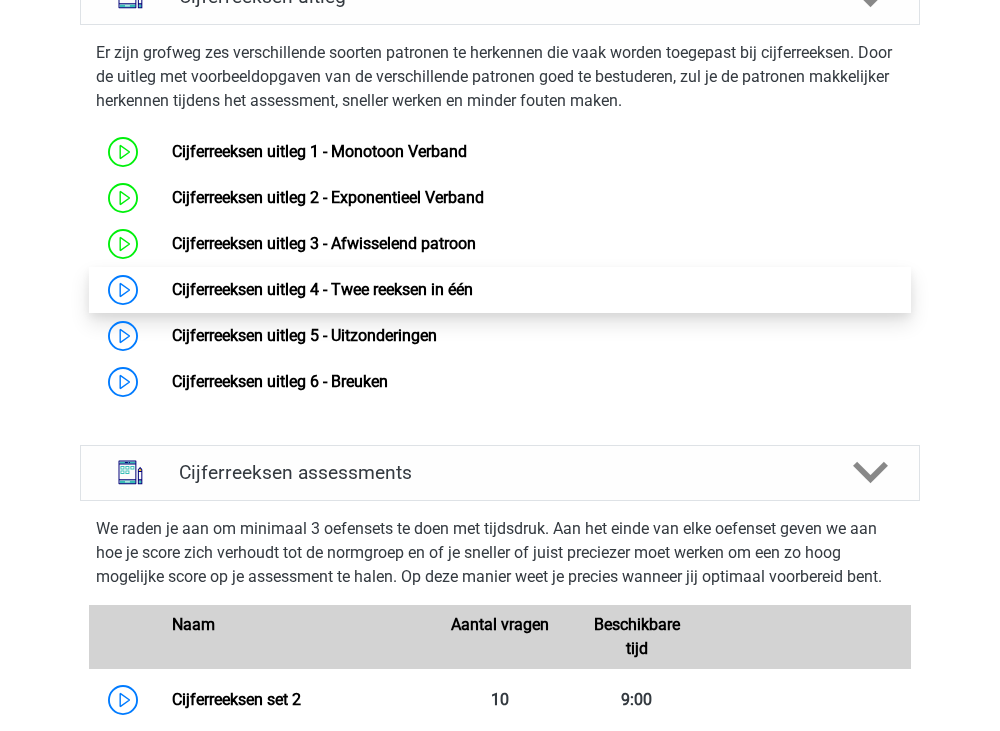 click on "Cijferreeksen uitleg 4 - Twee reeksen in één" at bounding box center (322, 289) 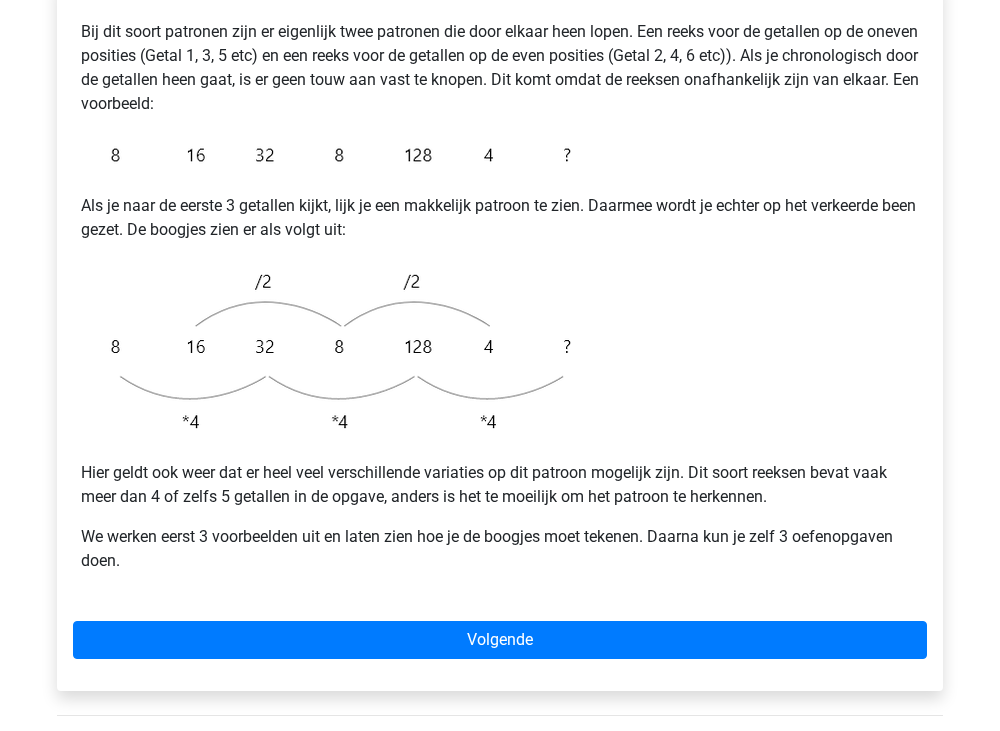 scroll, scrollTop: 400, scrollLeft: 0, axis: vertical 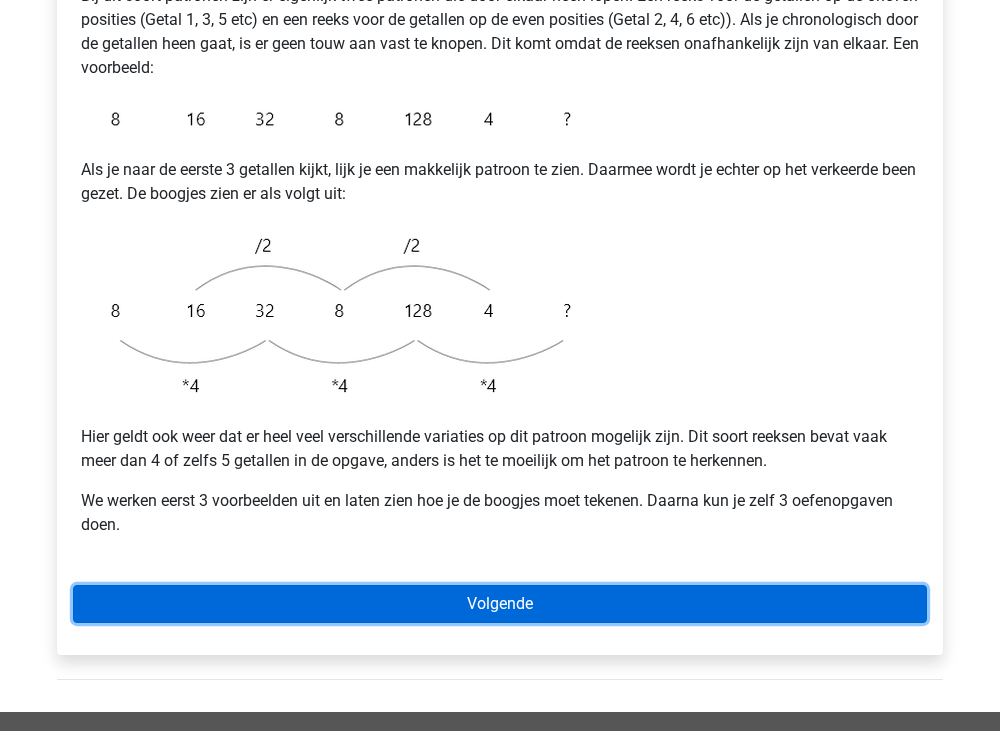 click on "Volgende" at bounding box center [500, 604] 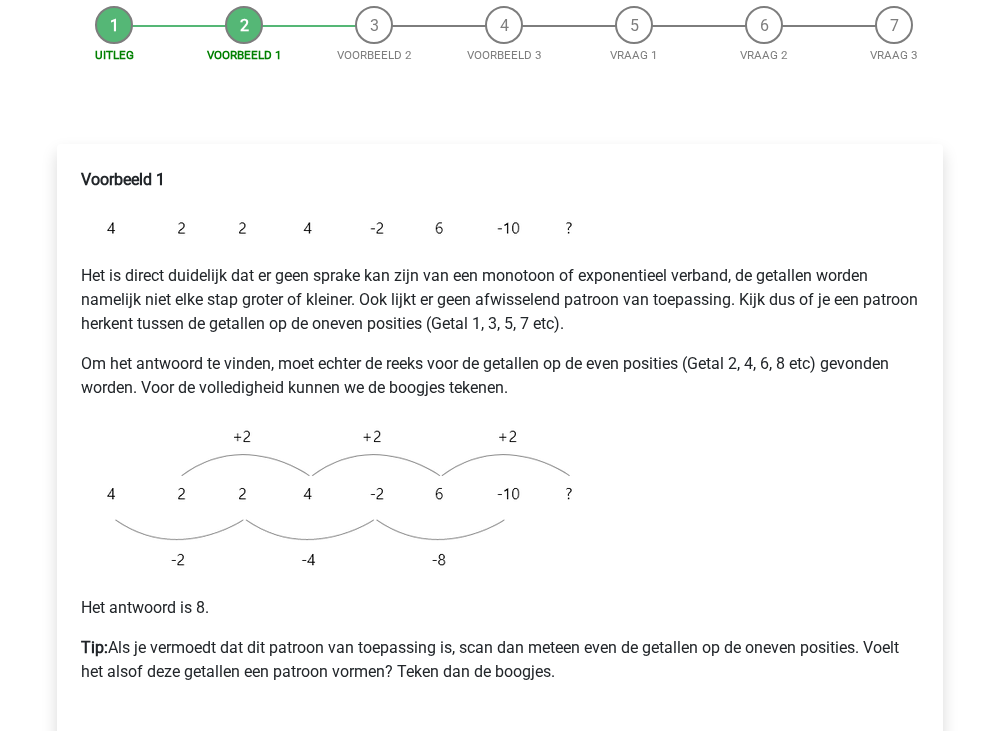 scroll, scrollTop: 300, scrollLeft: 0, axis: vertical 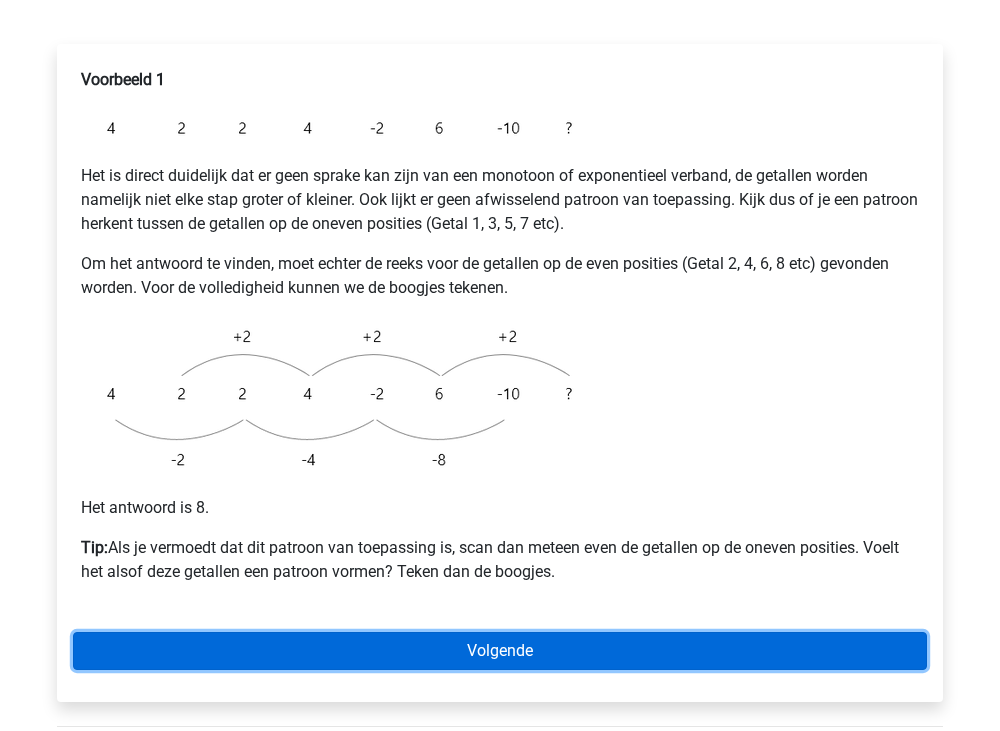 click on "Volgende" at bounding box center [500, 651] 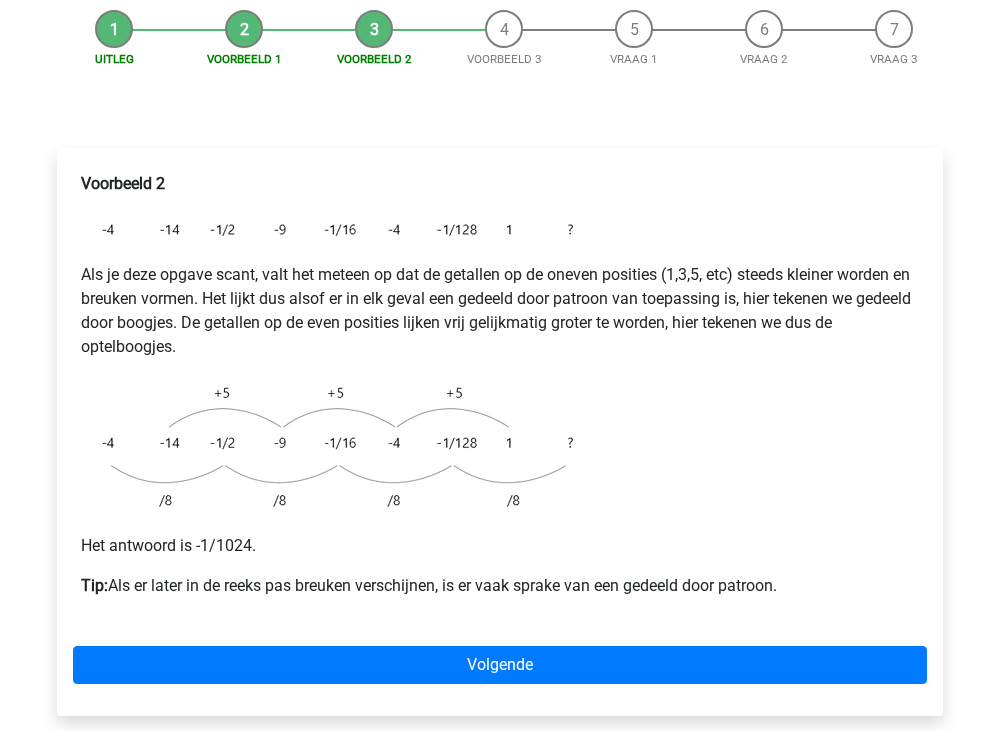 scroll, scrollTop: 200, scrollLeft: 0, axis: vertical 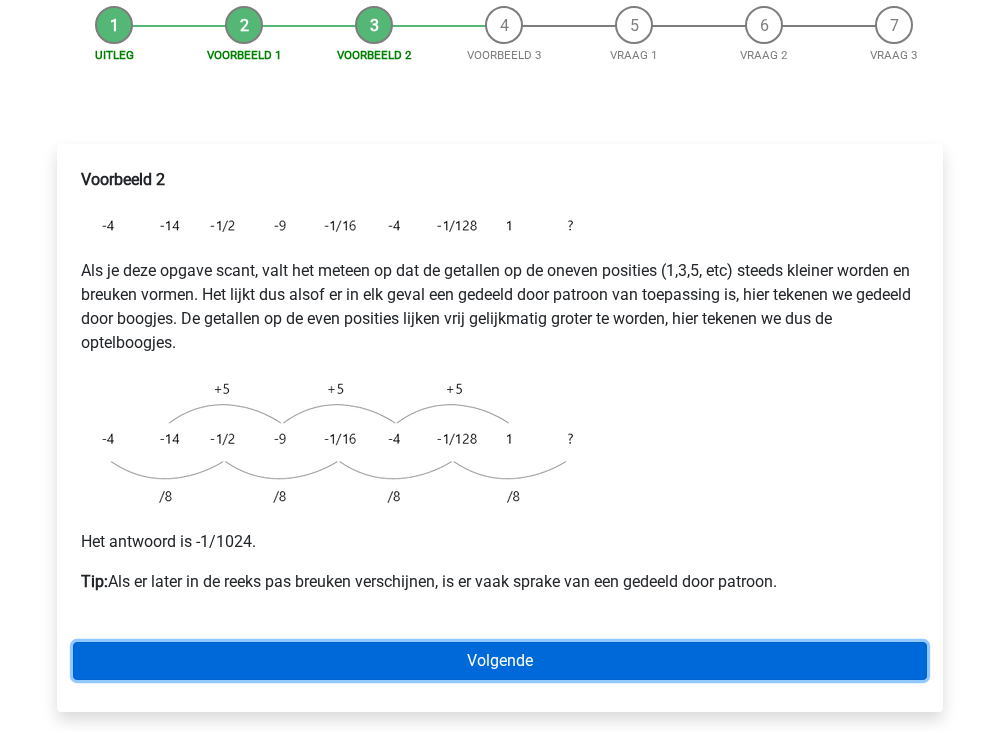 click on "Volgende" at bounding box center [500, 661] 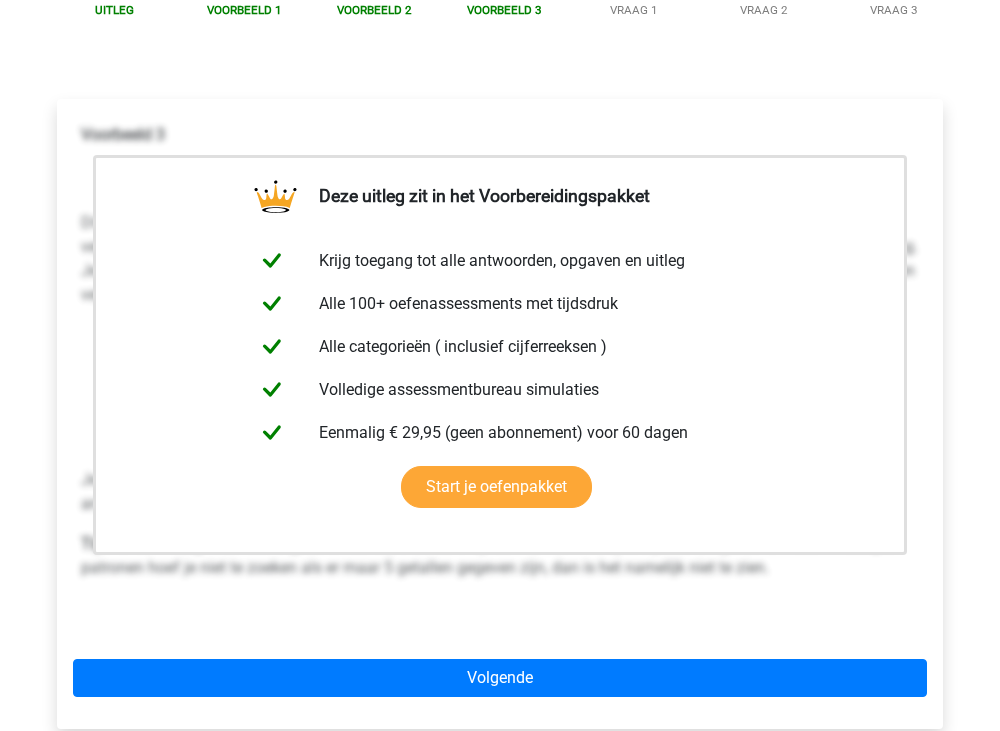 scroll, scrollTop: 400, scrollLeft: 0, axis: vertical 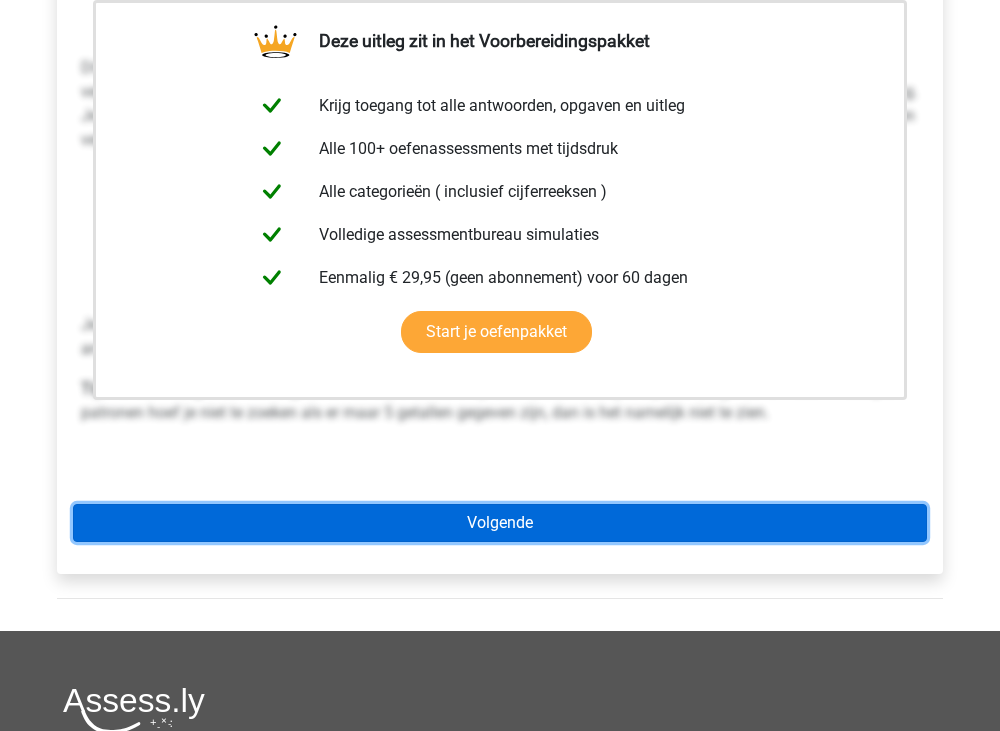 click on "Volgende" at bounding box center (500, 523) 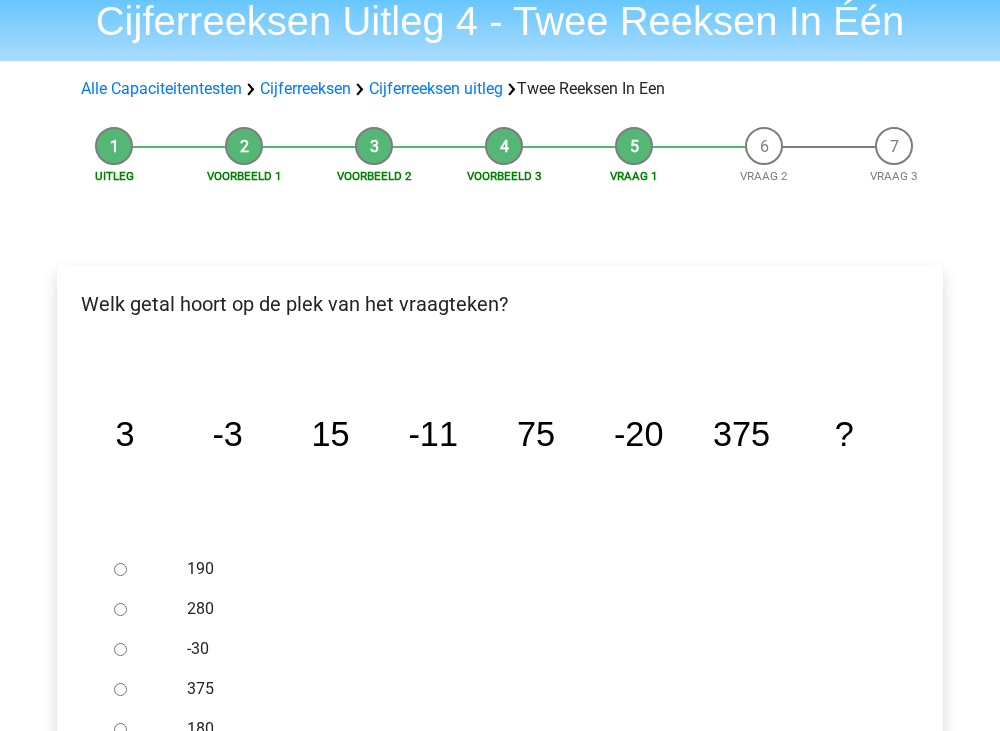 scroll, scrollTop: 200, scrollLeft: 0, axis: vertical 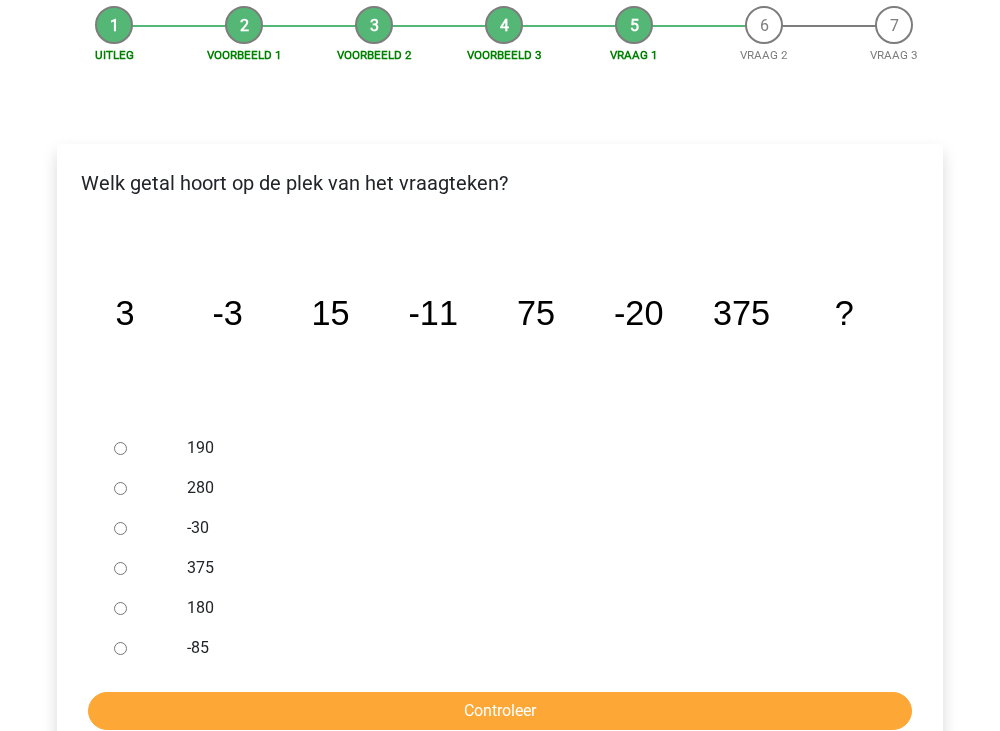click on "-30" at bounding box center (120, 528) 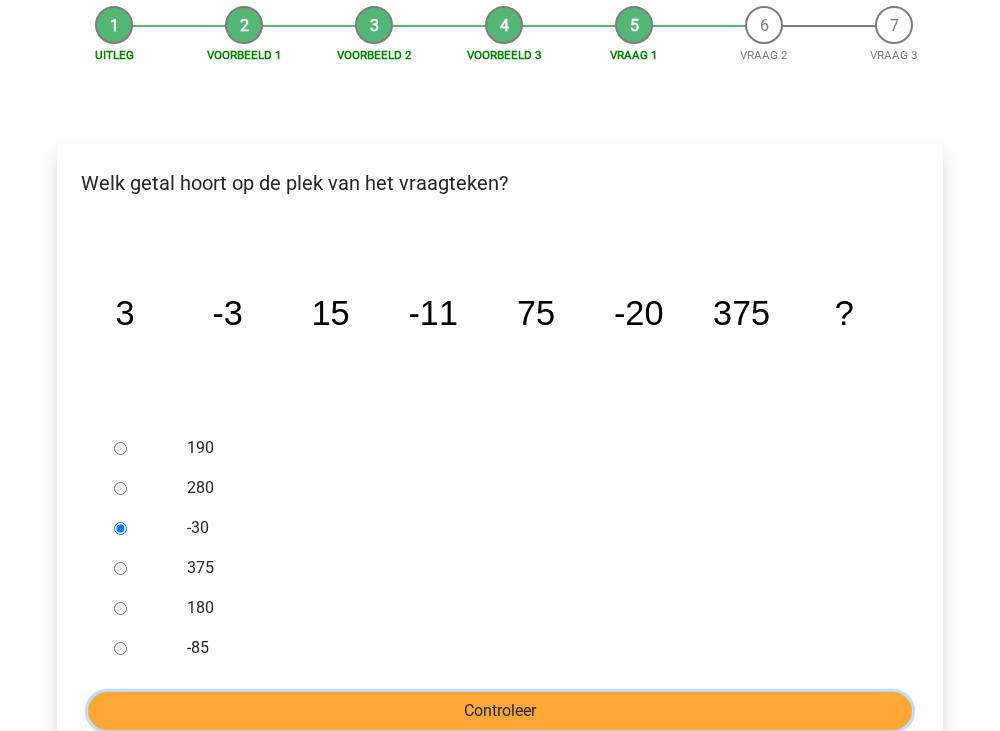 click on "Controleer" at bounding box center (500, 711) 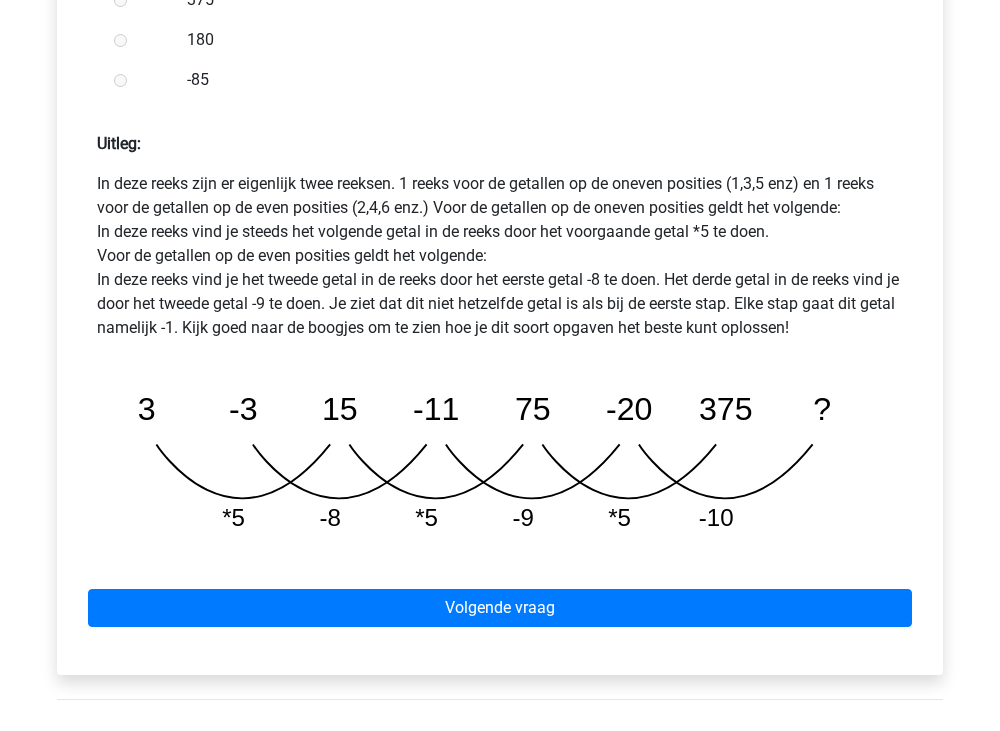 scroll, scrollTop: 800, scrollLeft: 0, axis: vertical 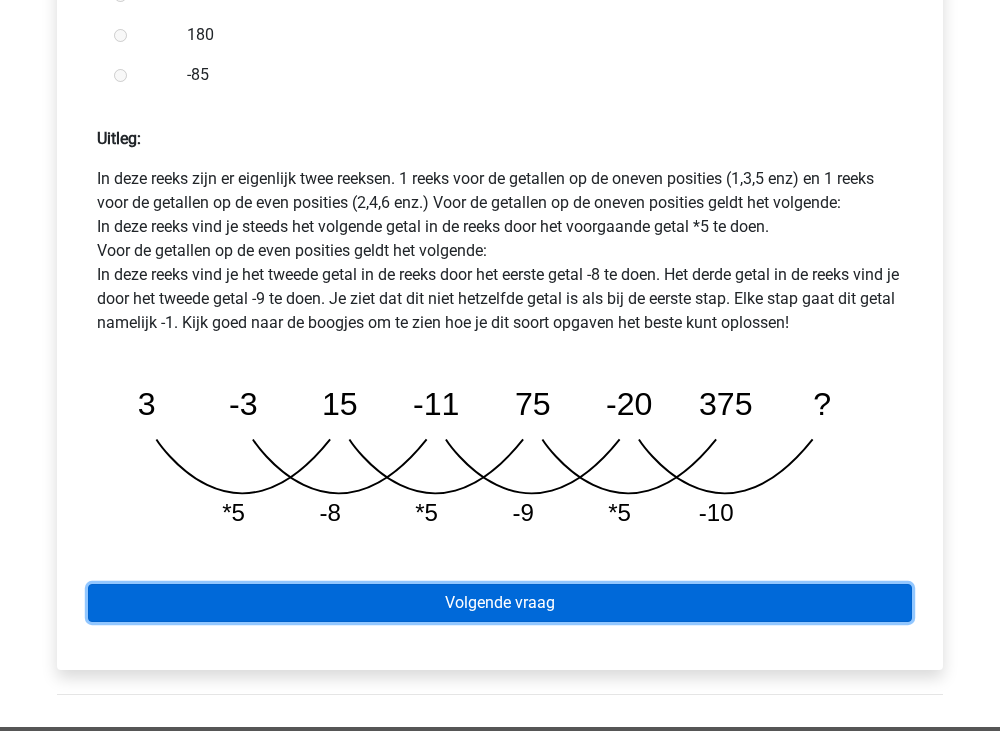 click on "Volgende vraag" at bounding box center [500, 603] 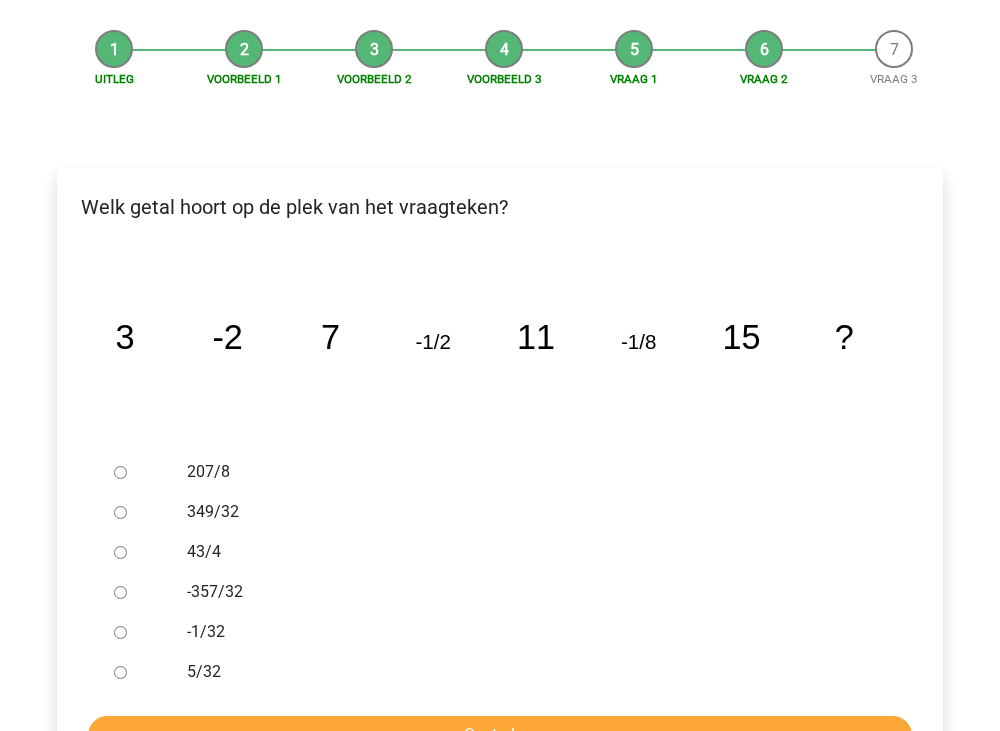 scroll, scrollTop: 200, scrollLeft: 0, axis: vertical 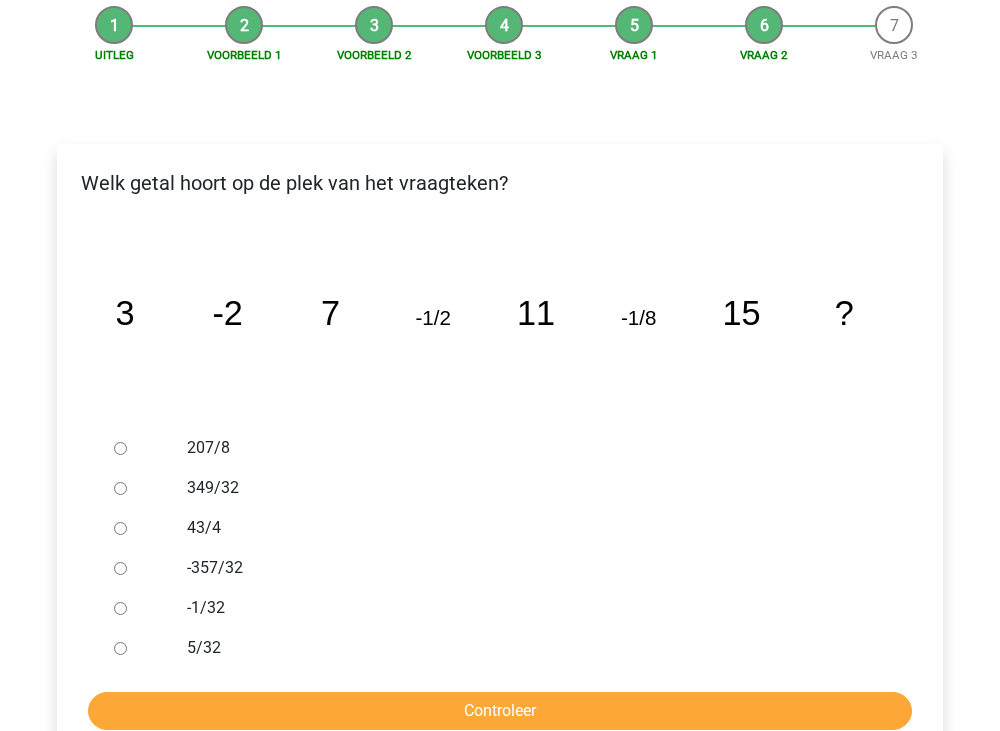 click on "-1/32" at bounding box center (120, 608) 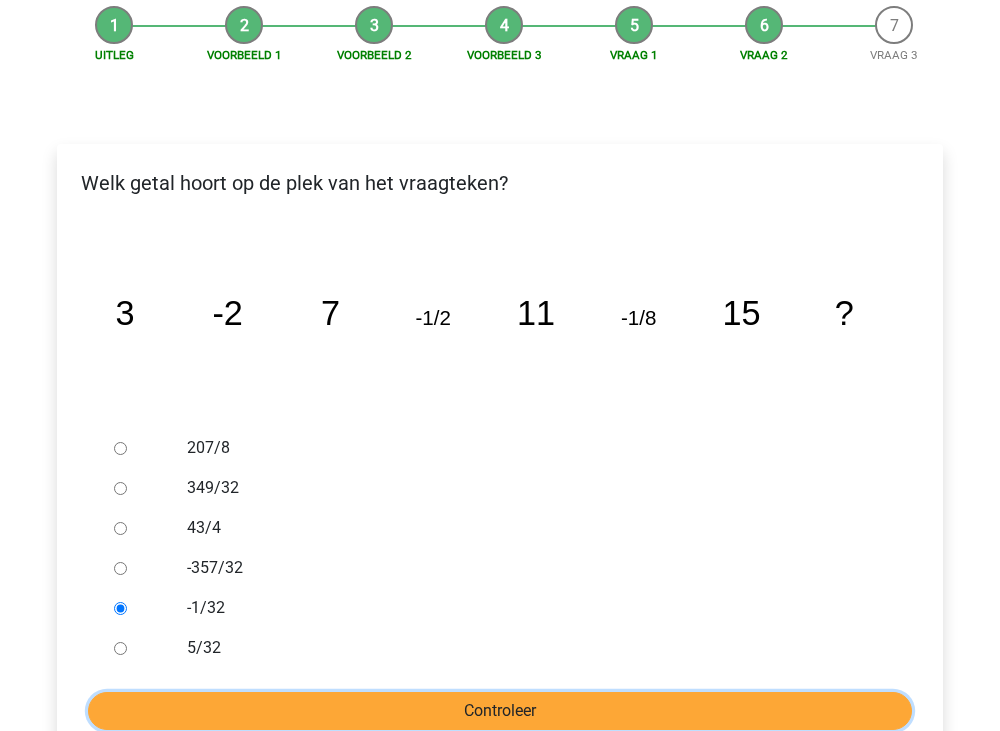 click on "Controleer" at bounding box center (500, 711) 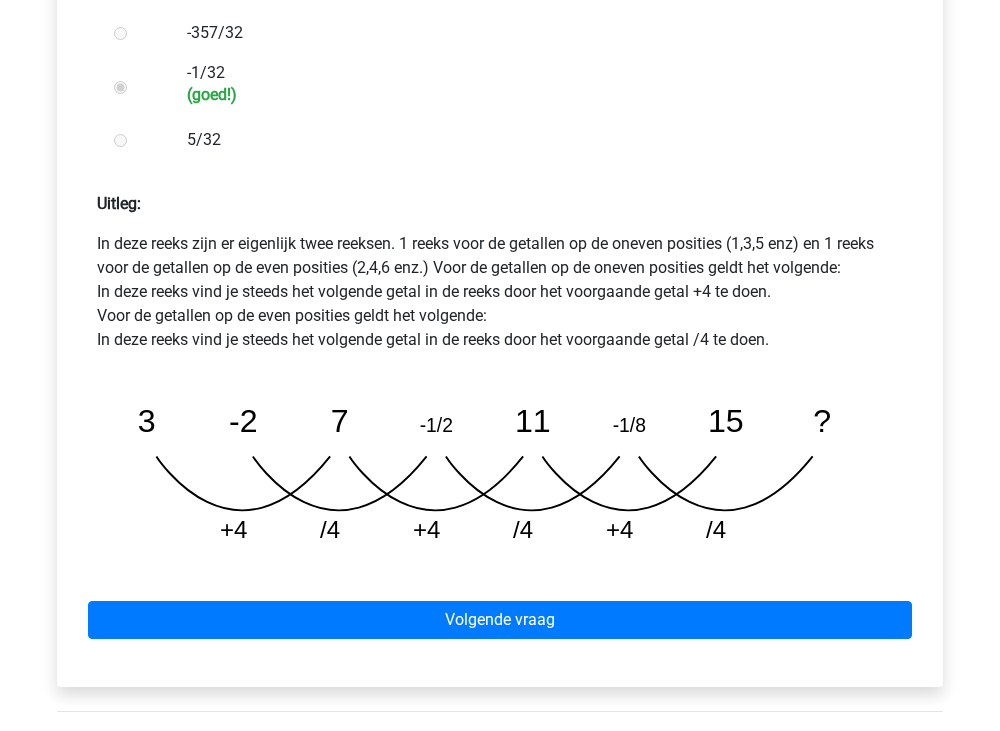 scroll, scrollTop: 700, scrollLeft: 0, axis: vertical 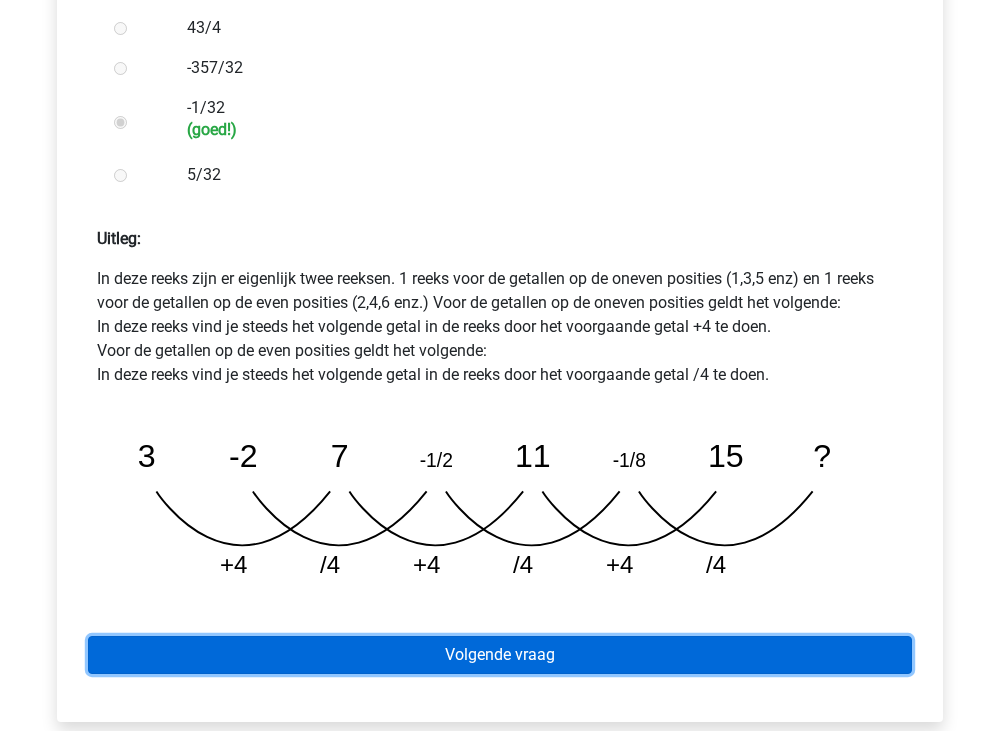 click on "Volgende vraag" at bounding box center [500, 655] 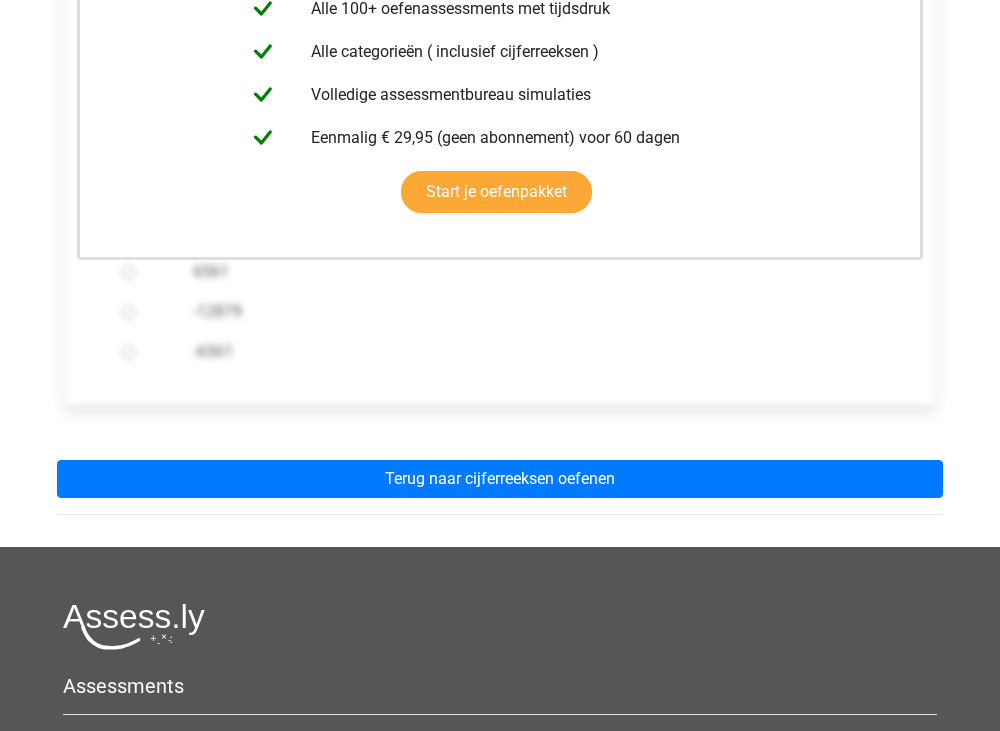 scroll, scrollTop: 400, scrollLeft: 0, axis: vertical 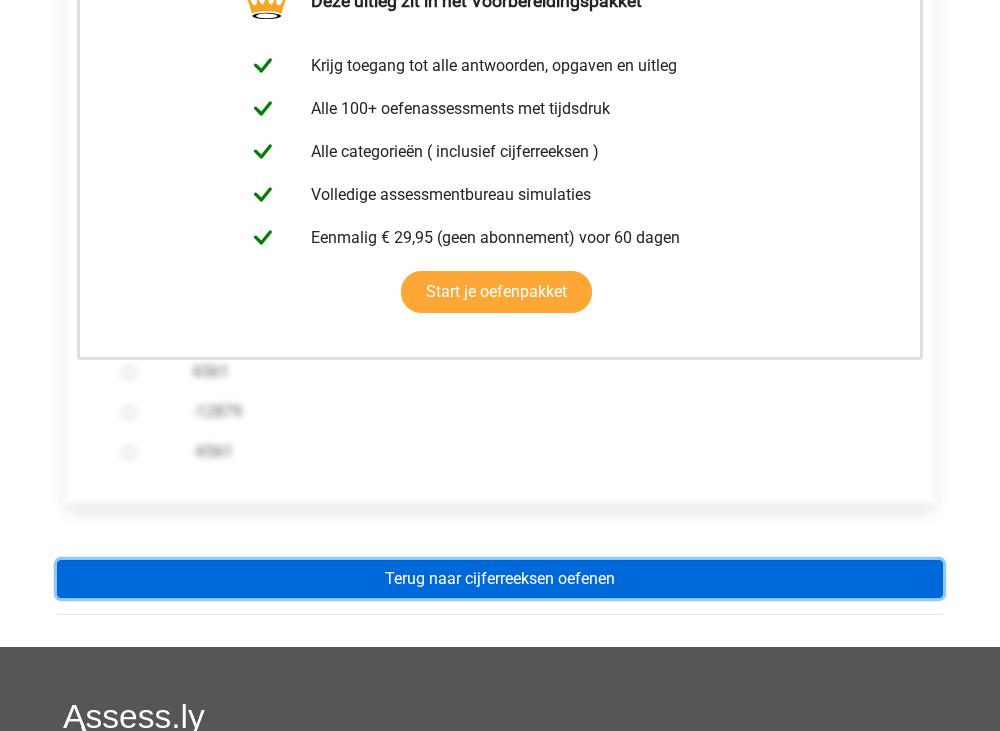 click on "Terug naar cijferreeksen oefenen" at bounding box center [500, 579] 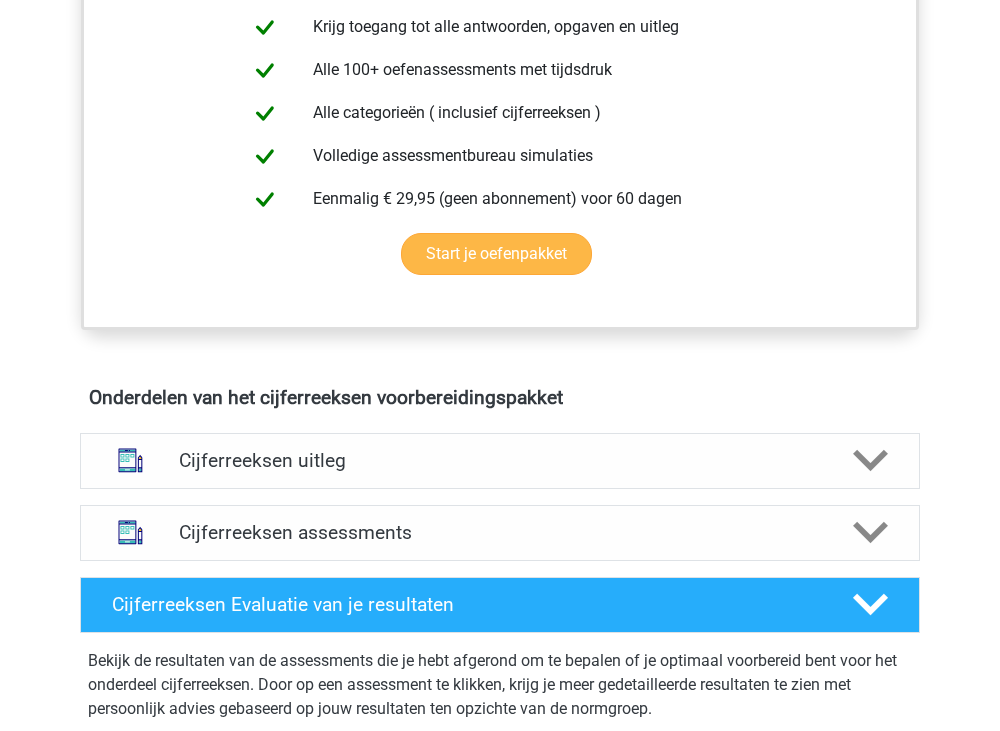 scroll, scrollTop: 900, scrollLeft: 0, axis: vertical 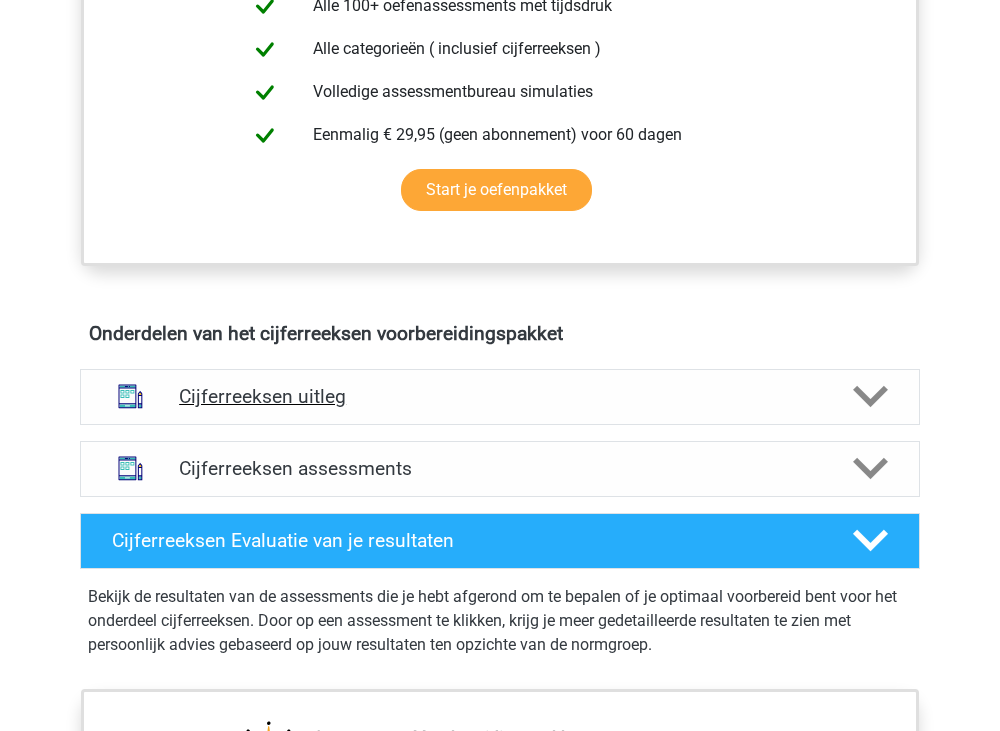 click 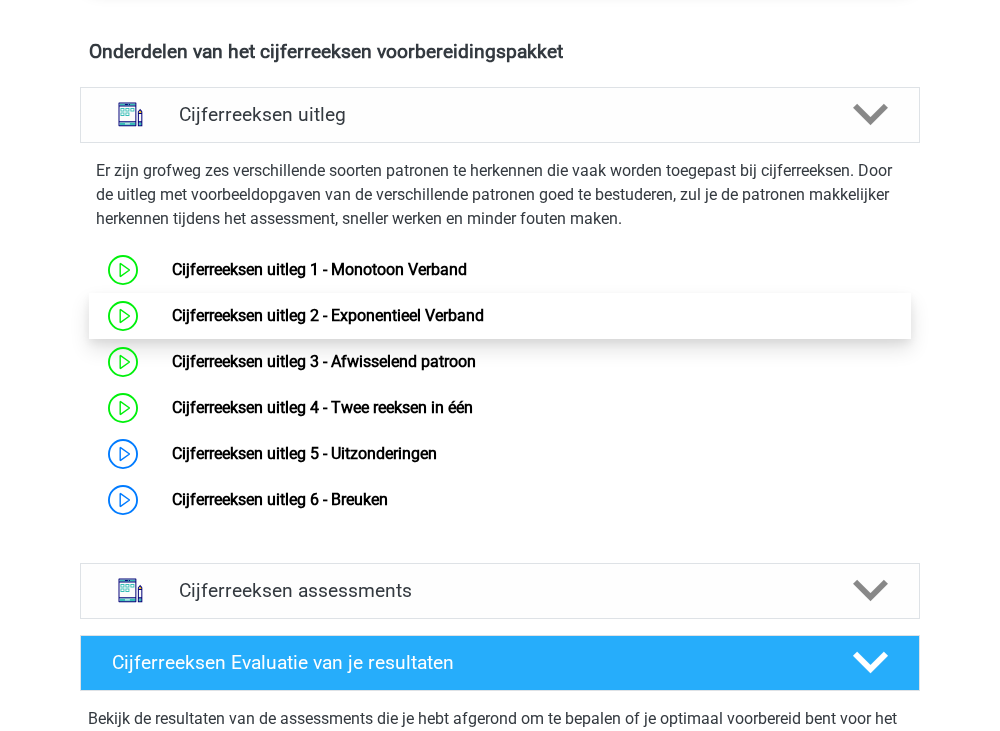scroll, scrollTop: 1200, scrollLeft: 0, axis: vertical 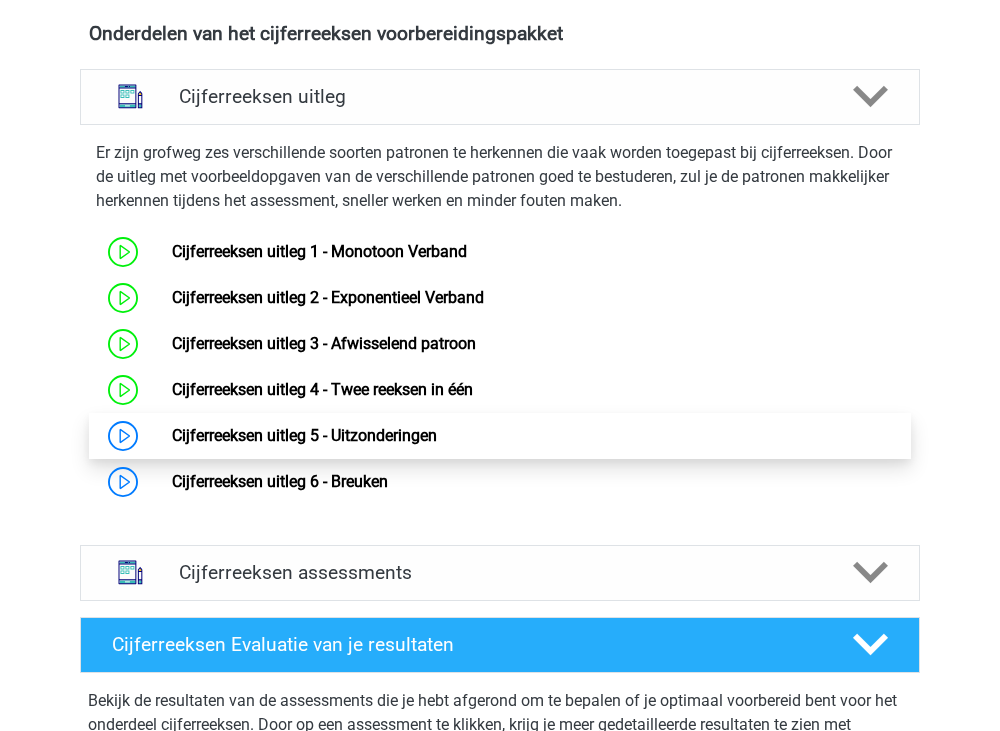 click on "Cijferreeksen uitleg 5 - Uitzonderingen" at bounding box center [304, 435] 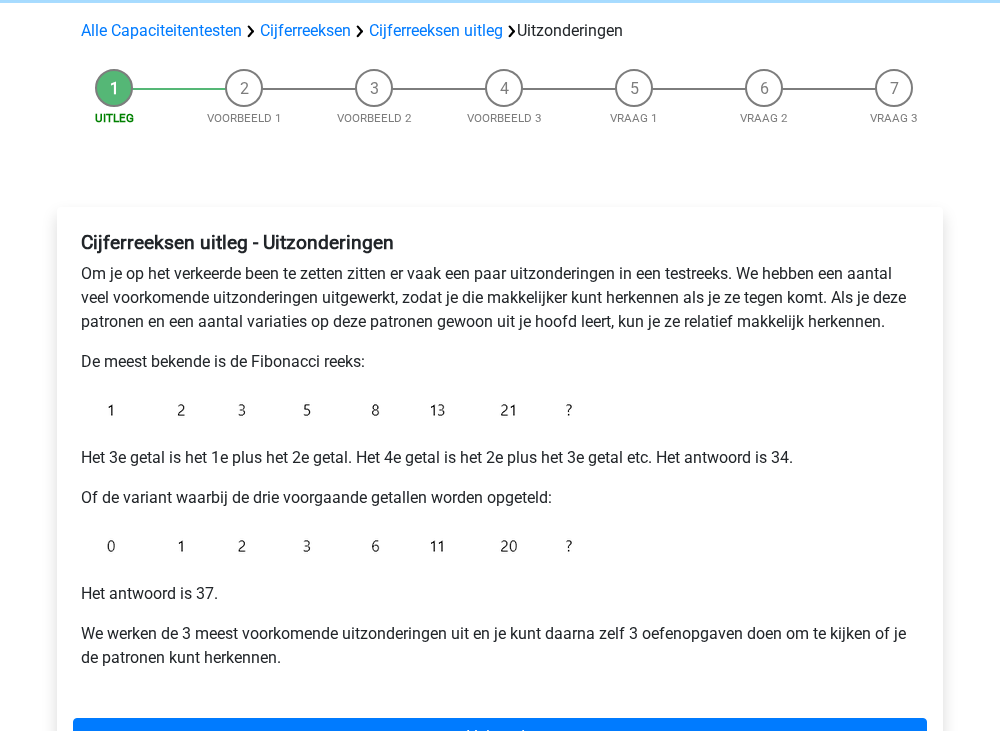 scroll, scrollTop: 200, scrollLeft: 0, axis: vertical 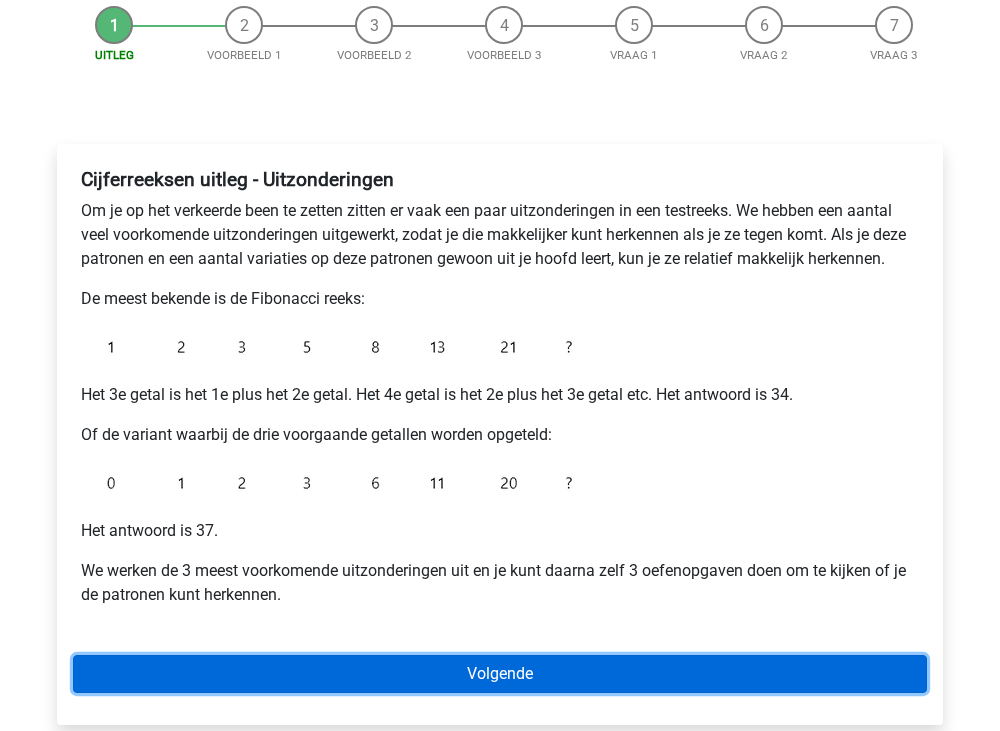 click on "Volgende" at bounding box center (500, 674) 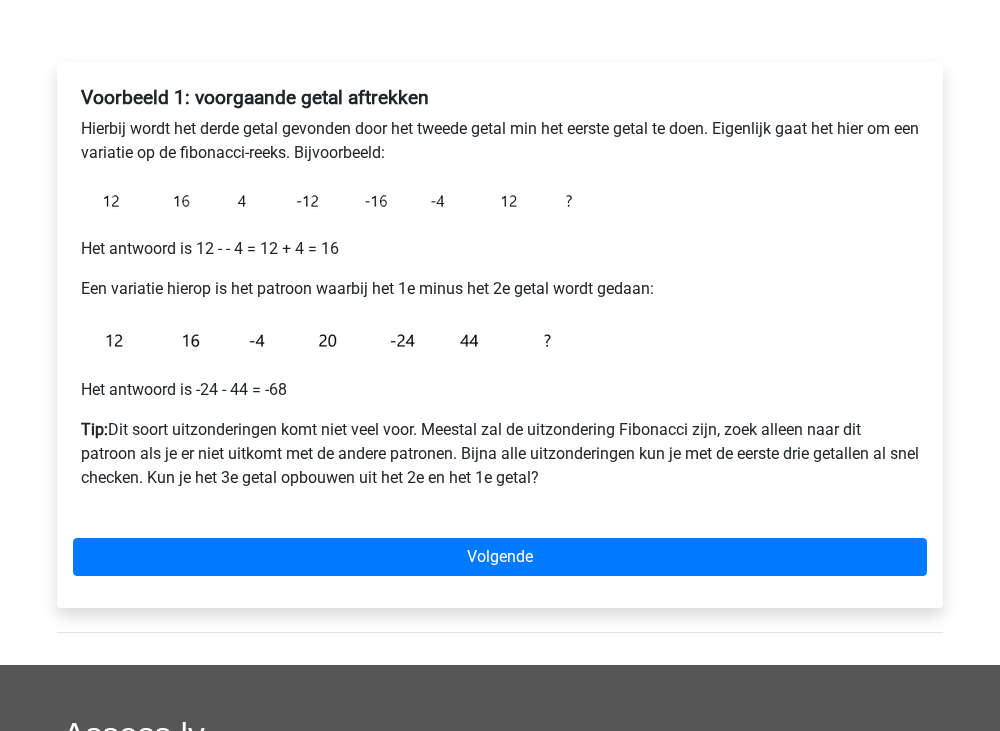 scroll, scrollTop: 300, scrollLeft: 0, axis: vertical 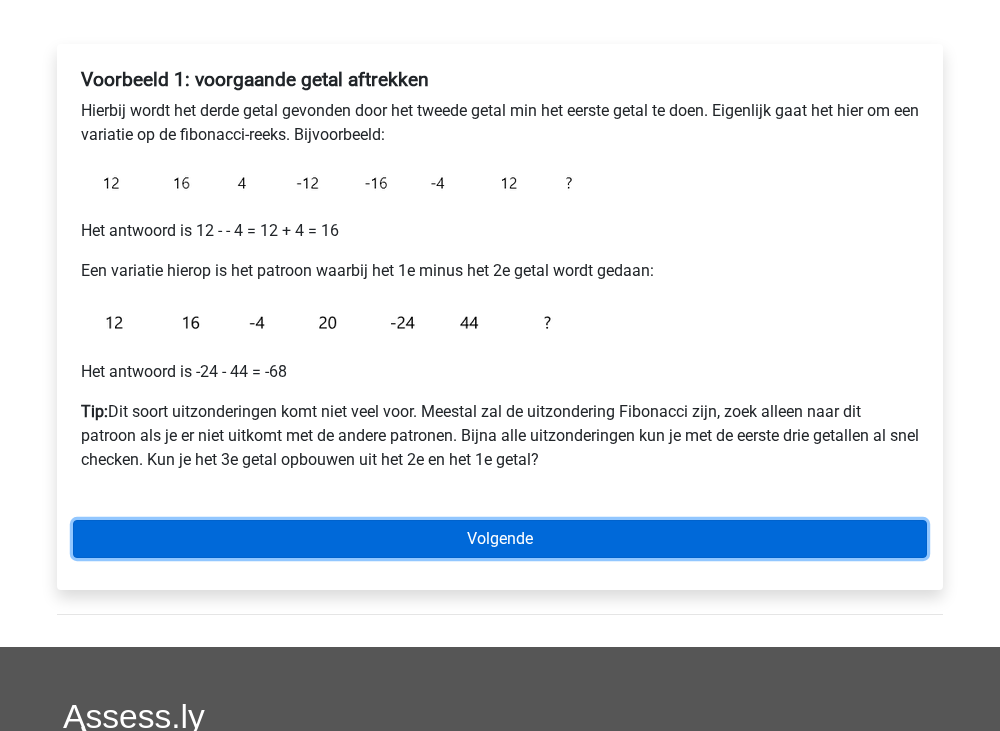 click on "Volgende" at bounding box center (500, 539) 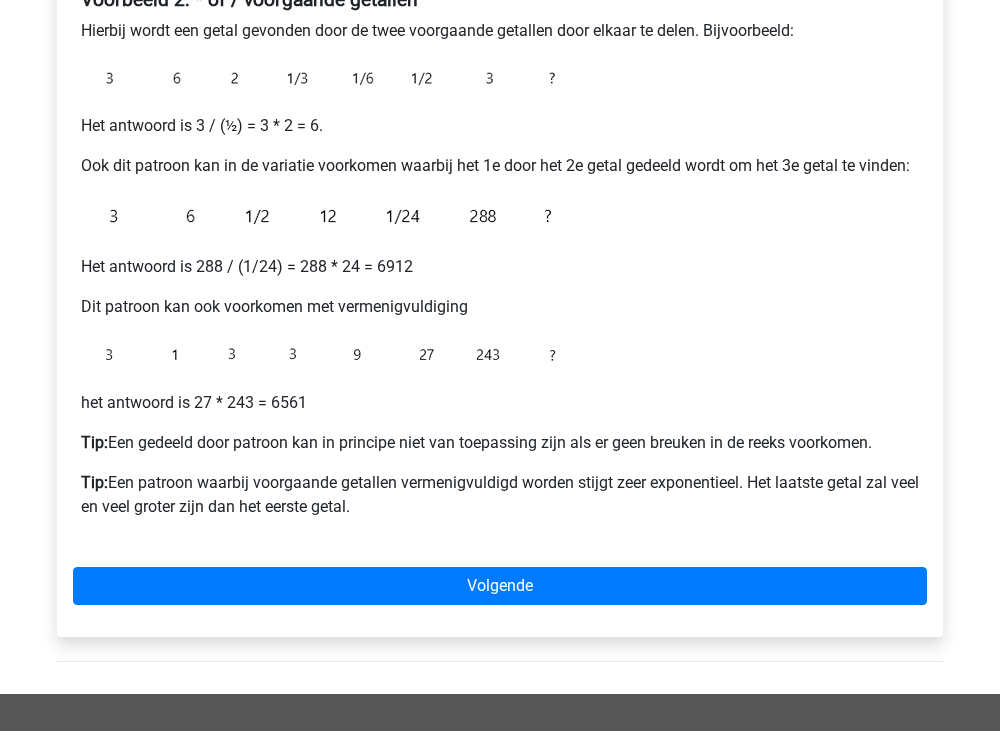 scroll, scrollTop: 400, scrollLeft: 0, axis: vertical 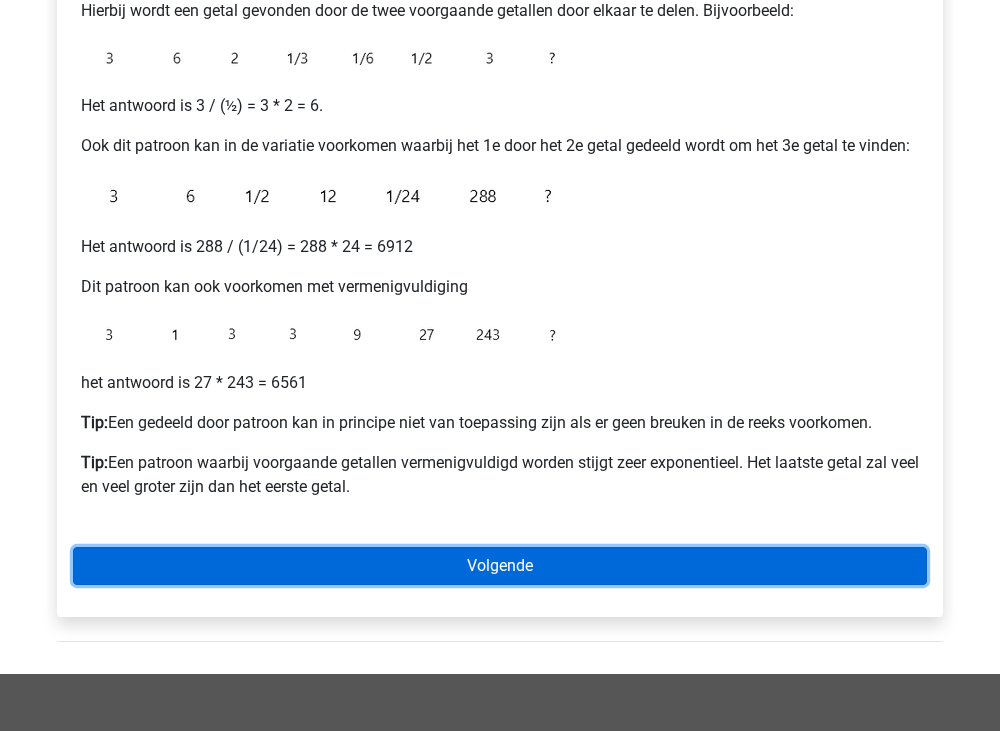click on "Volgende" at bounding box center (500, 566) 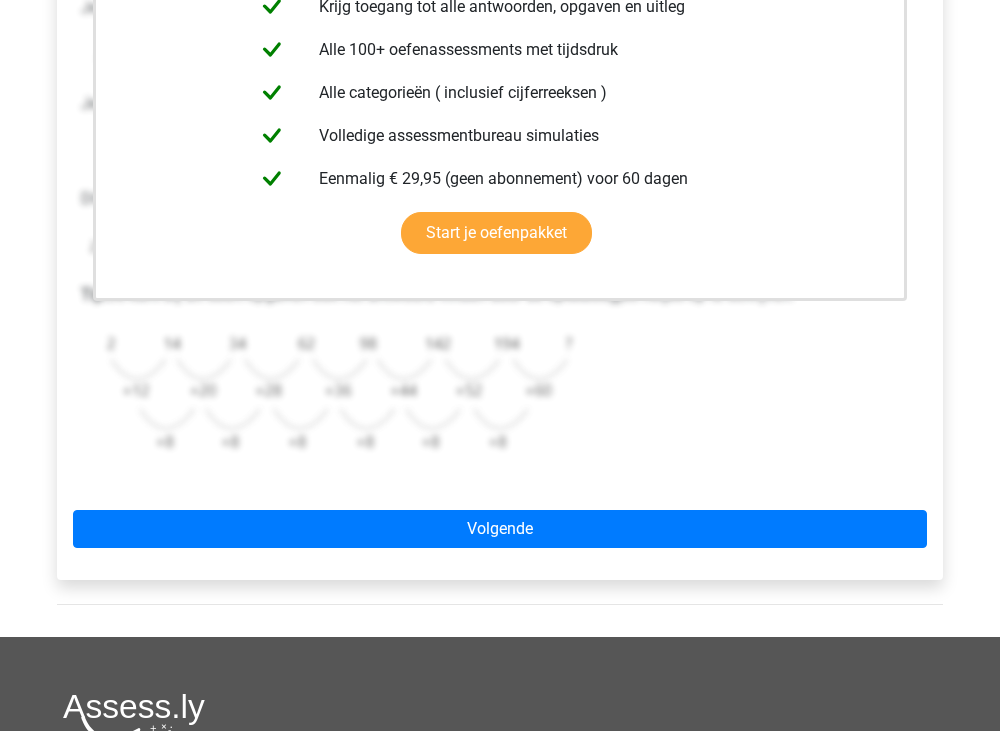 scroll, scrollTop: 500, scrollLeft: 0, axis: vertical 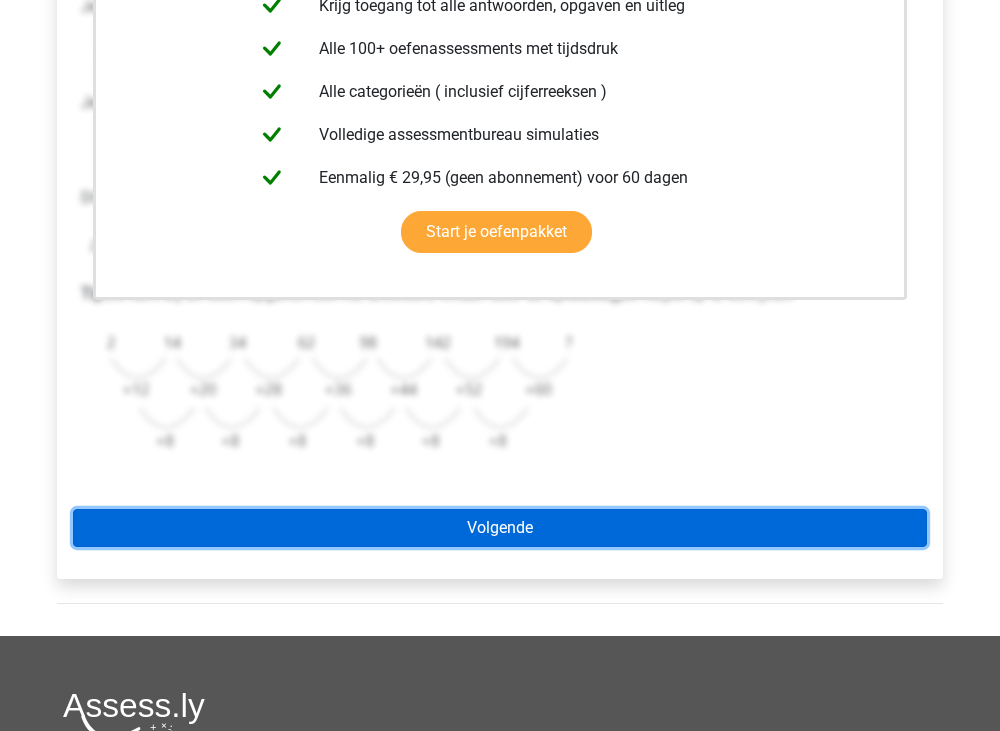 click on "Volgende" at bounding box center [500, 528] 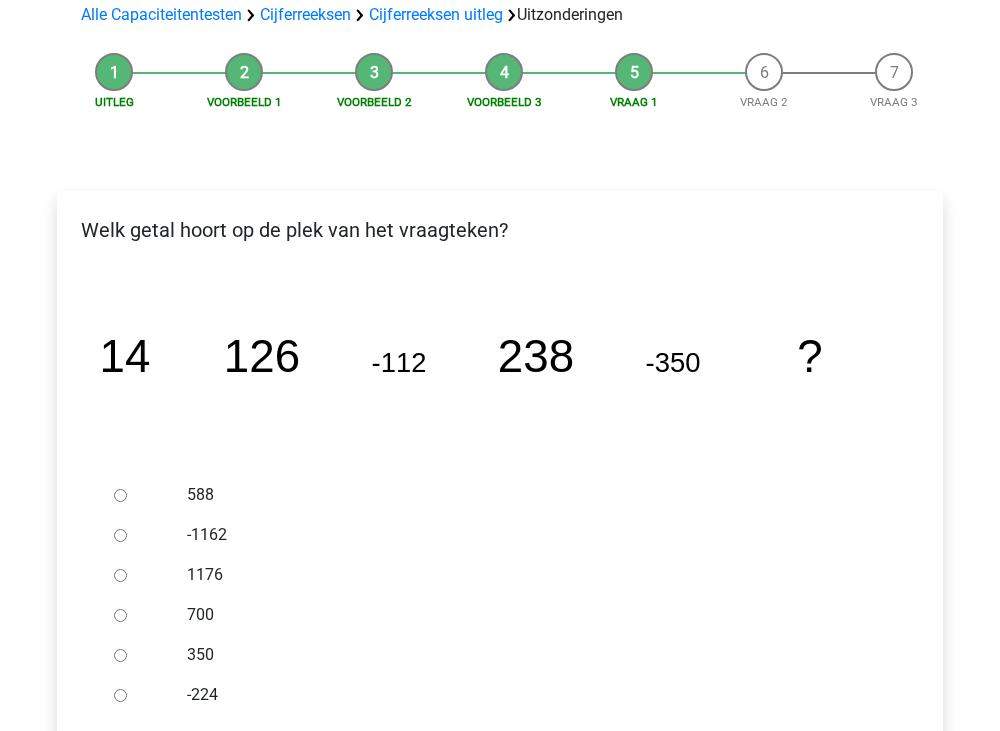 scroll, scrollTop: 200, scrollLeft: 0, axis: vertical 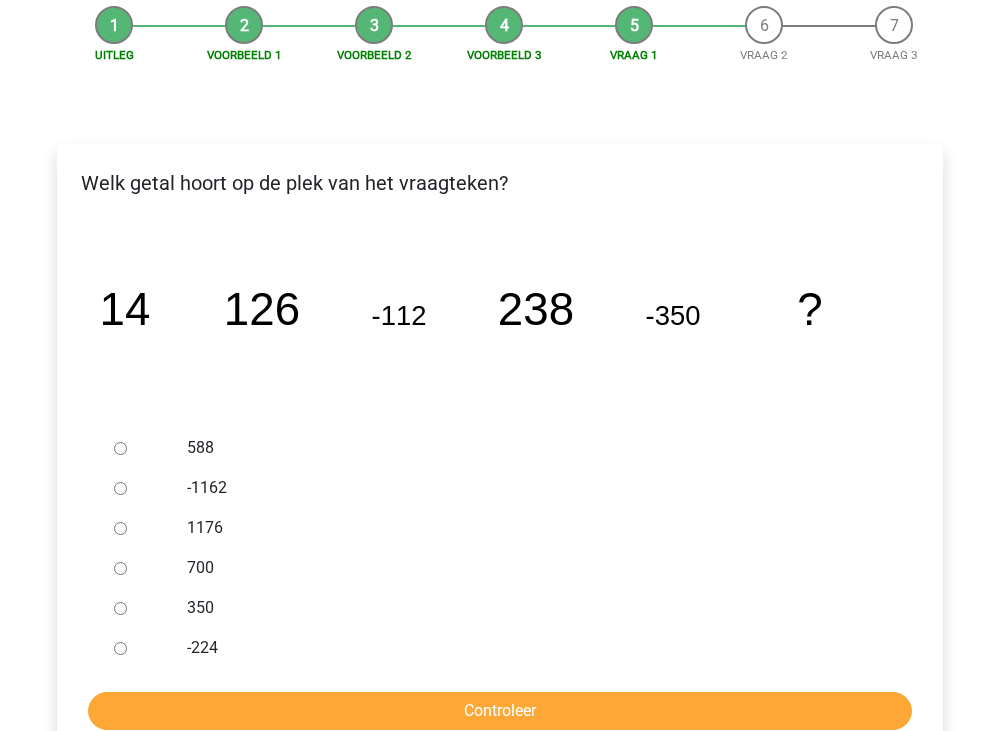 click on "588" at bounding box center (120, 448) 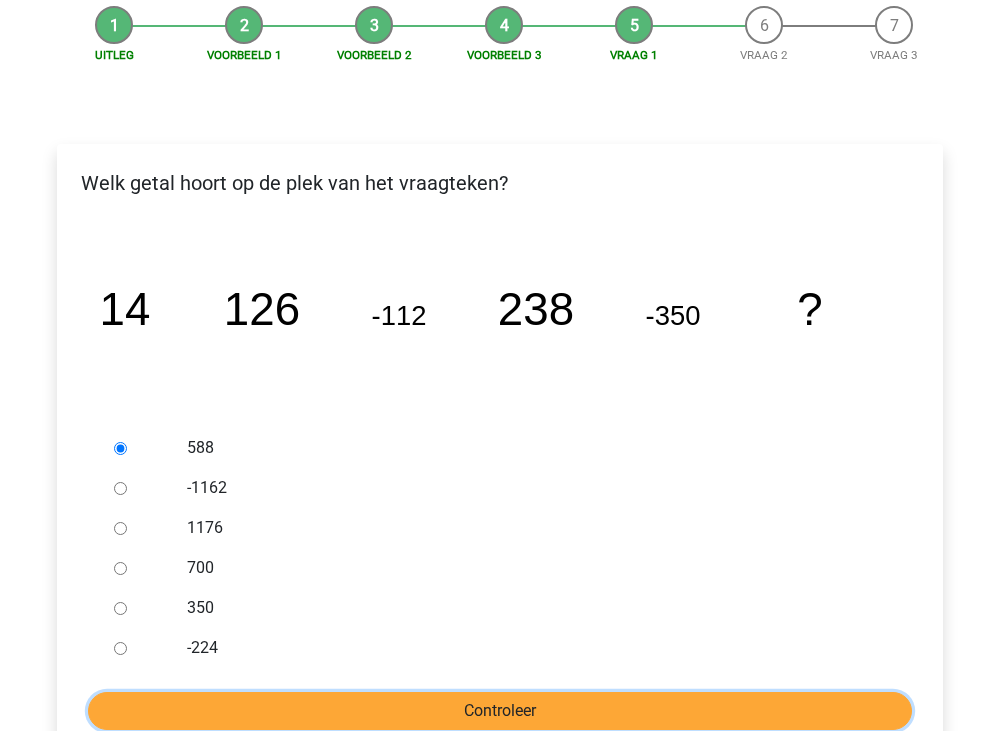 click on "Controleer" at bounding box center (500, 711) 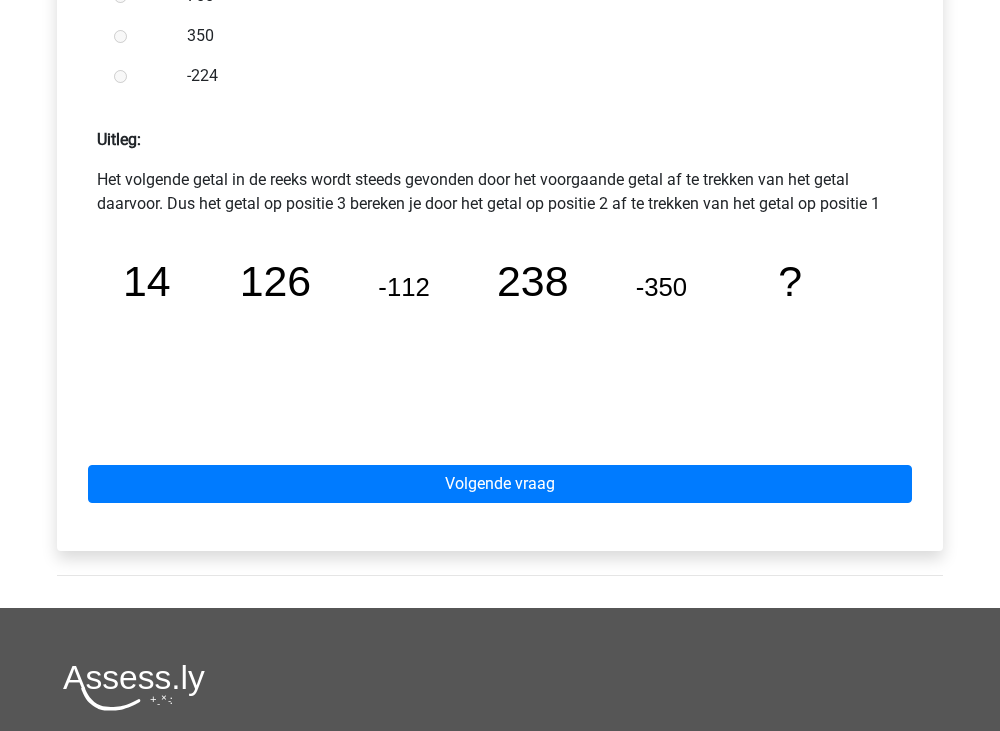 scroll, scrollTop: 800, scrollLeft: 0, axis: vertical 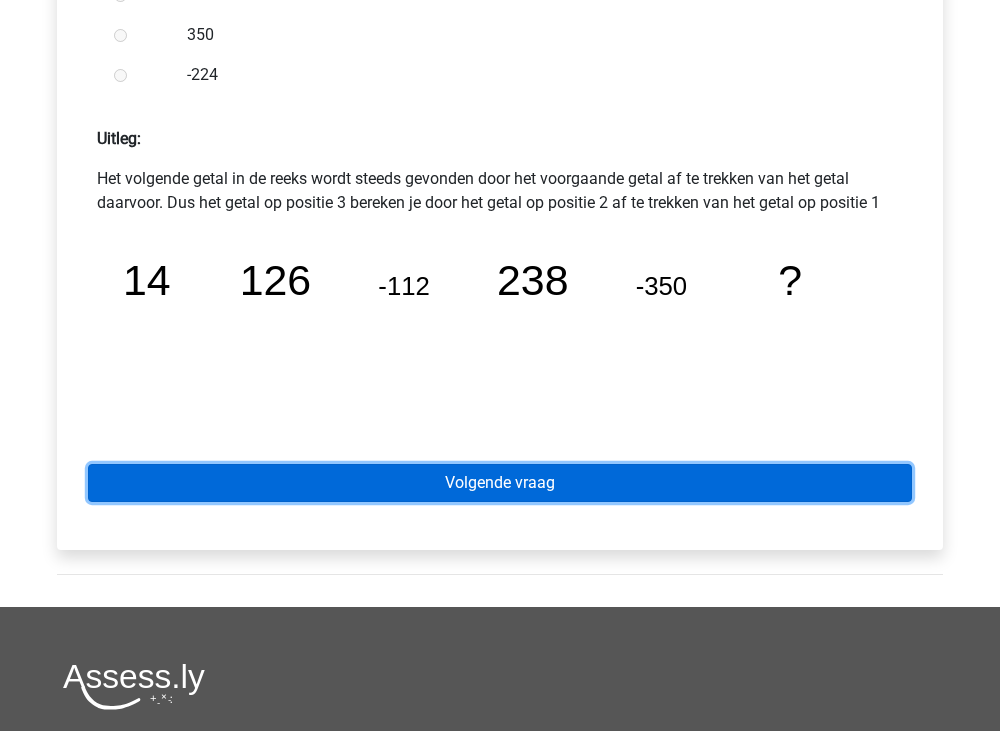 click on "Volgende vraag" at bounding box center [500, 483] 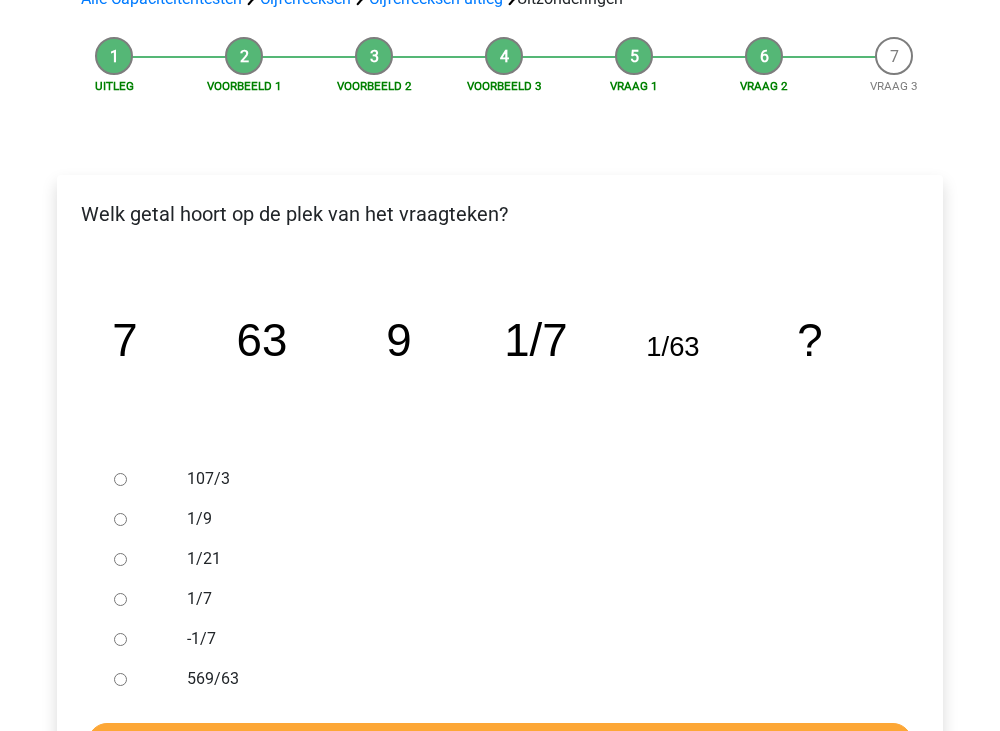 scroll, scrollTop: 200, scrollLeft: 0, axis: vertical 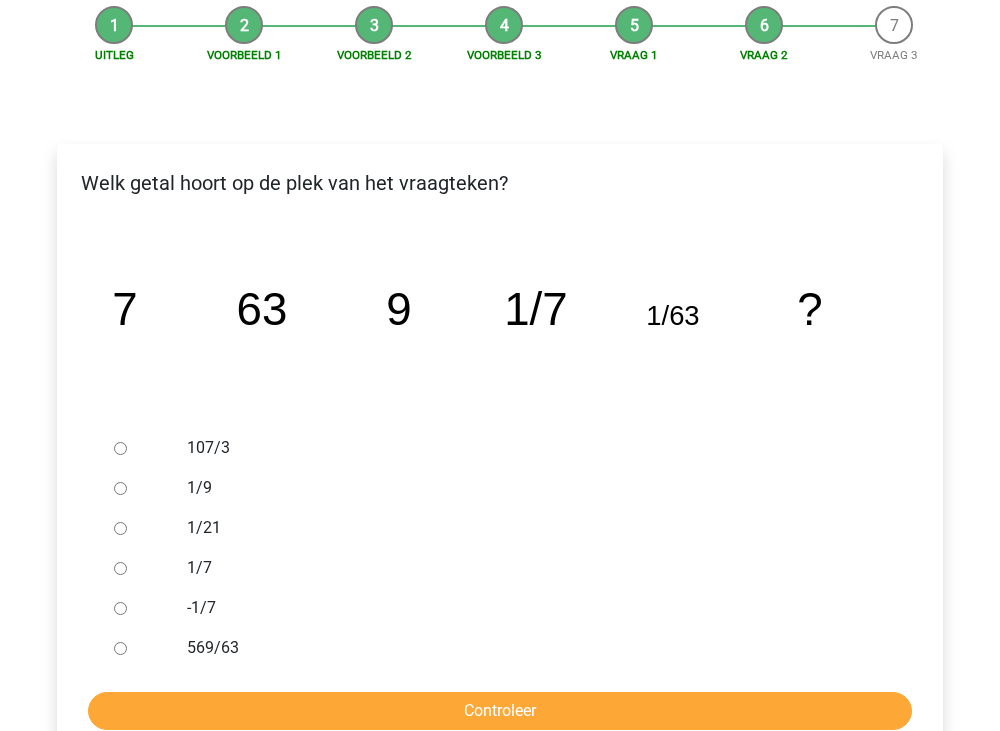 click on "1/9" at bounding box center [120, 488] 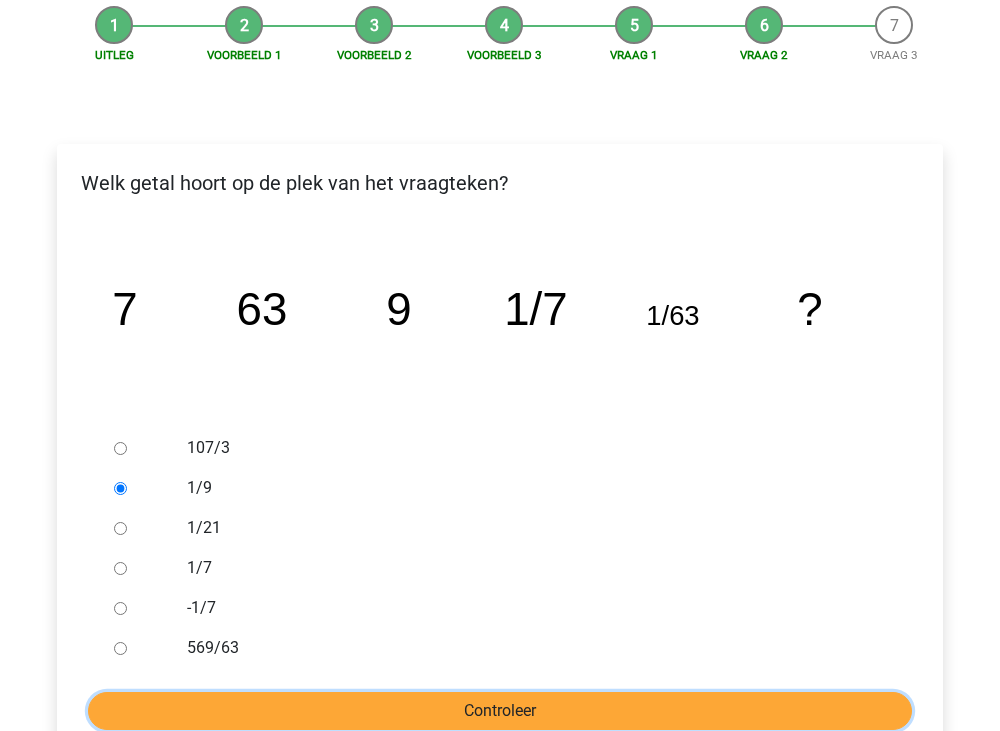 click on "Controleer" at bounding box center [500, 711] 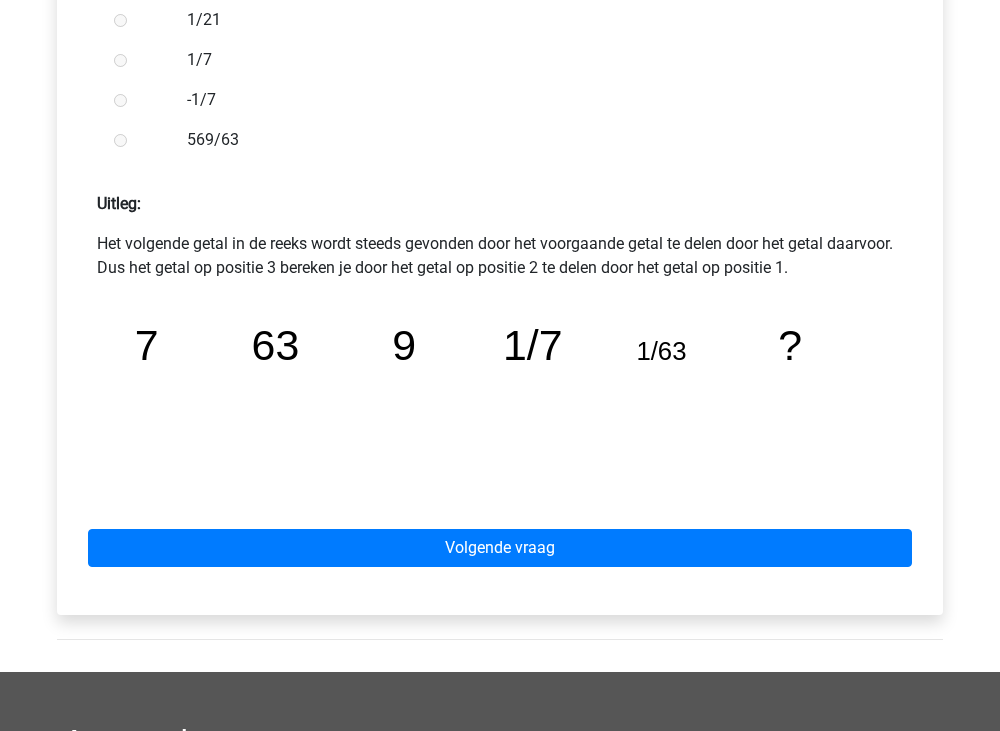 scroll, scrollTop: 700, scrollLeft: 0, axis: vertical 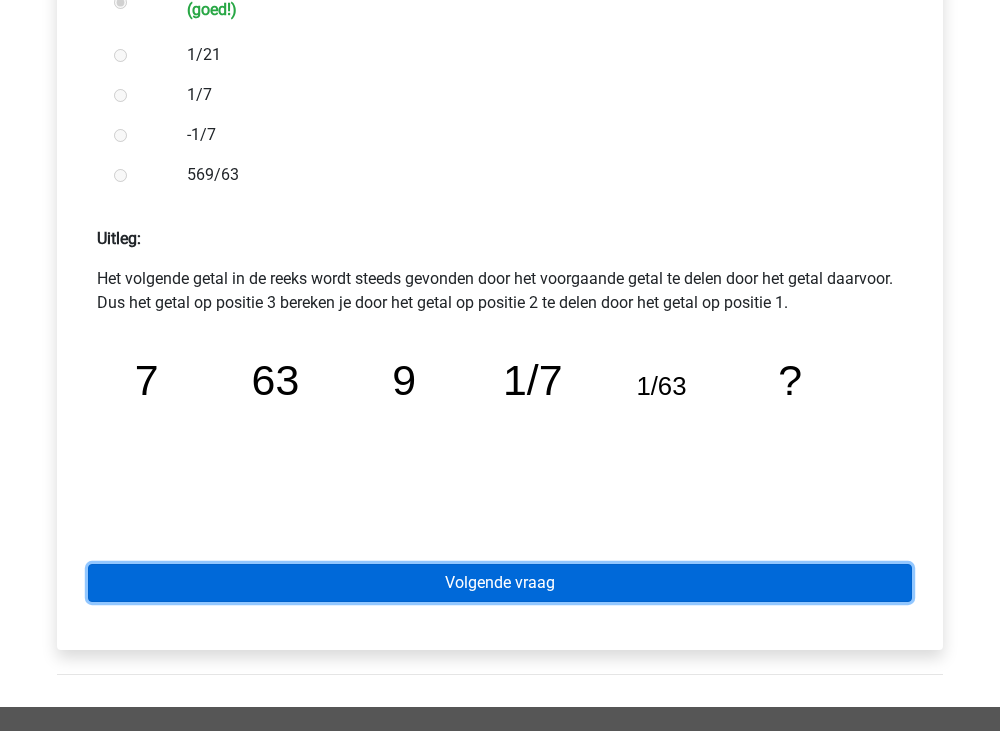 click on "Volgende vraag" at bounding box center [500, 583] 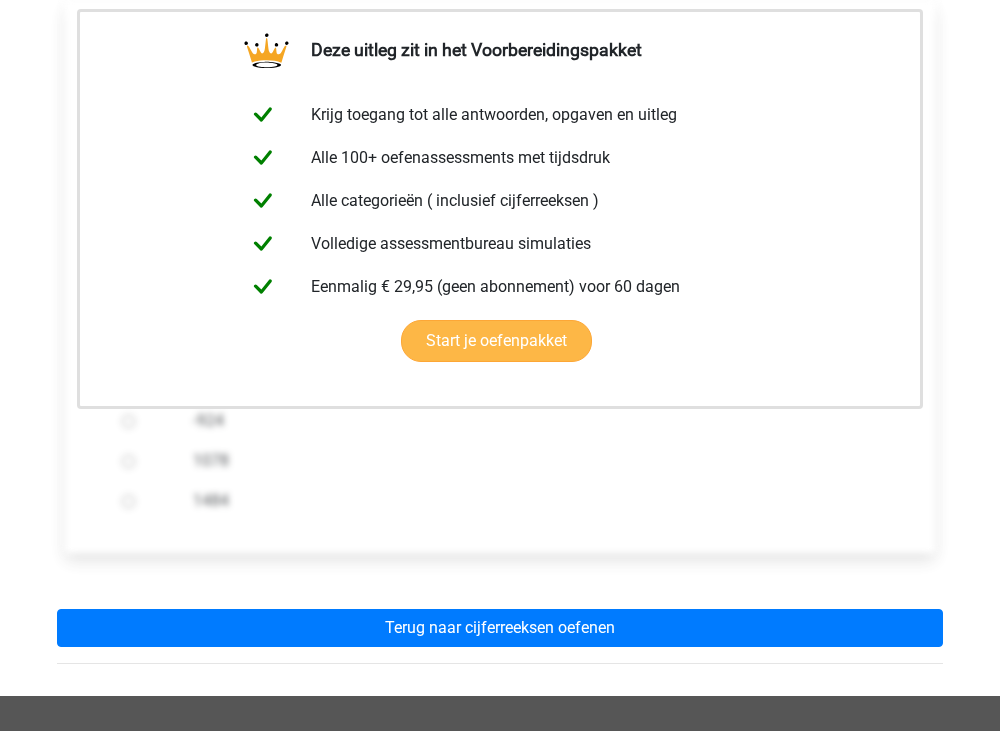 scroll, scrollTop: 400, scrollLeft: 0, axis: vertical 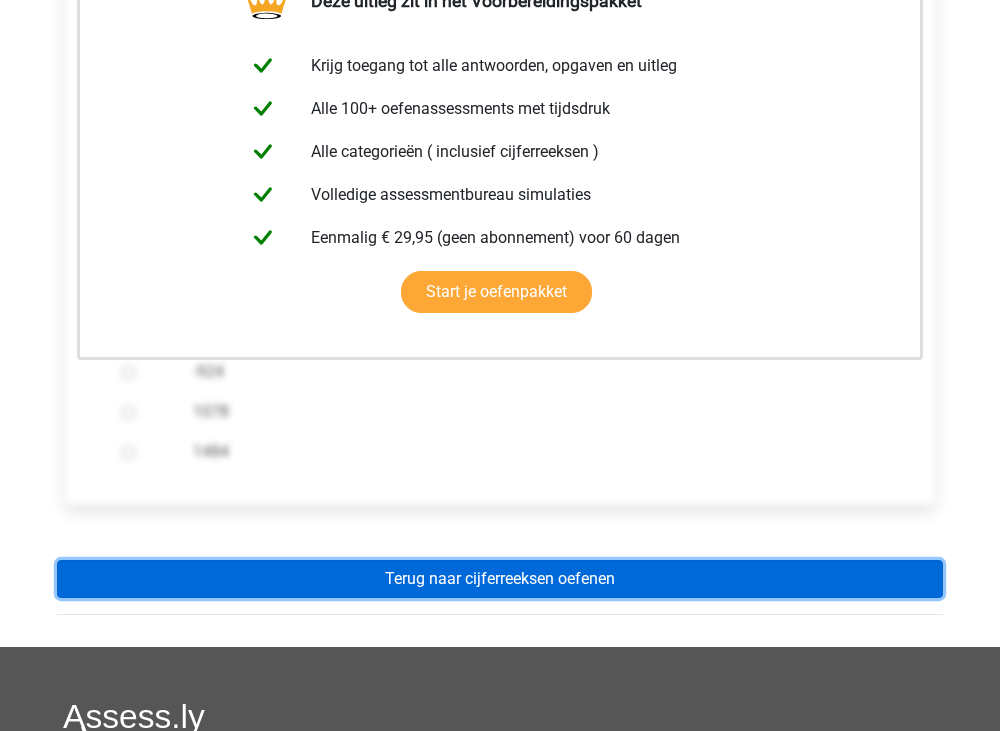 click on "Terug naar cijferreeksen oefenen" at bounding box center (500, 579) 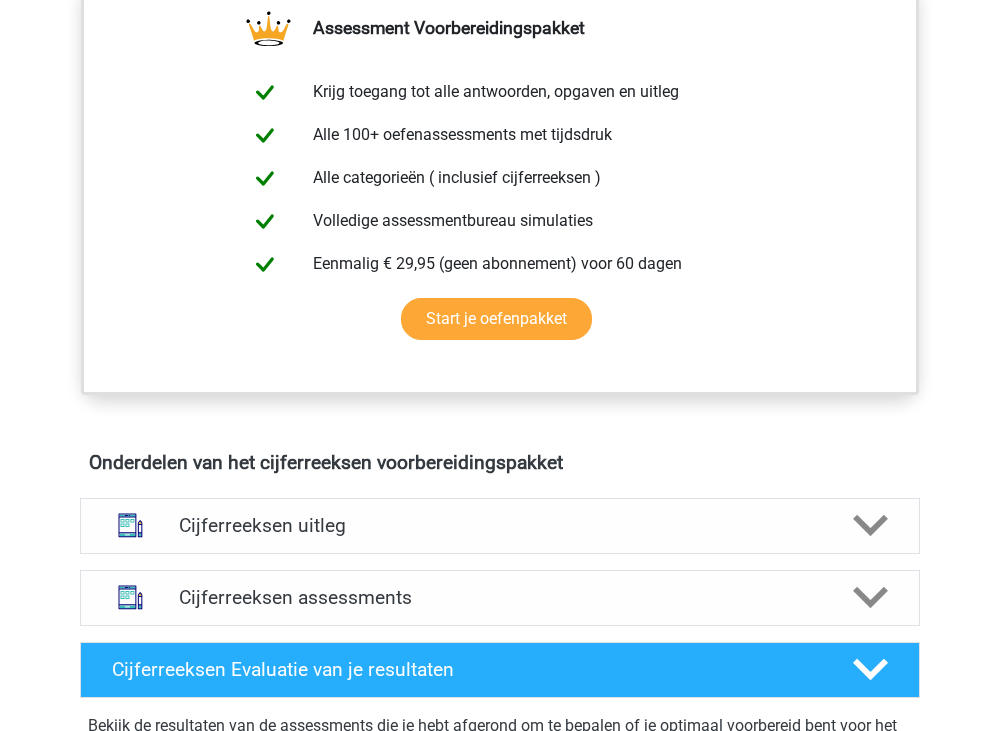 scroll, scrollTop: 800, scrollLeft: 0, axis: vertical 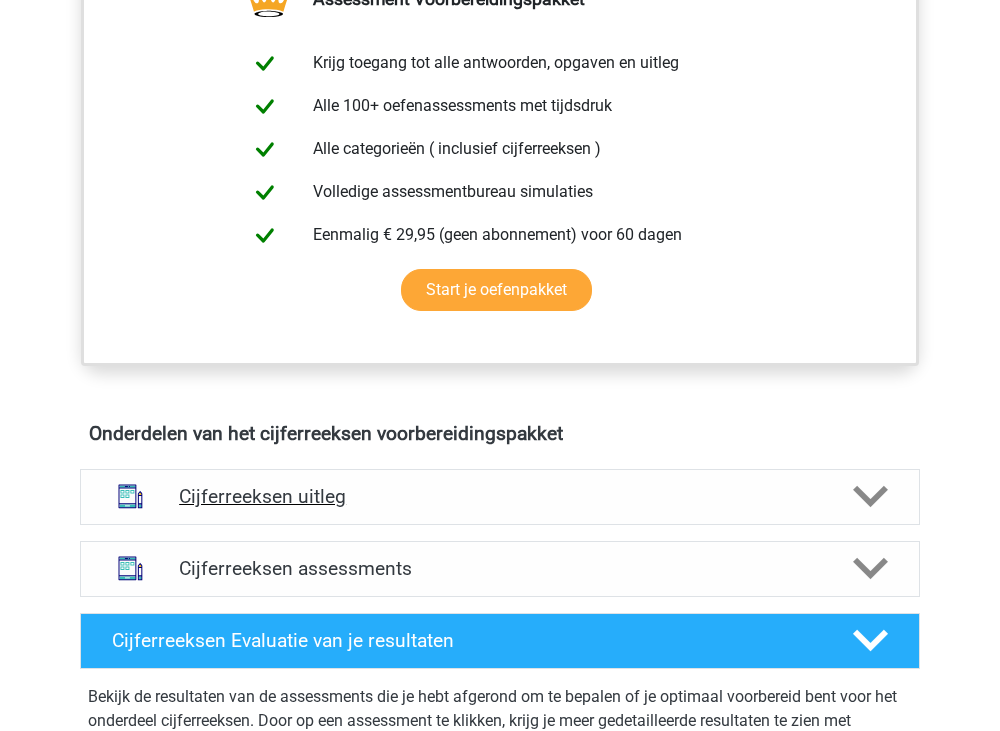 click 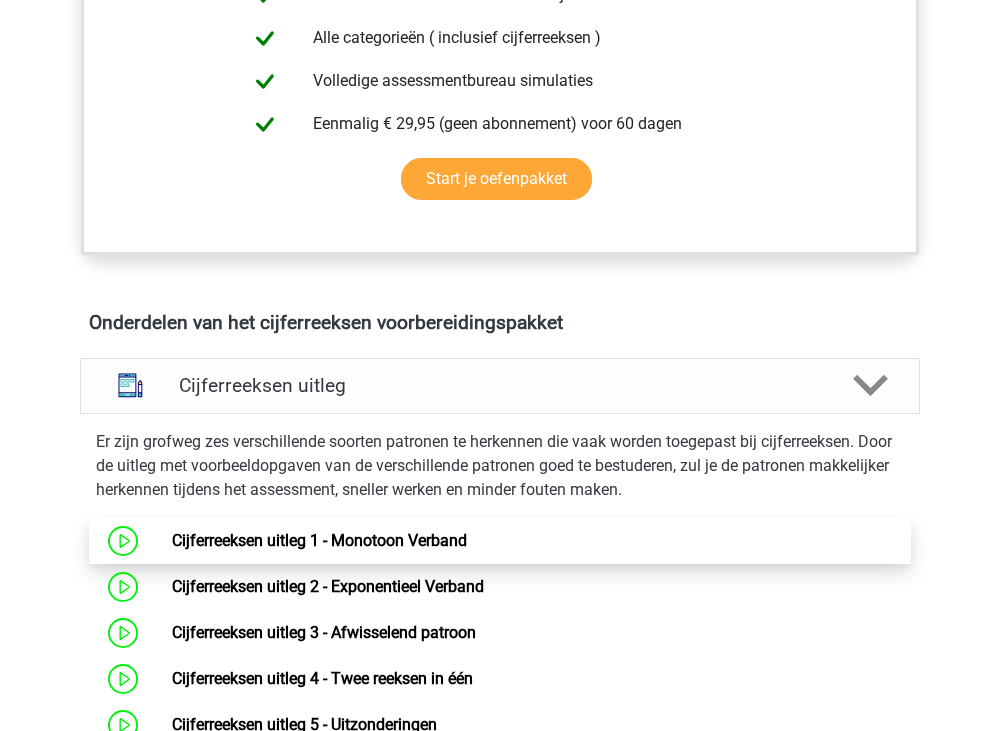 scroll, scrollTop: 1200, scrollLeft: 0, axis: vertical 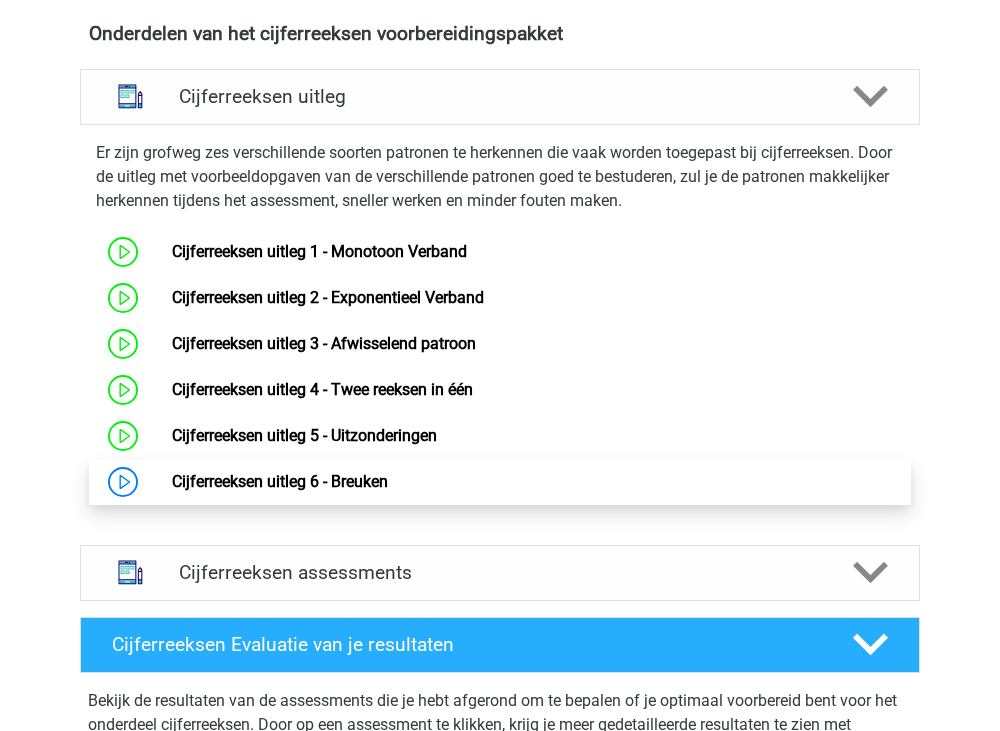drag, startPoint x: 372, startPoint y: 496, endPoint x: 372, endPoint y: 511, distance: 15 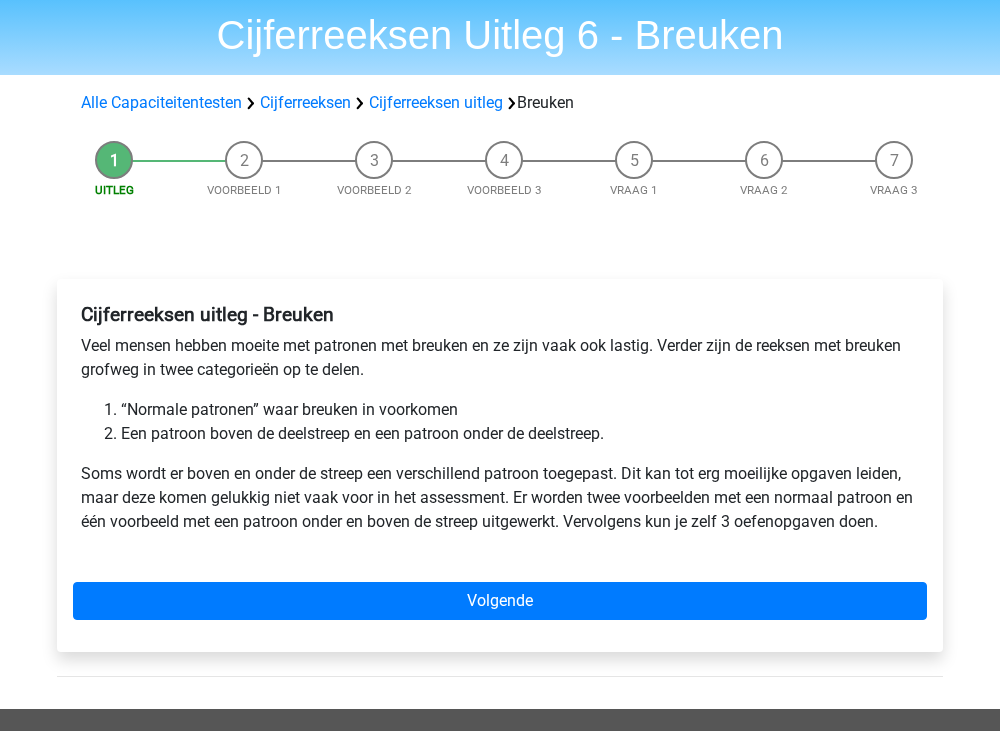 scroll, scrollTop: 100, scrollLeft: 0, axis: vertical 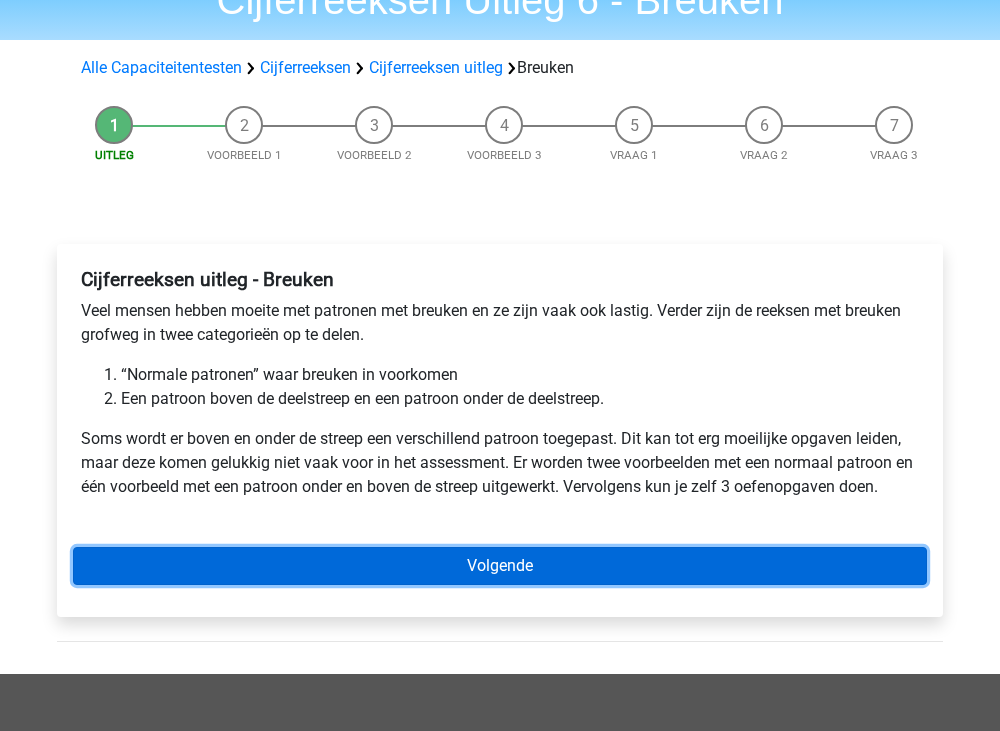 click on "Volgende" at bounding box center (500, 566) 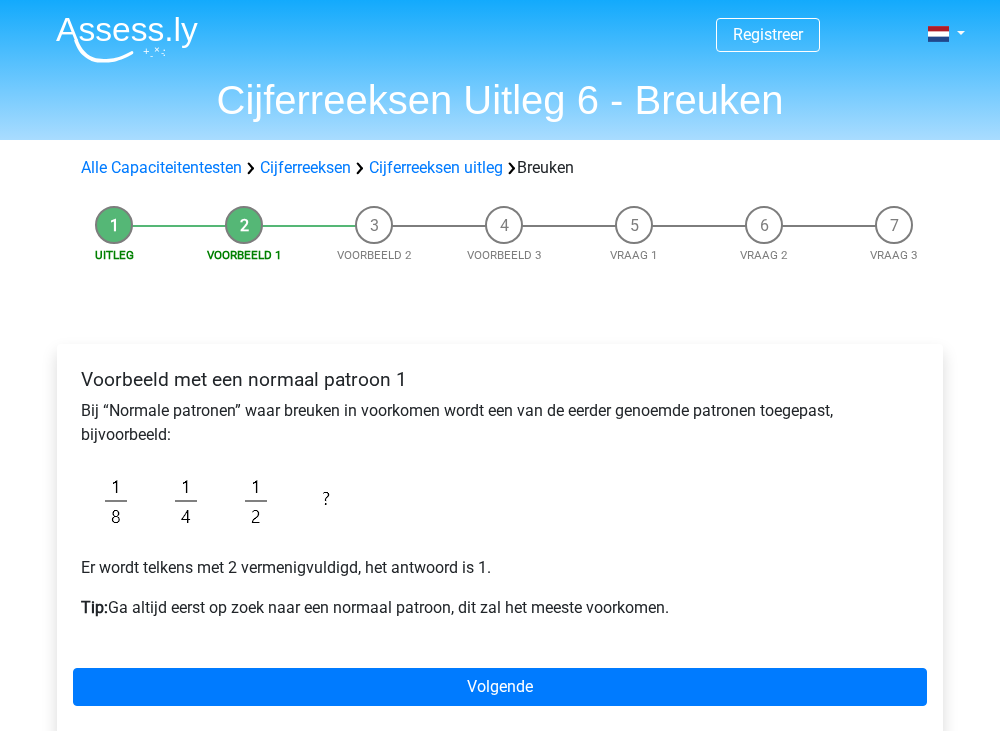 scroll, scrollTop: 100, scrollLeft: 0, axis: vertical 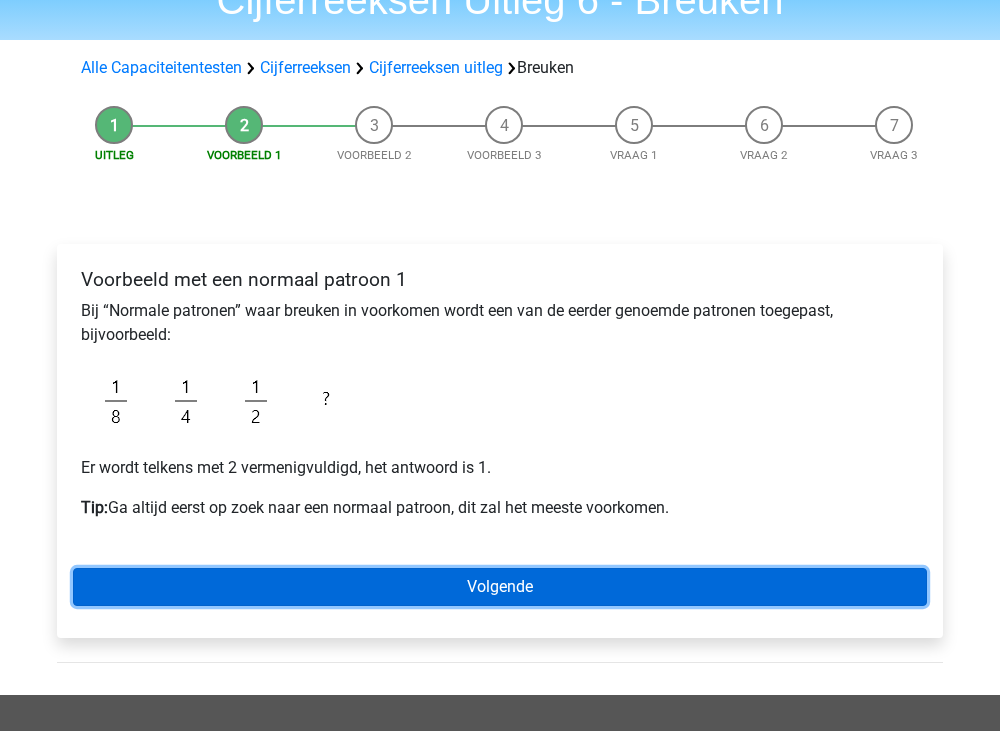 click on "Volgende" at bounding box center (500, 587) 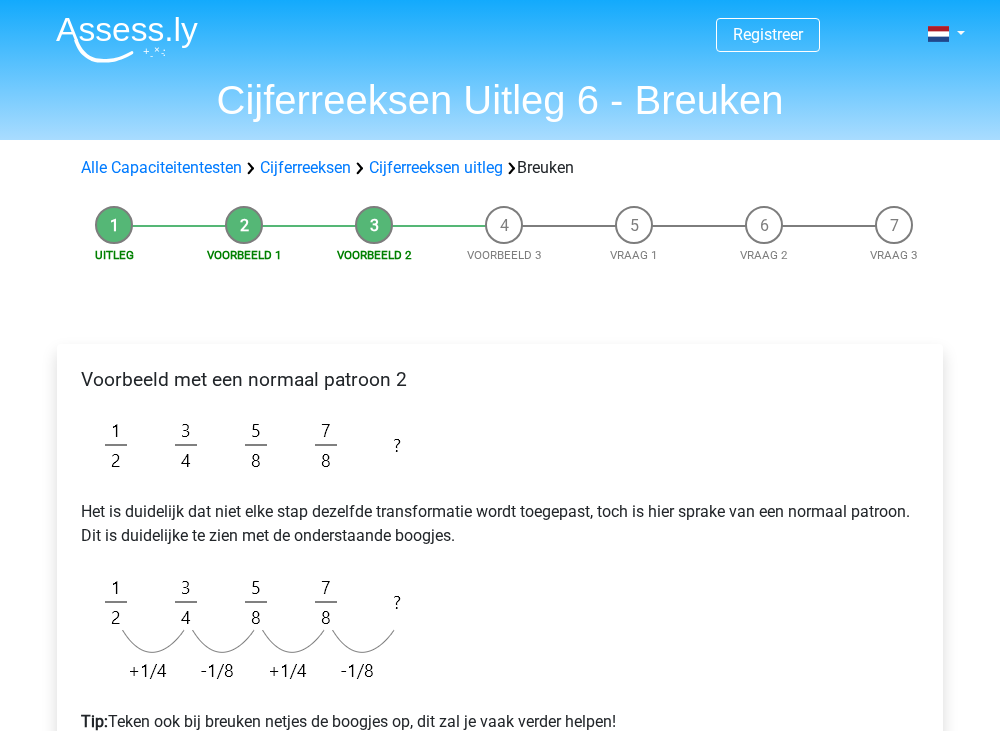 scroll, scrollTop: 100, scrollLeft: 0, axis: vertical 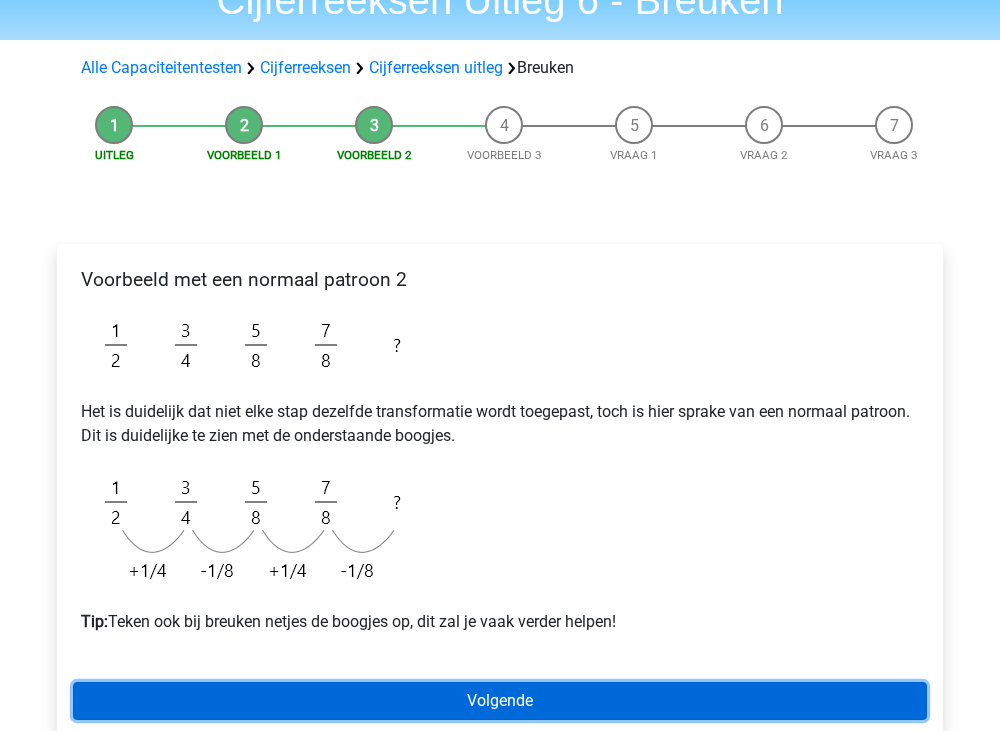 click on "Volgende" at bounding box center (500, 701) 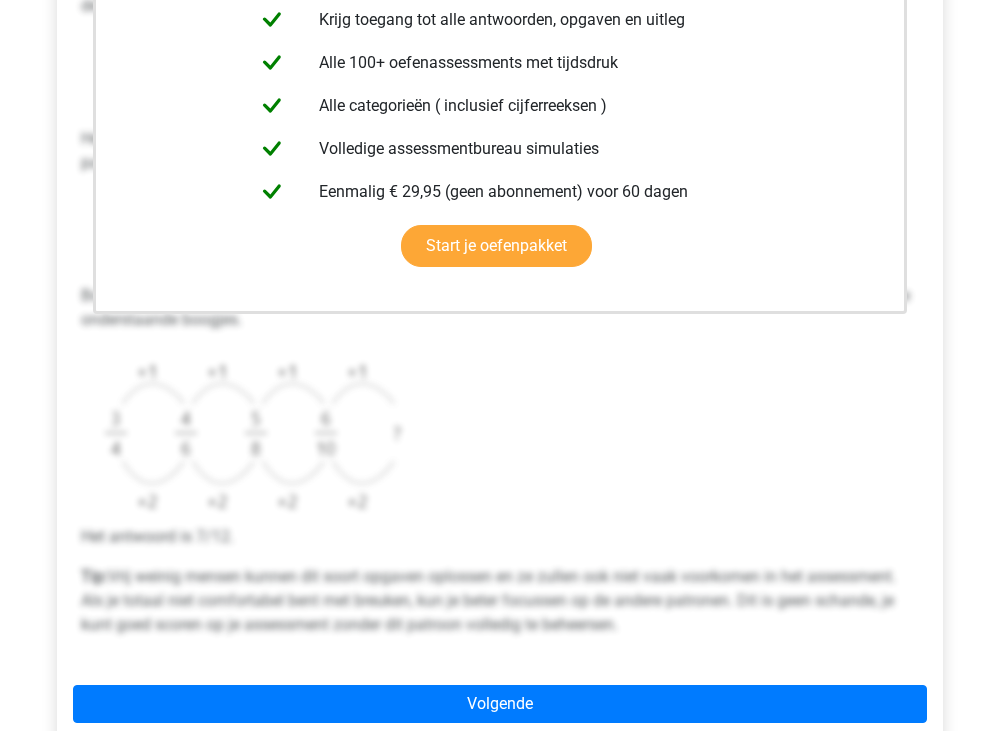 scroll, scrollTop: 500, scrollLeft: 0, axis: vertical 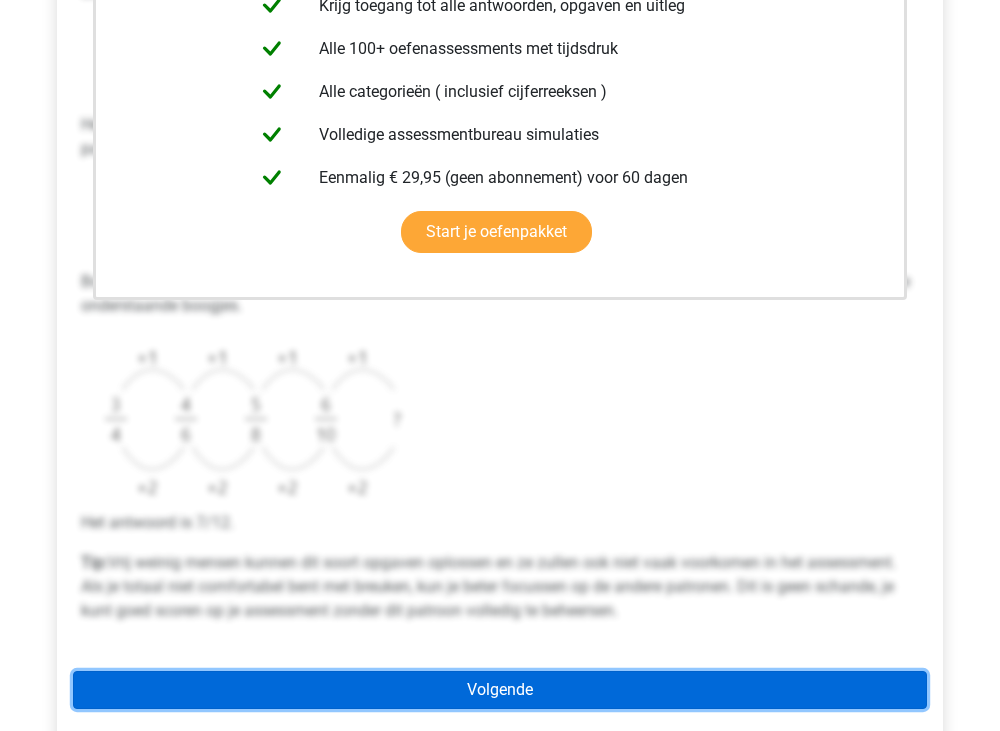 click on "Volgende" at bounding box center (500, 690) 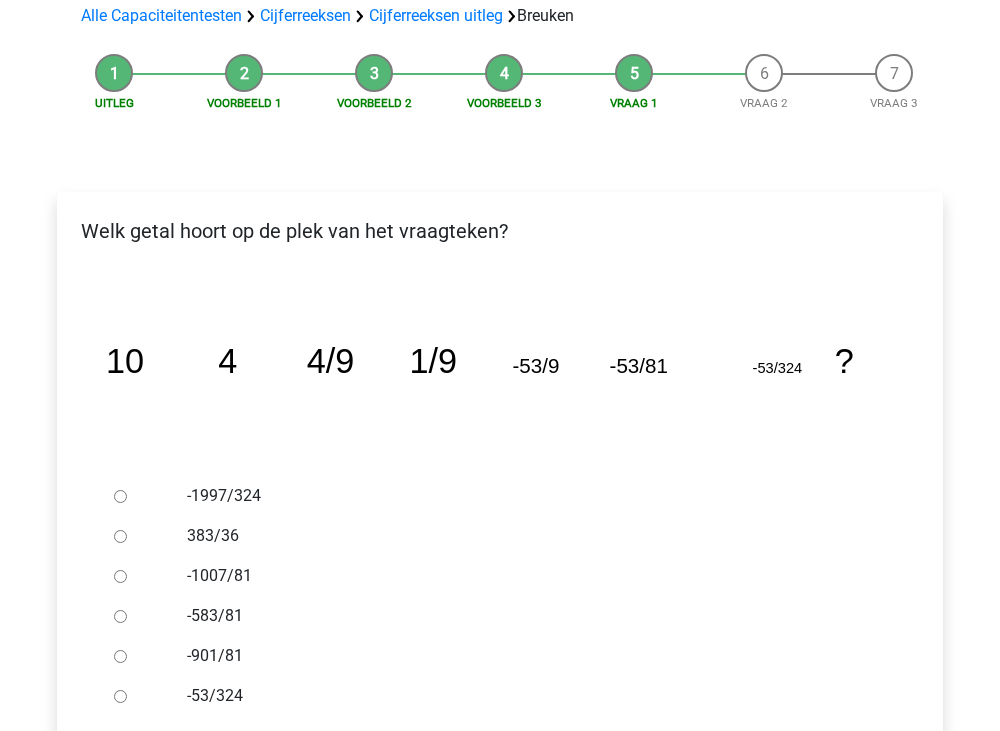 scroll, scrollTop: 200, scrollLeft: 0, axis: vertical 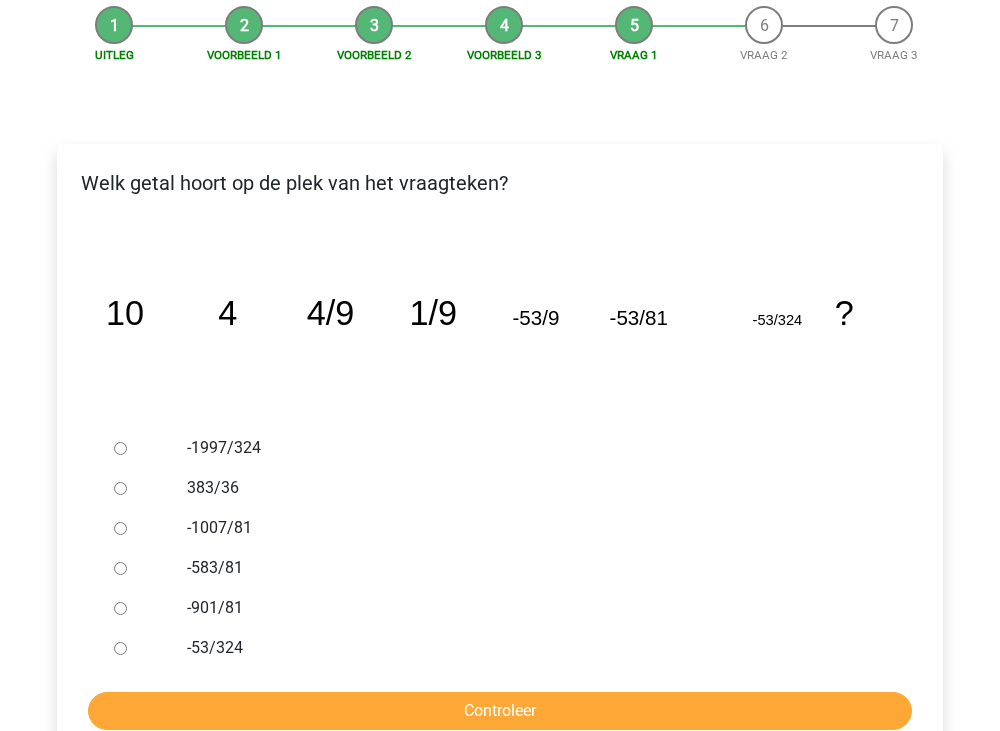 click on "-1997/324" at bounding box center [120, 448] 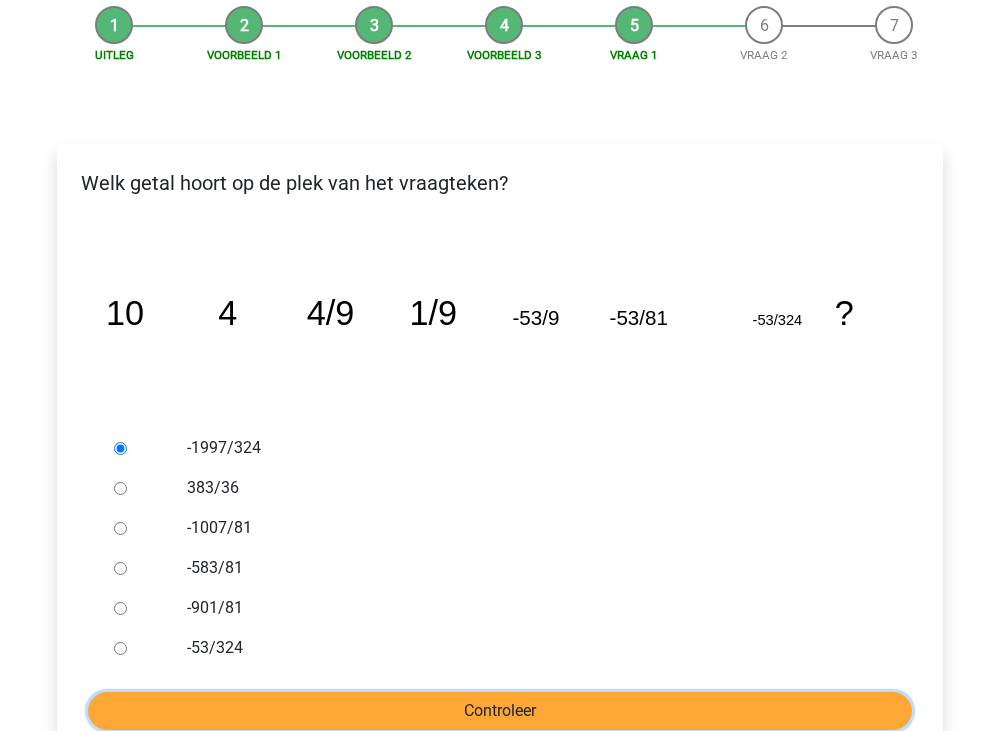 click on "Controleer" at bounding box center (500, 711) 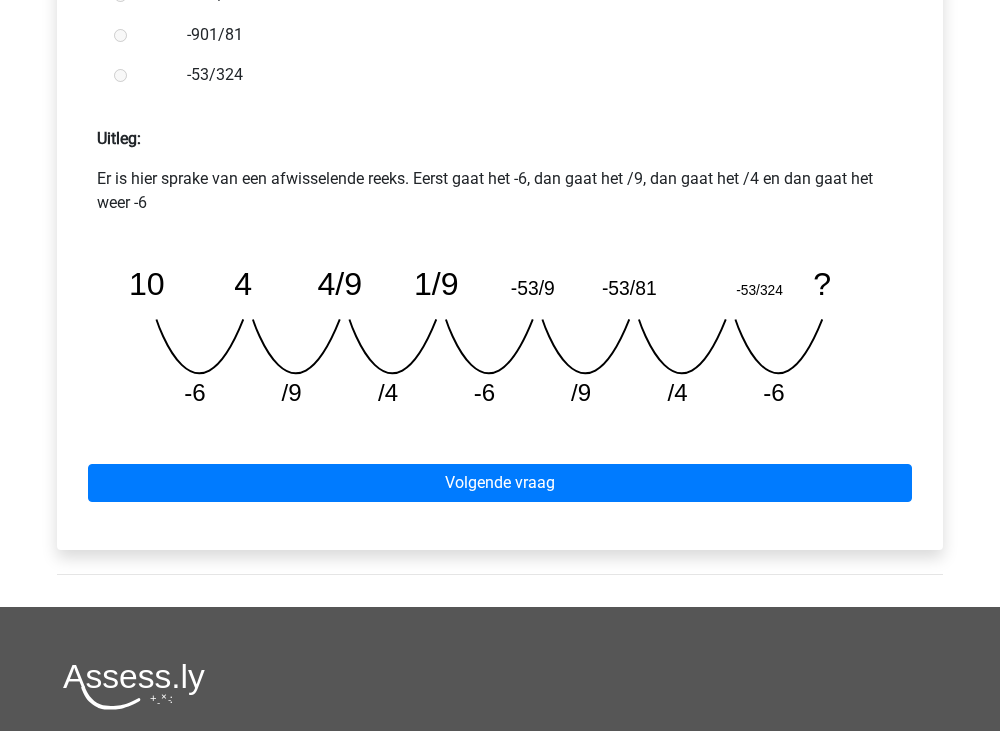 scroll, scrollTop: 700, scrollLeft: 0, axis: vertical 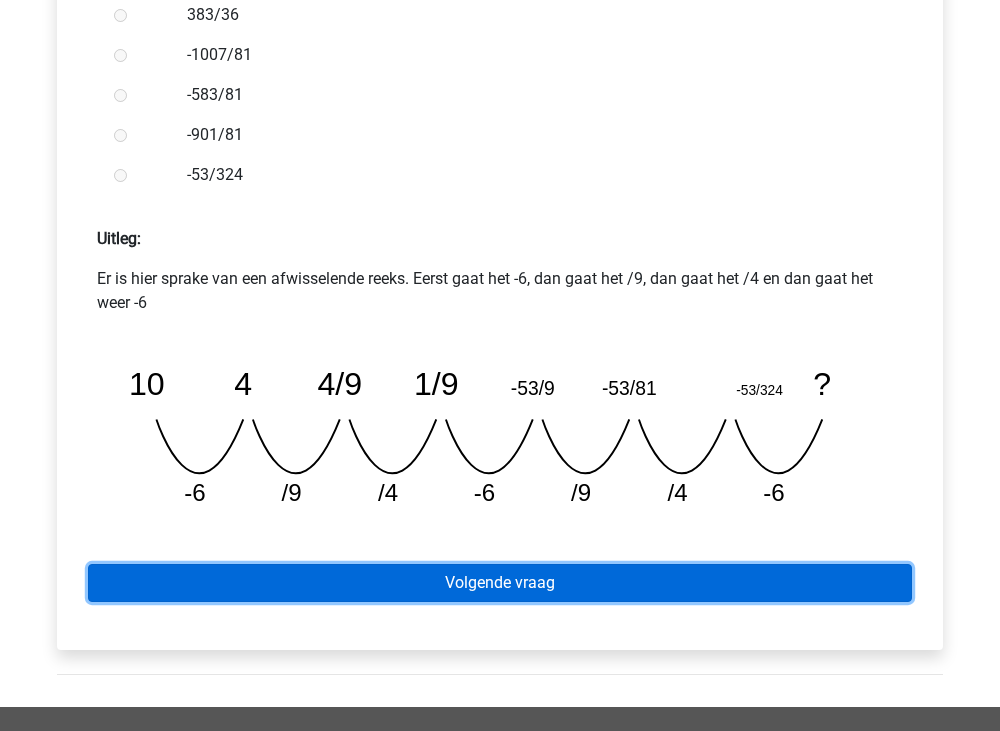 click on "Volgende vraag" at bounding box center [500, 583] 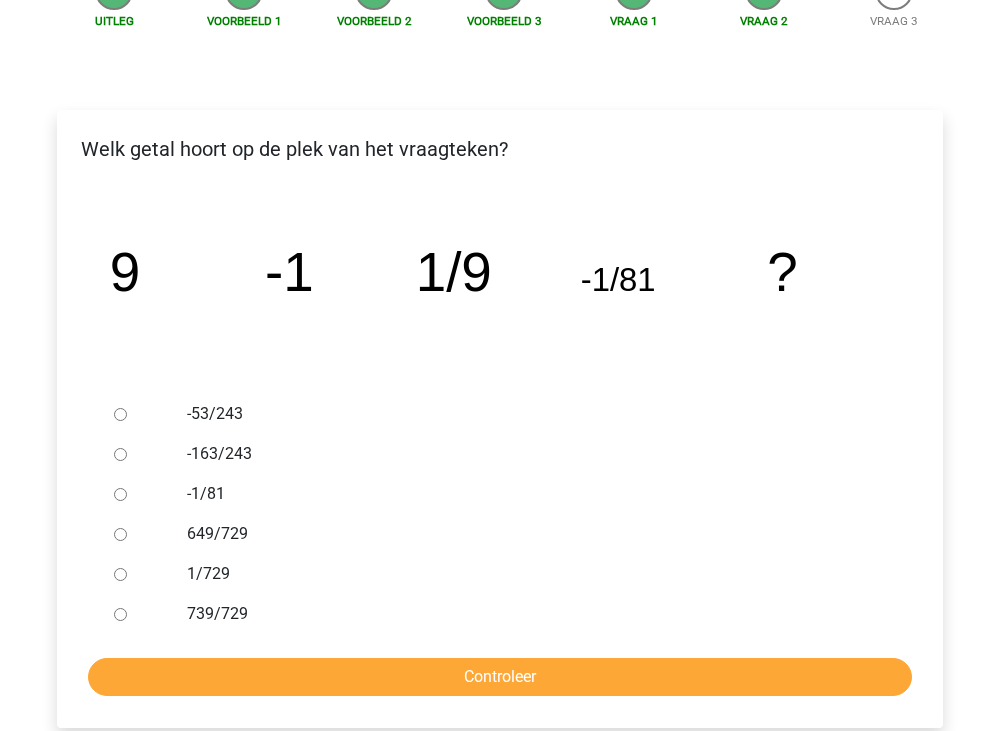 scroll, scrollTop: 200, scrollLeft: 0, axis: vertical 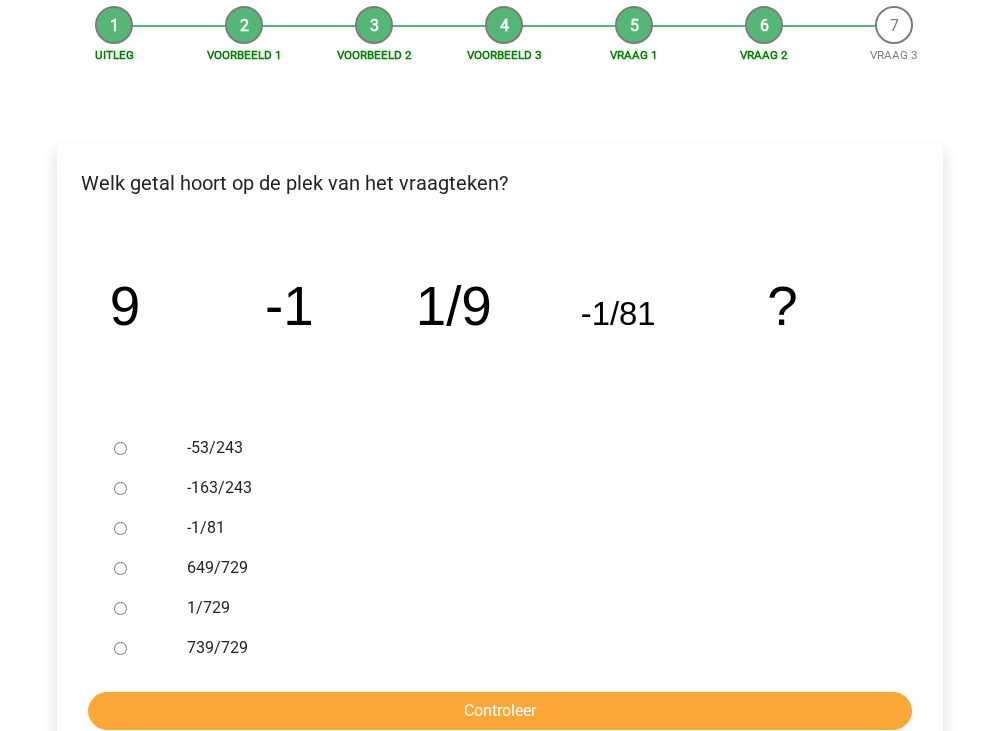 click on "1/729" at bounding box center [120, 608] 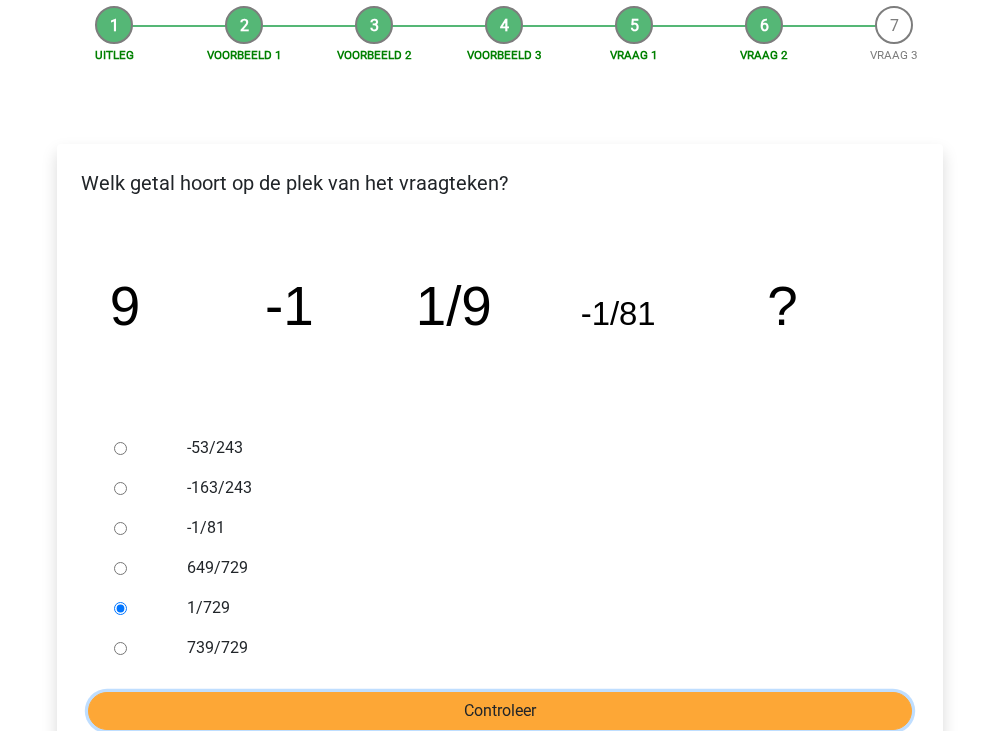 click on "Controleer" at bounding box center (500, 711) 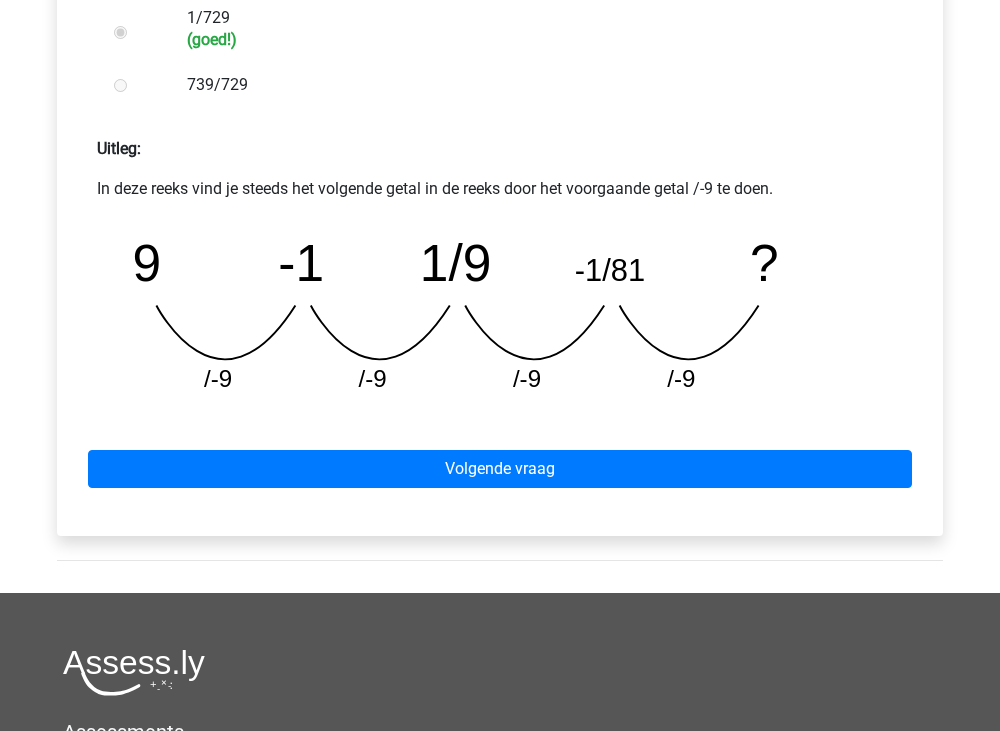 scroll, scrollTop: 800, scrollLeft: 0, axis: vertical 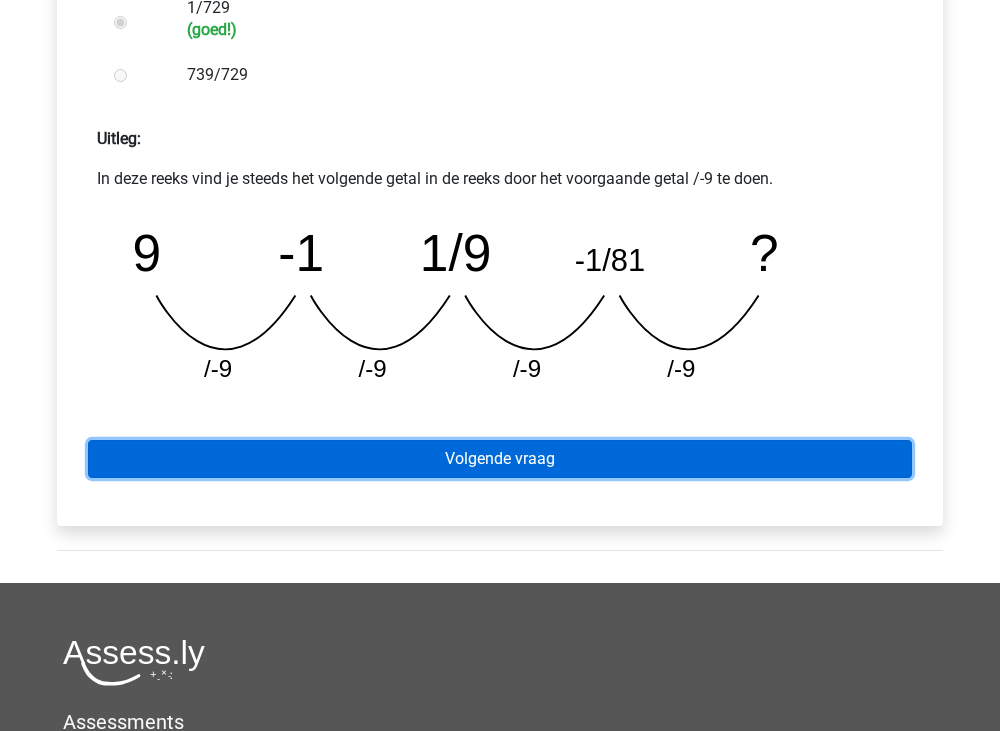 click on "Volgende vraag" at bounding box center [500, 459] 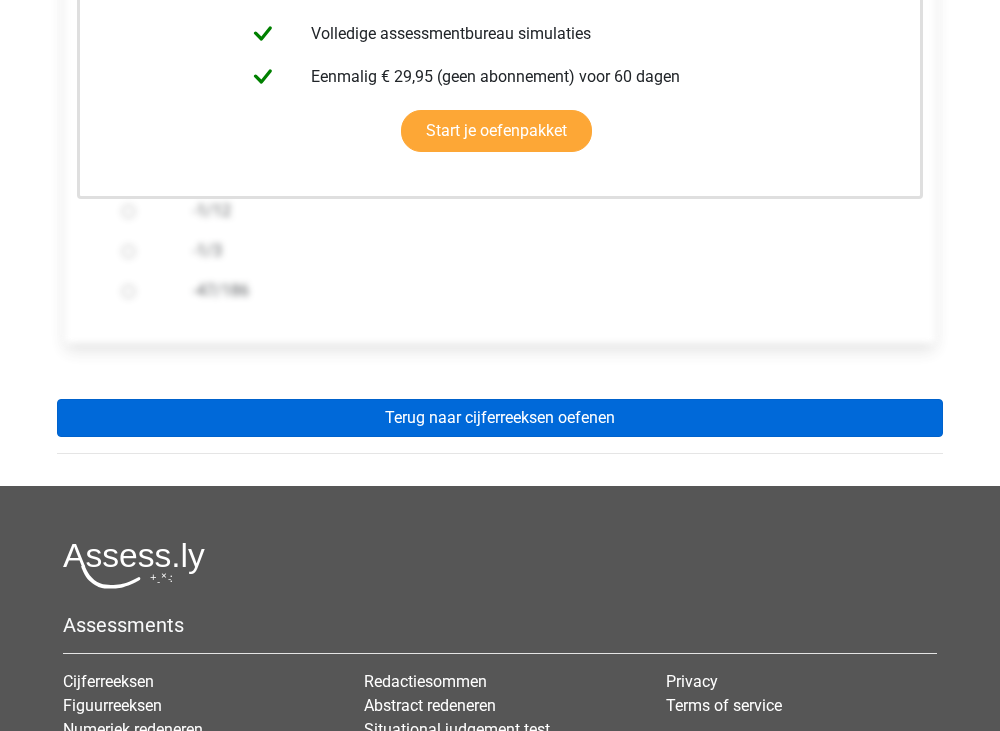 scroll, scrollTop: 543, scrollLeft: 0, axis: vertical 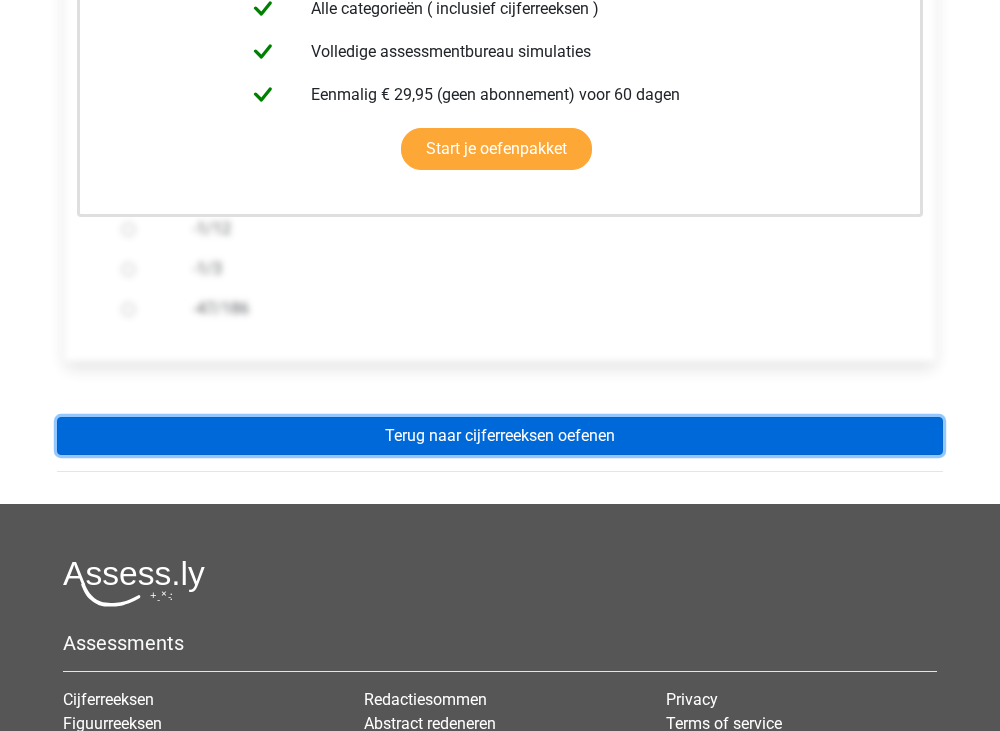 click on "Terug naar cijferreeksen oefenen" at bounding box center [500, 436] 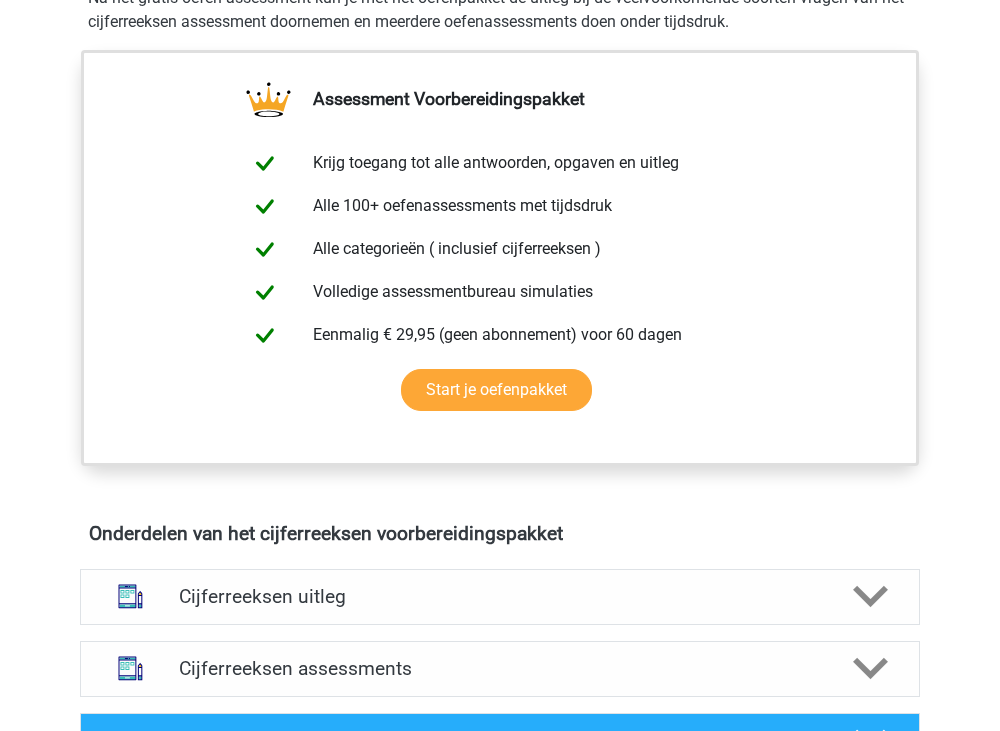 scroll, scrollTop: 800, scrollLeft: 0, axis: vertical 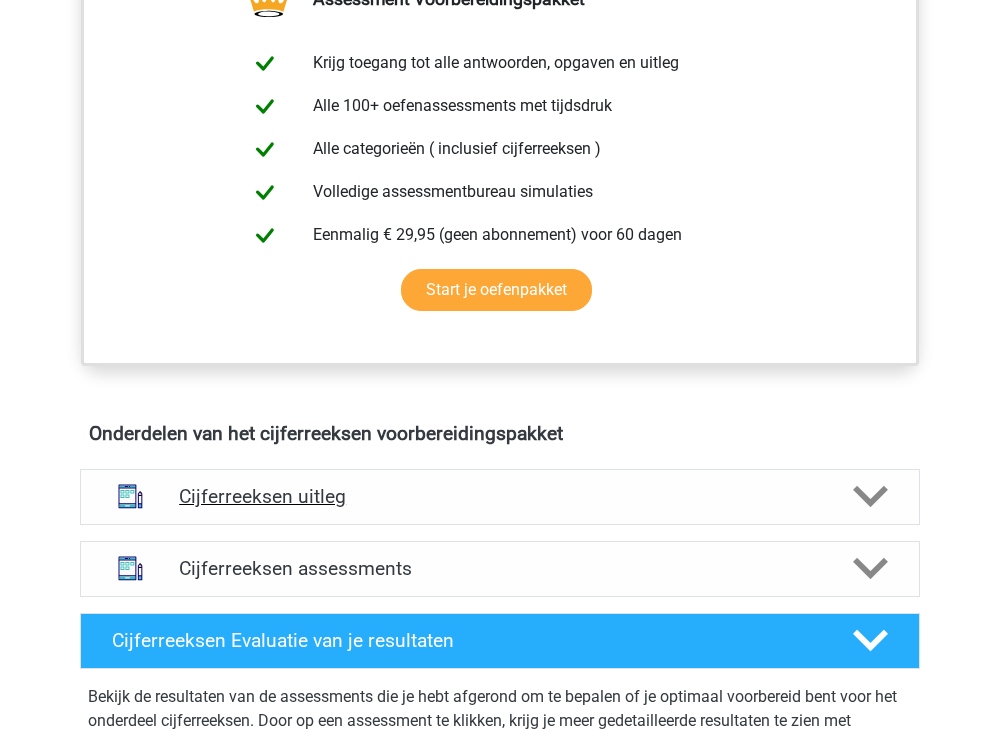 click 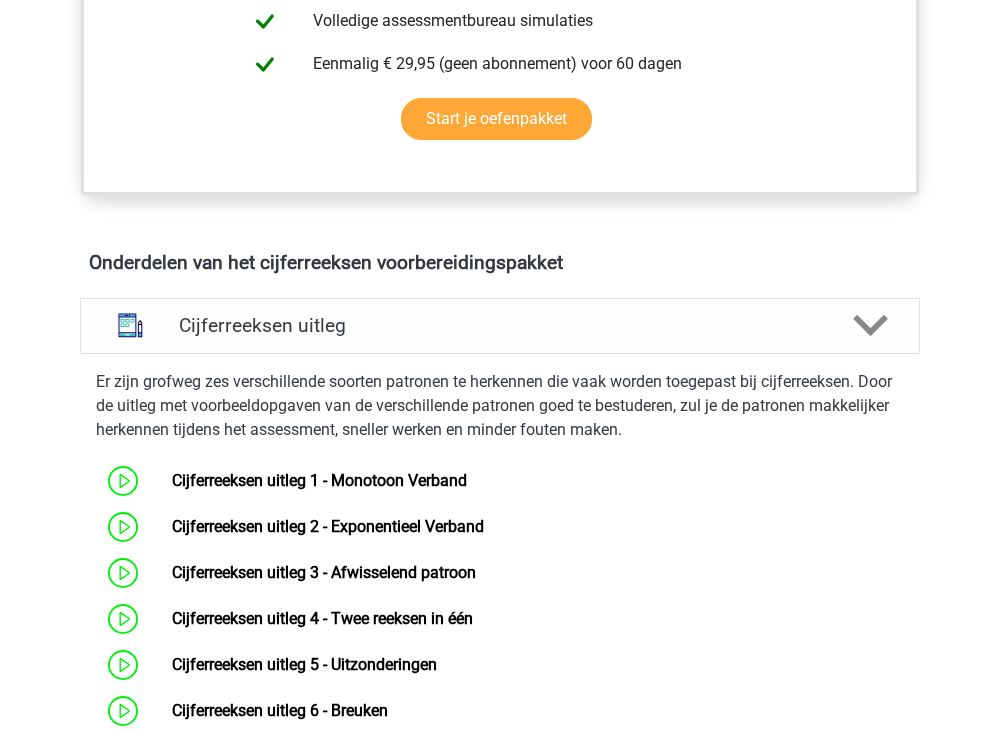 scroll, scrollTop: 1200, scrollLeft: 0, axis: vertical 